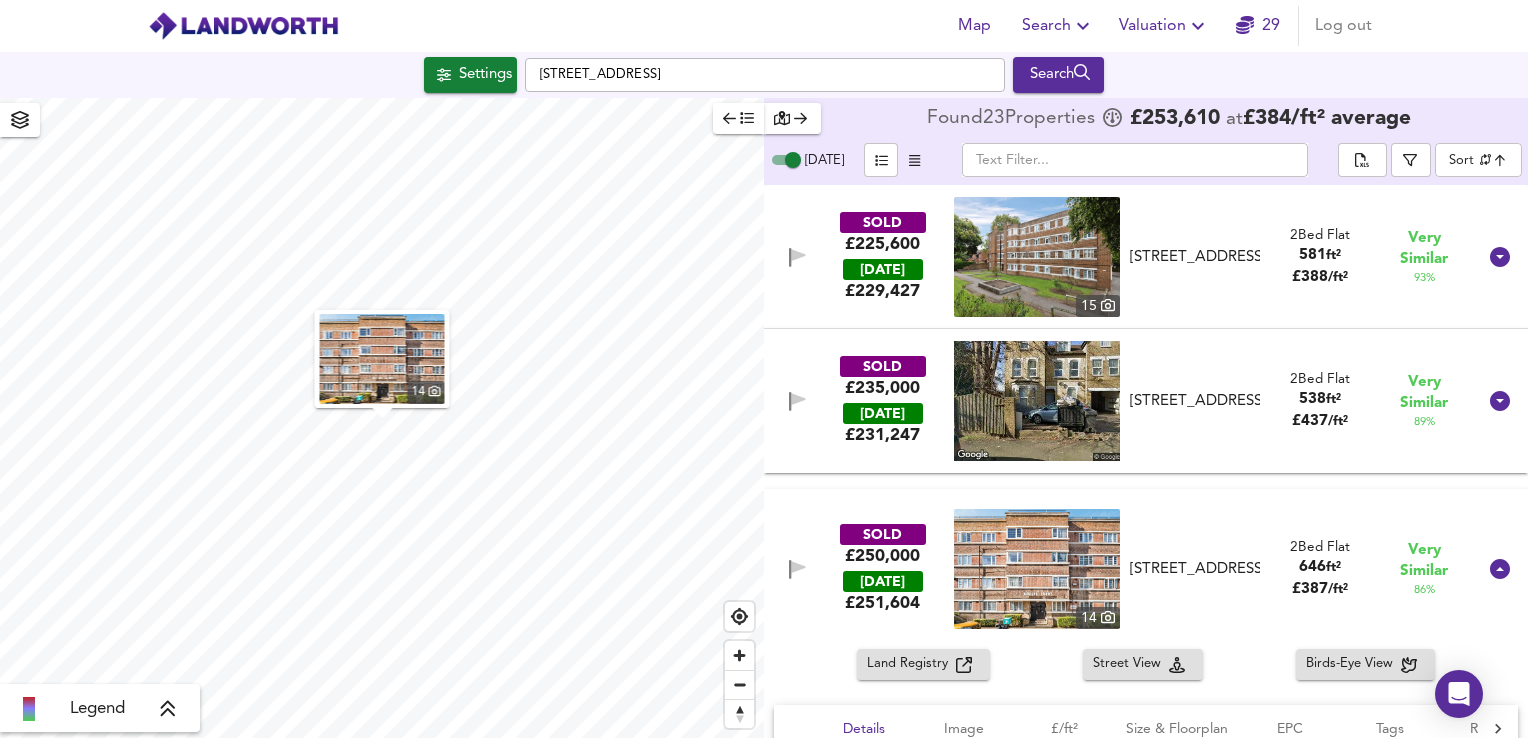 scroll, scrollTop: 0, scrollLeft: 0, axis: both 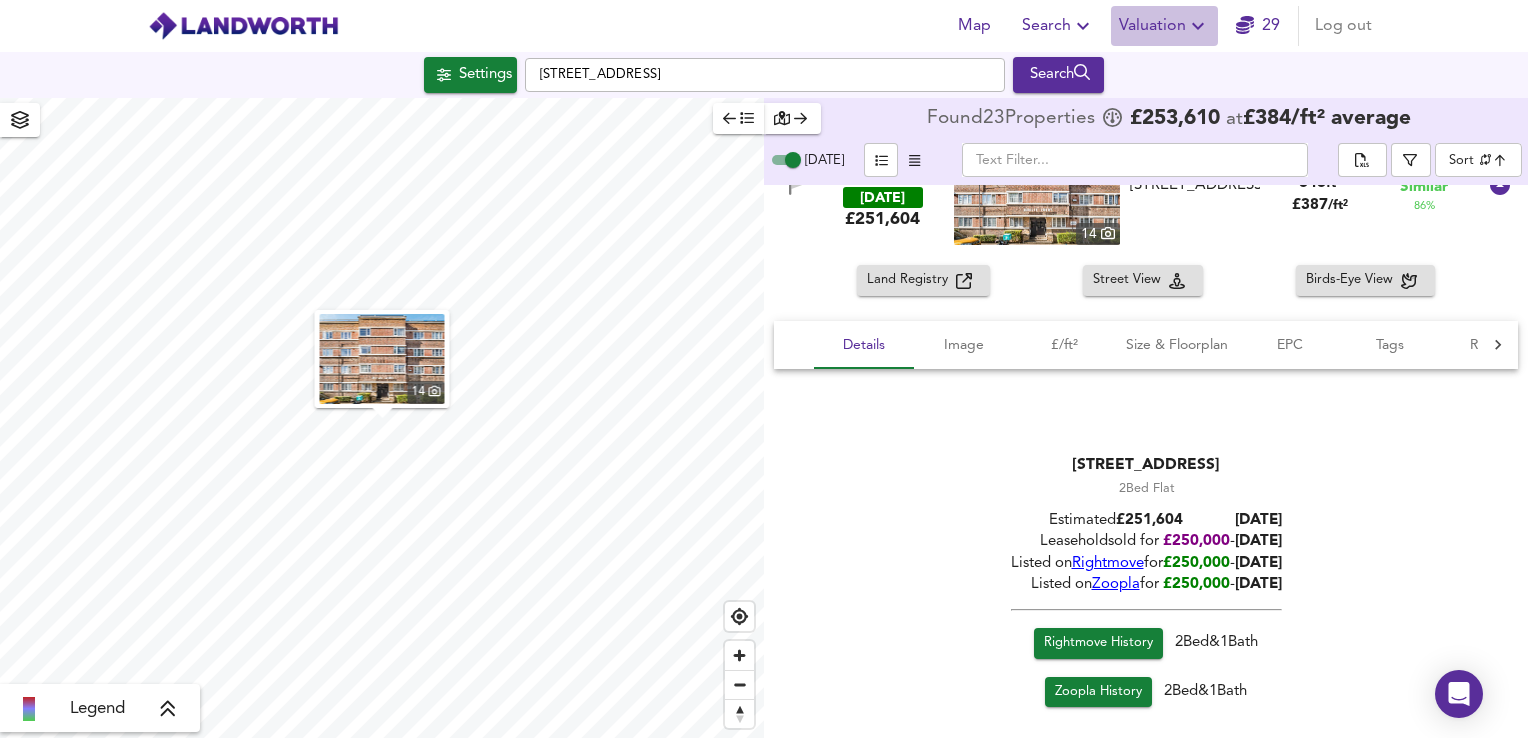 click 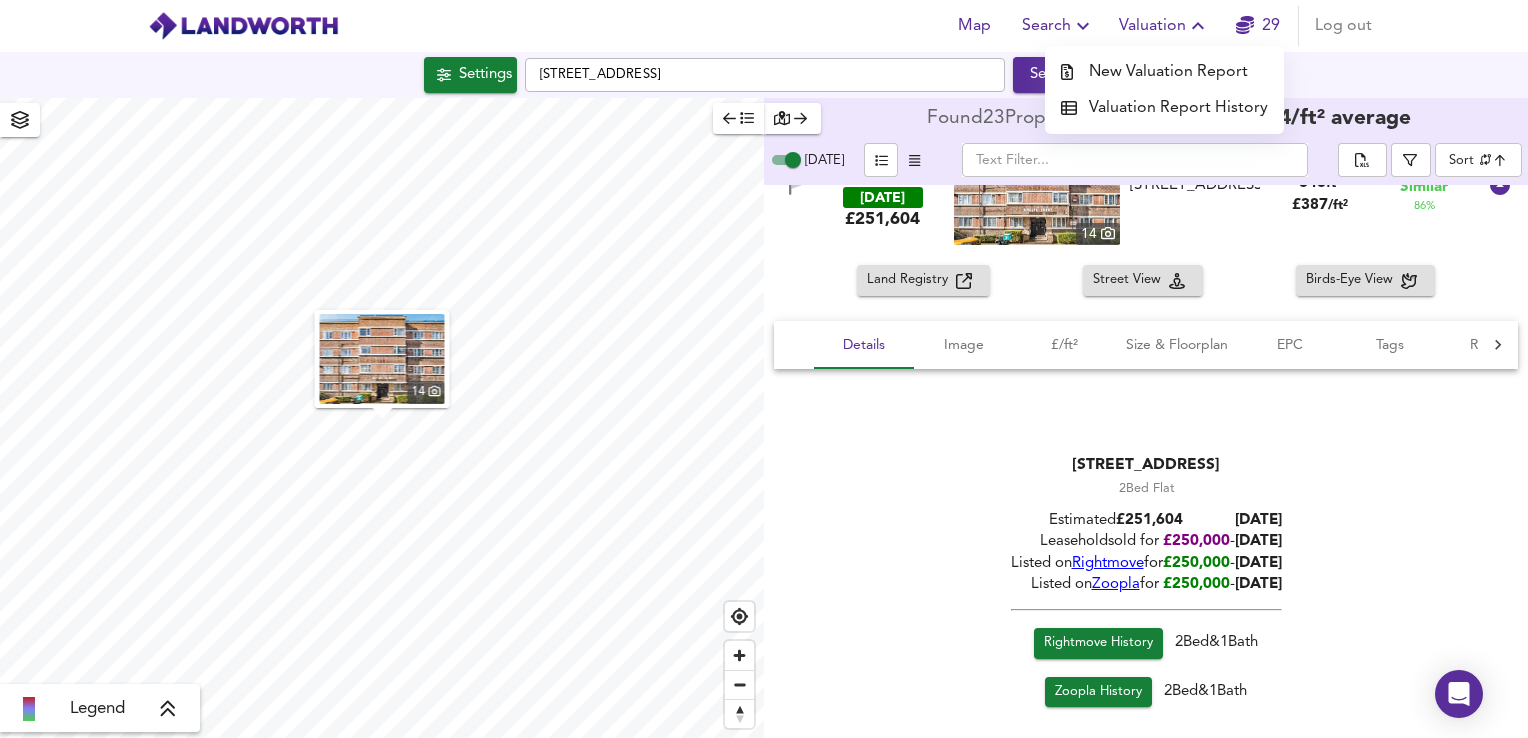 click on "New Valuation Report" at bounding box center [1164, 72] 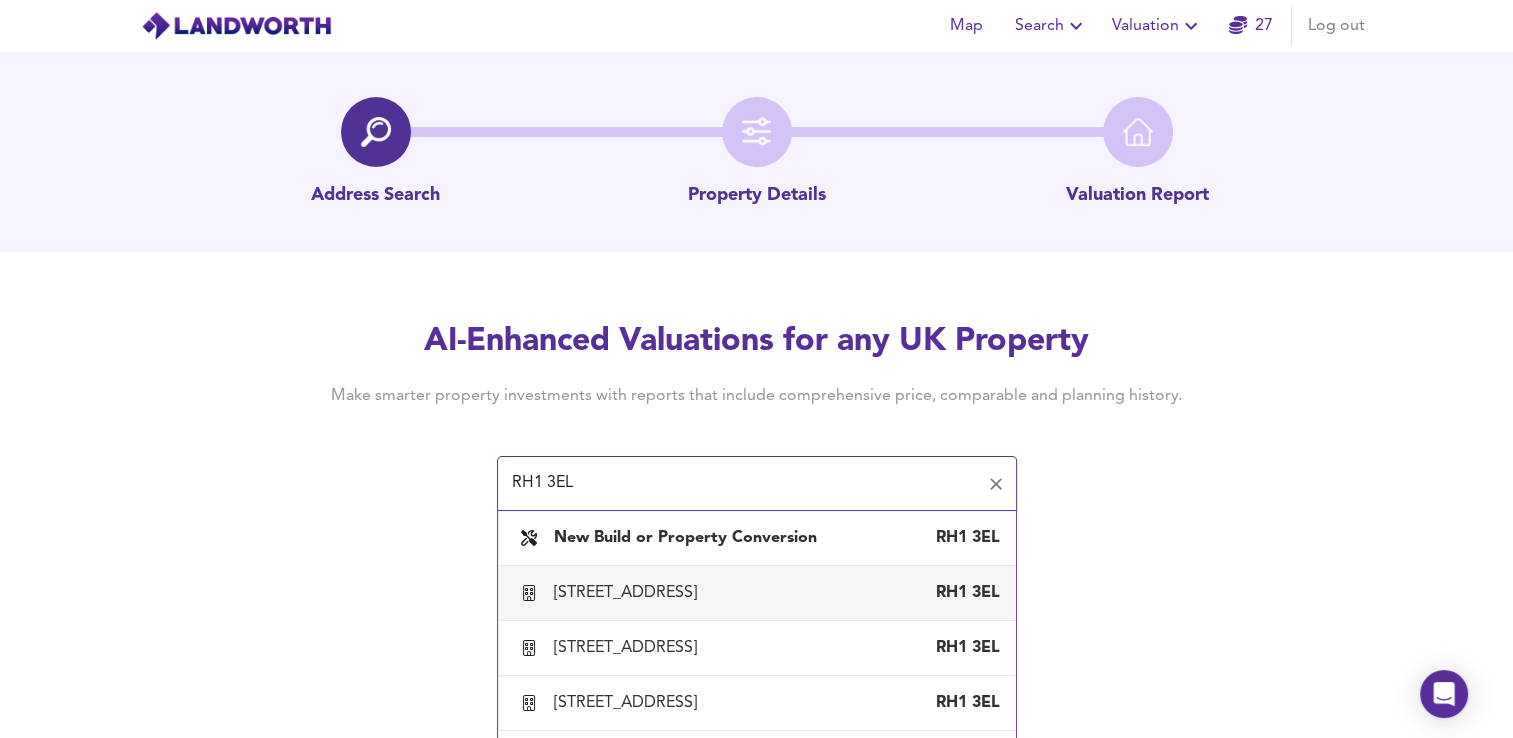 click on "RH1 3EL" at bounding box center (960, 593) 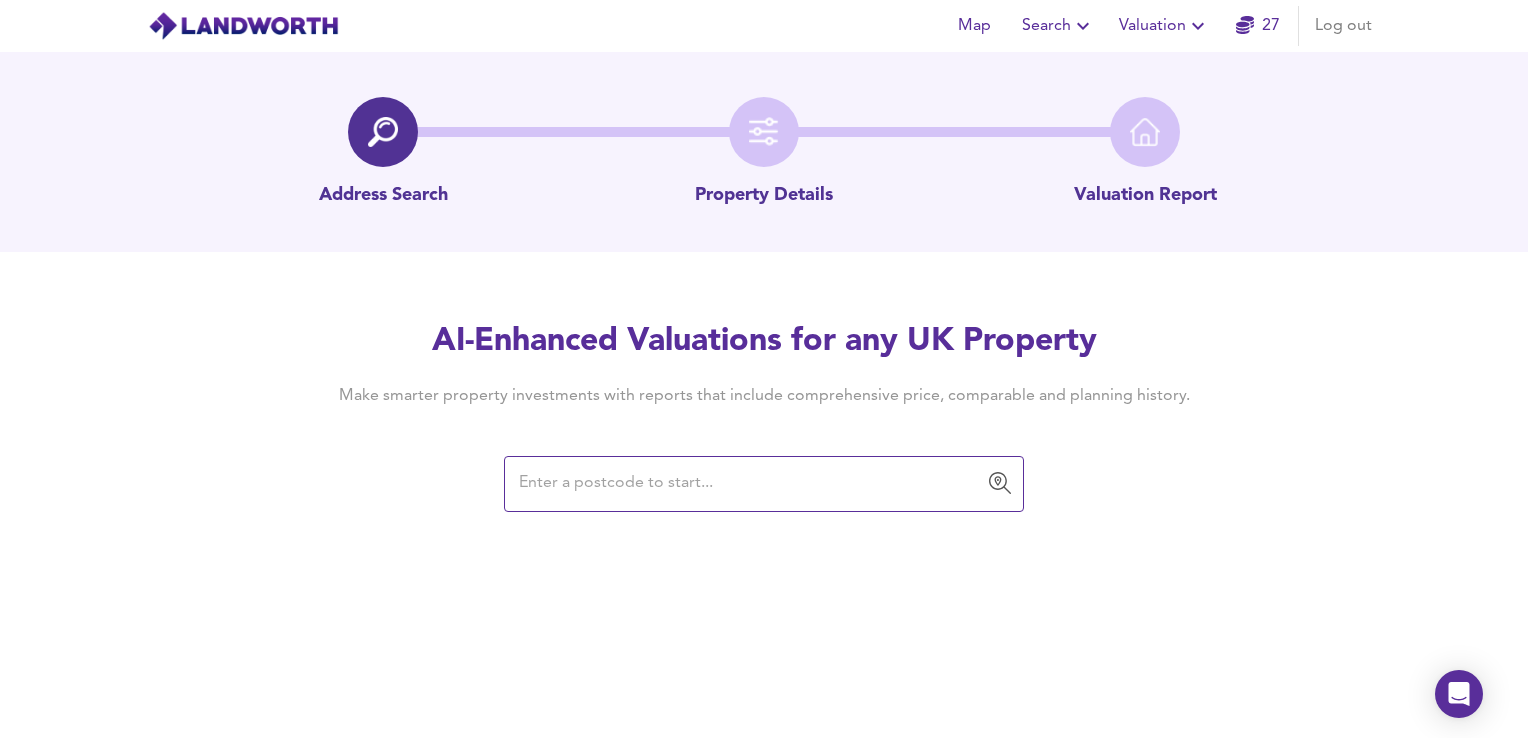 drag, startPoint x: 685, startPoint y: 502, endPoint x: 495, endPoint y: 2, distance: 534.8832 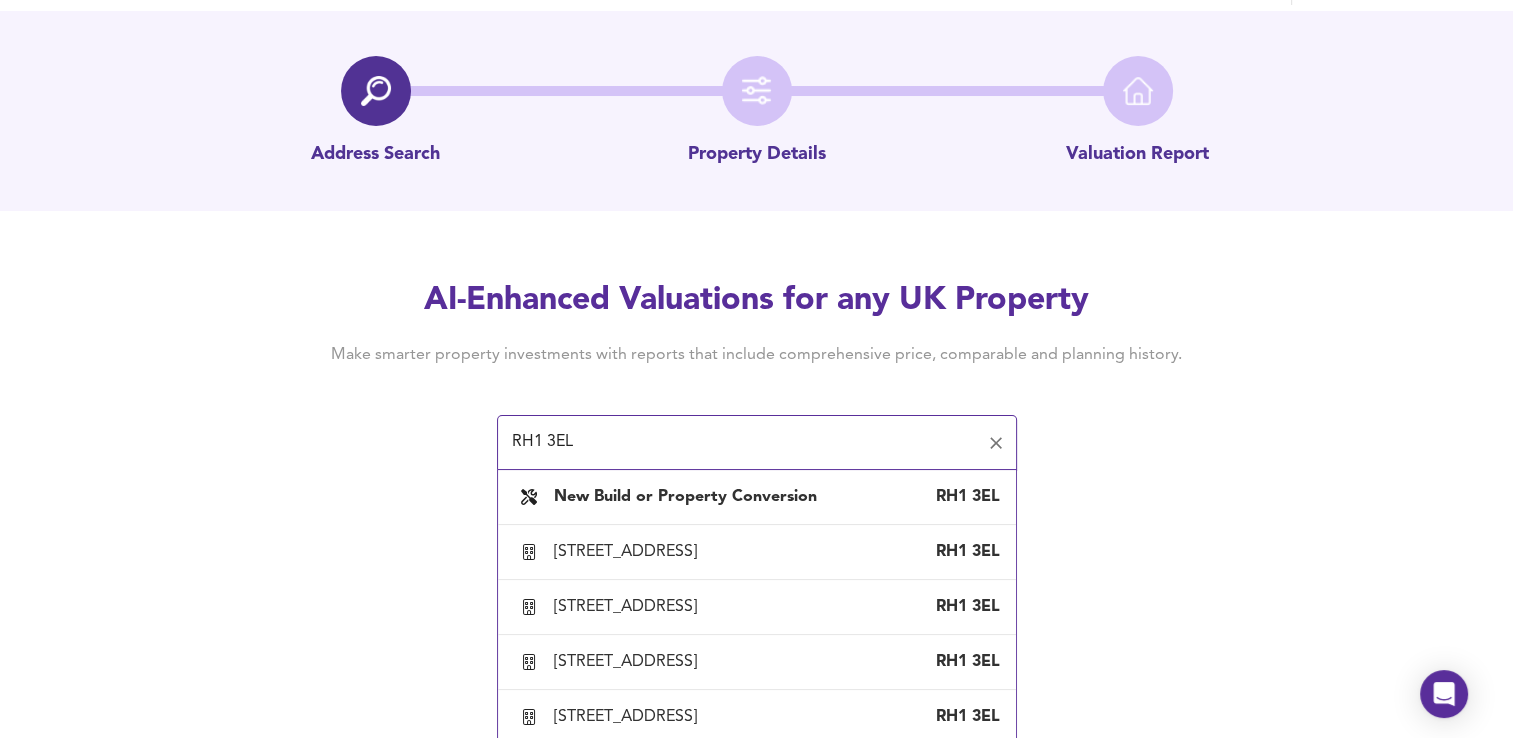 scroll, scrollTop: 67, scrollLeft: 0, axis: vertical 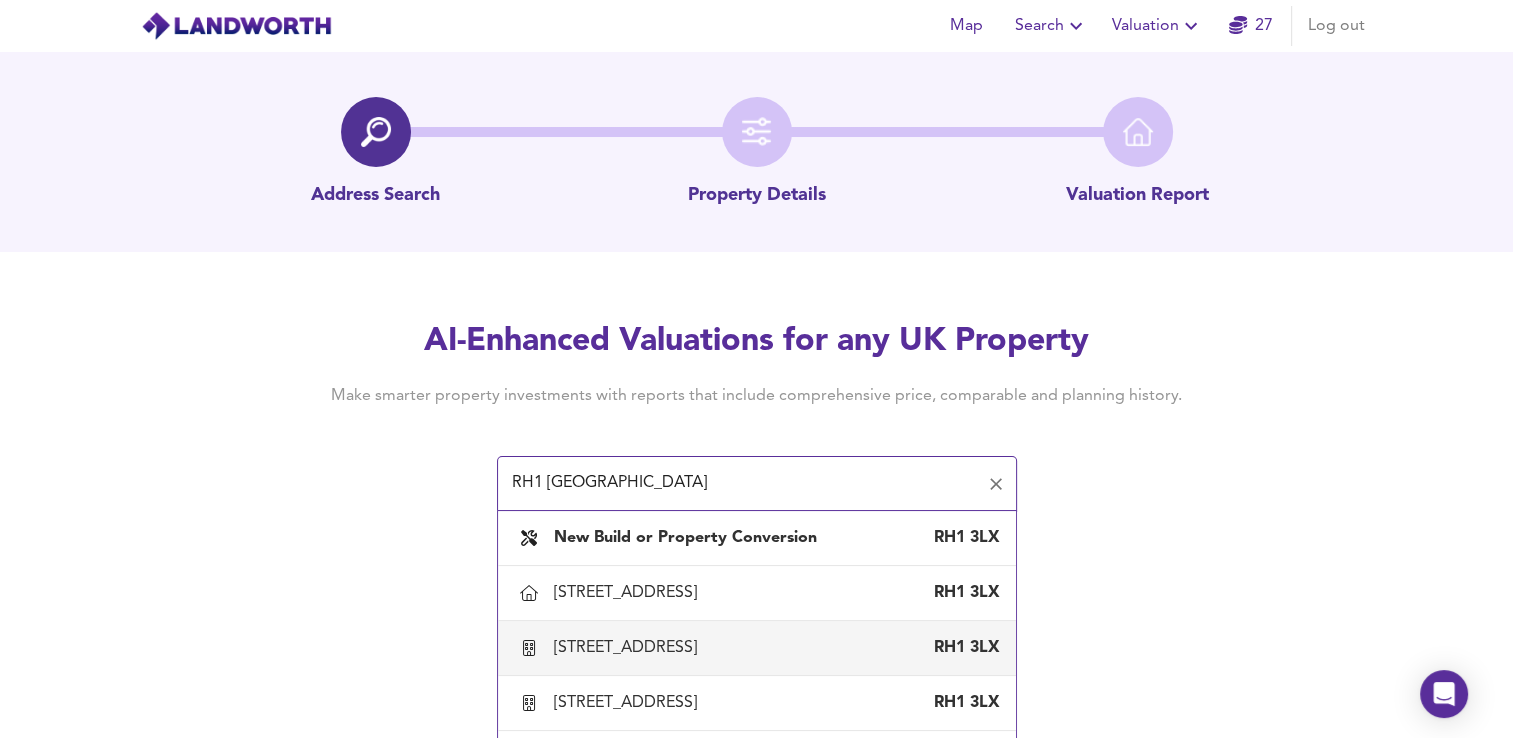 click on "[STREET_ADDRESS]" at bounding box center [629, 648] 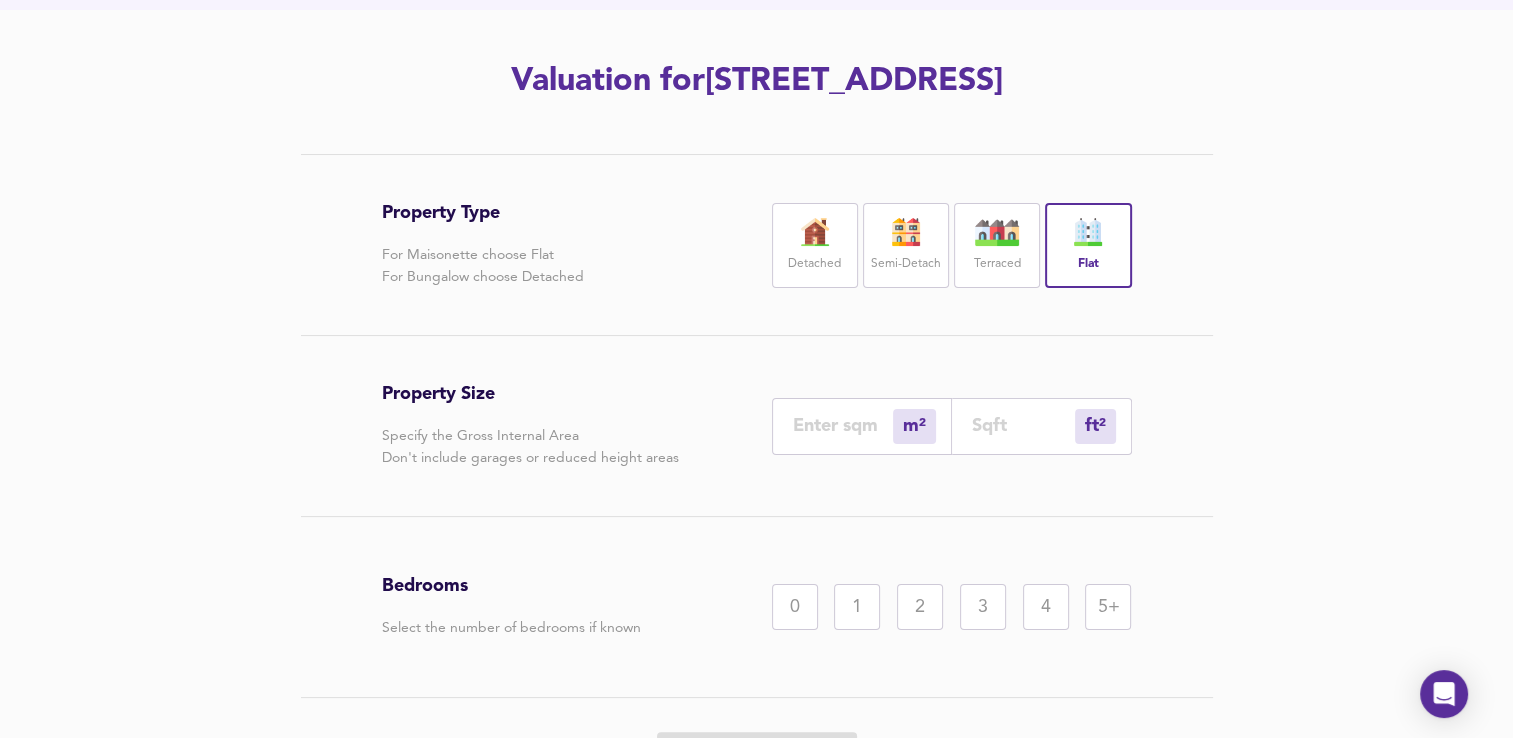 scroll, scrollTop: 240, scrollLeft: 0, axis: vertical 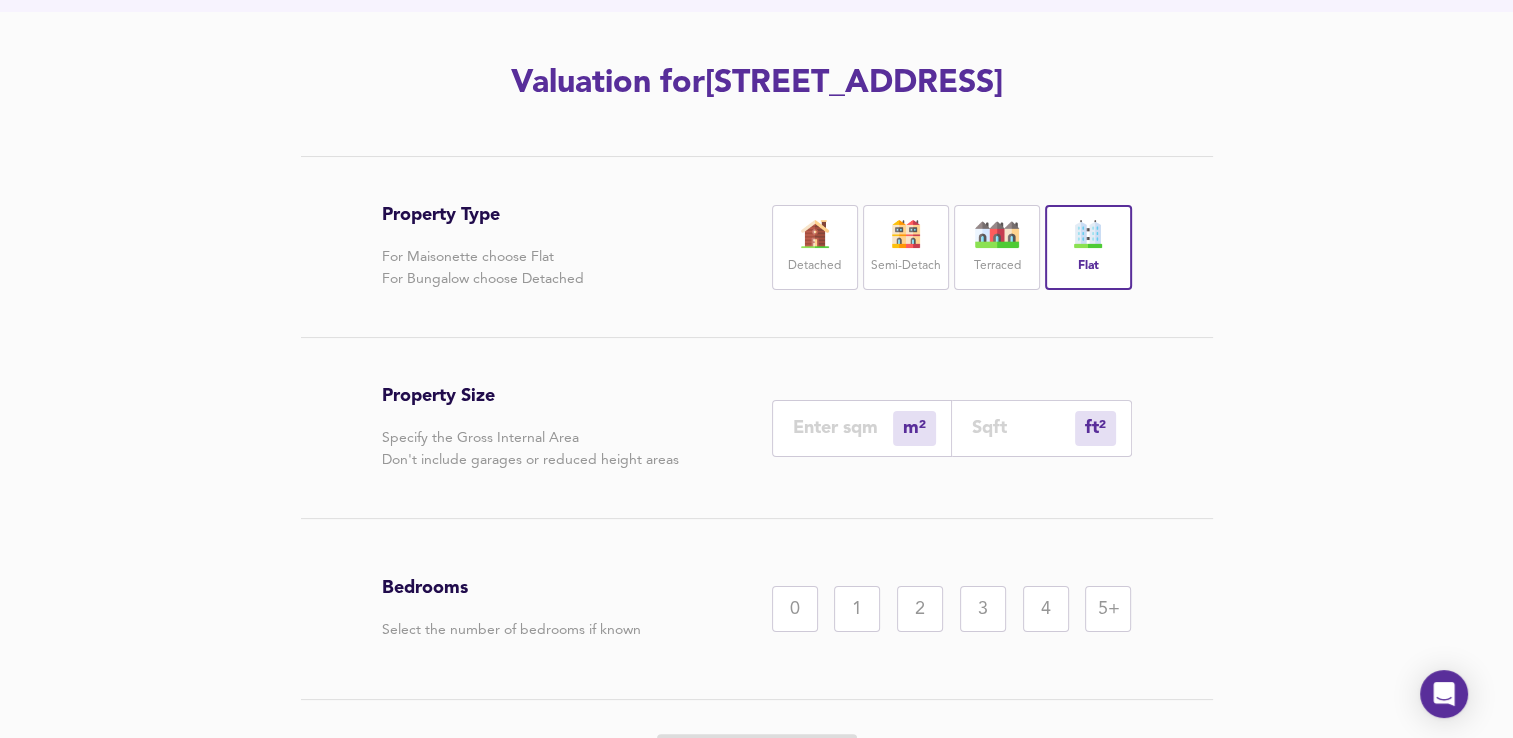 click at bounding box center (1023, 427) 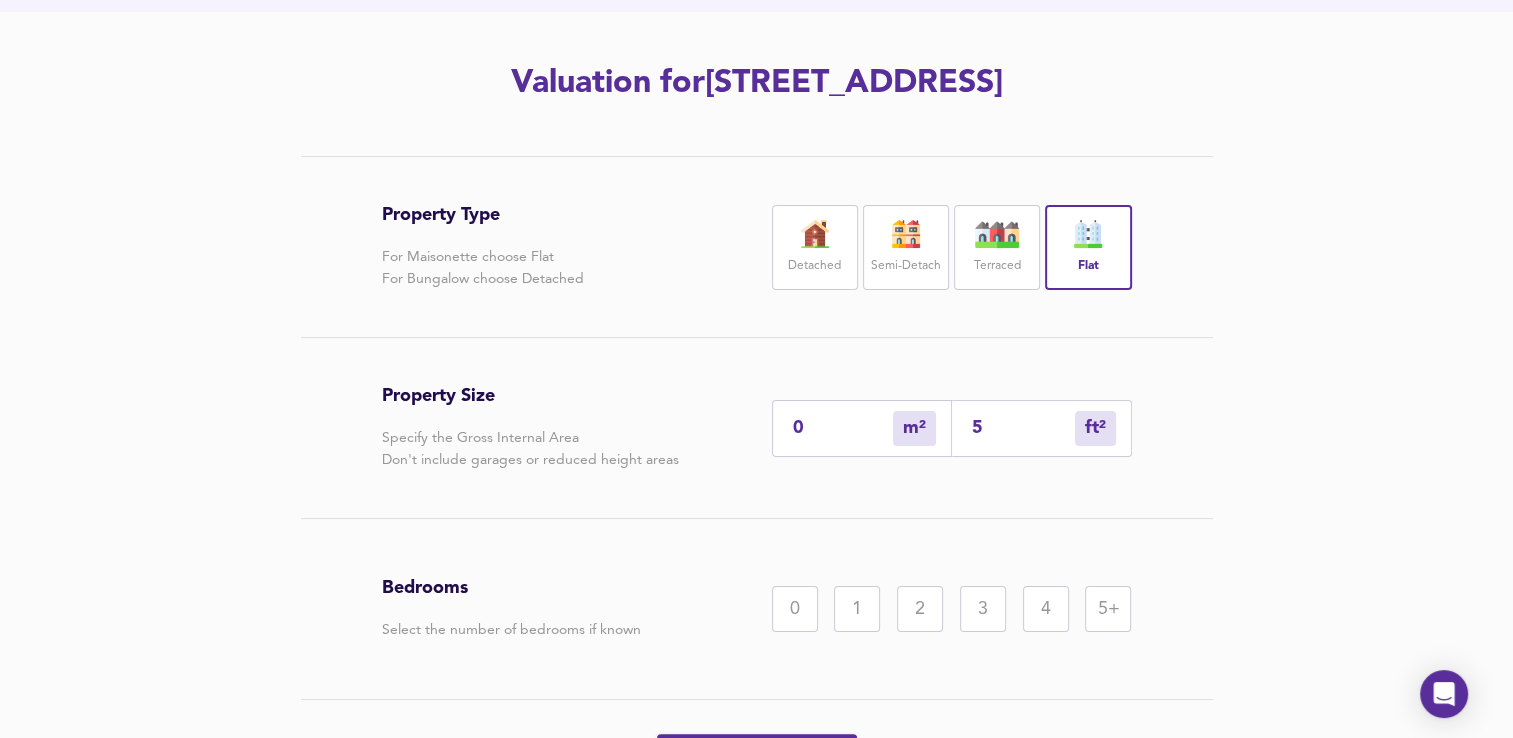 type on "5" 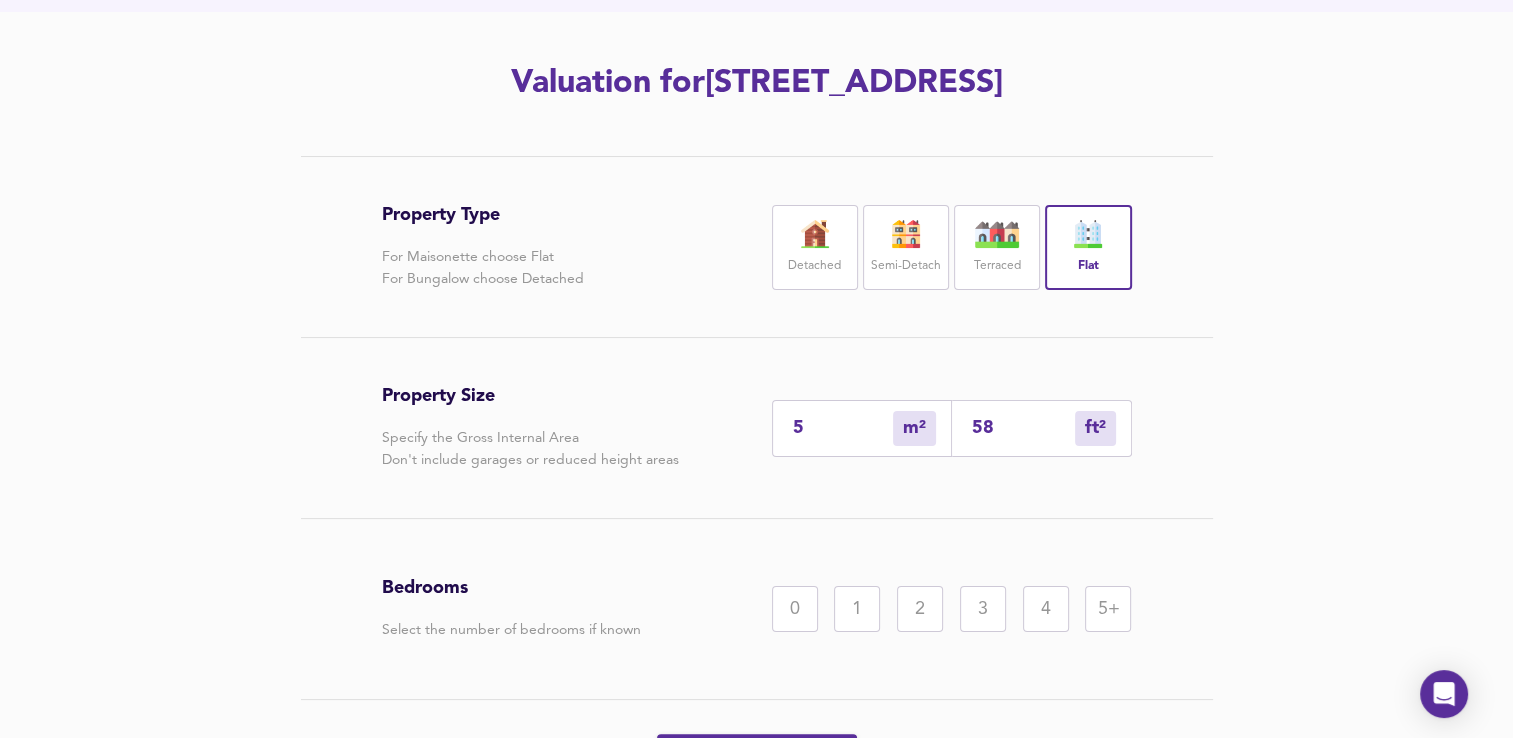 type on "54" 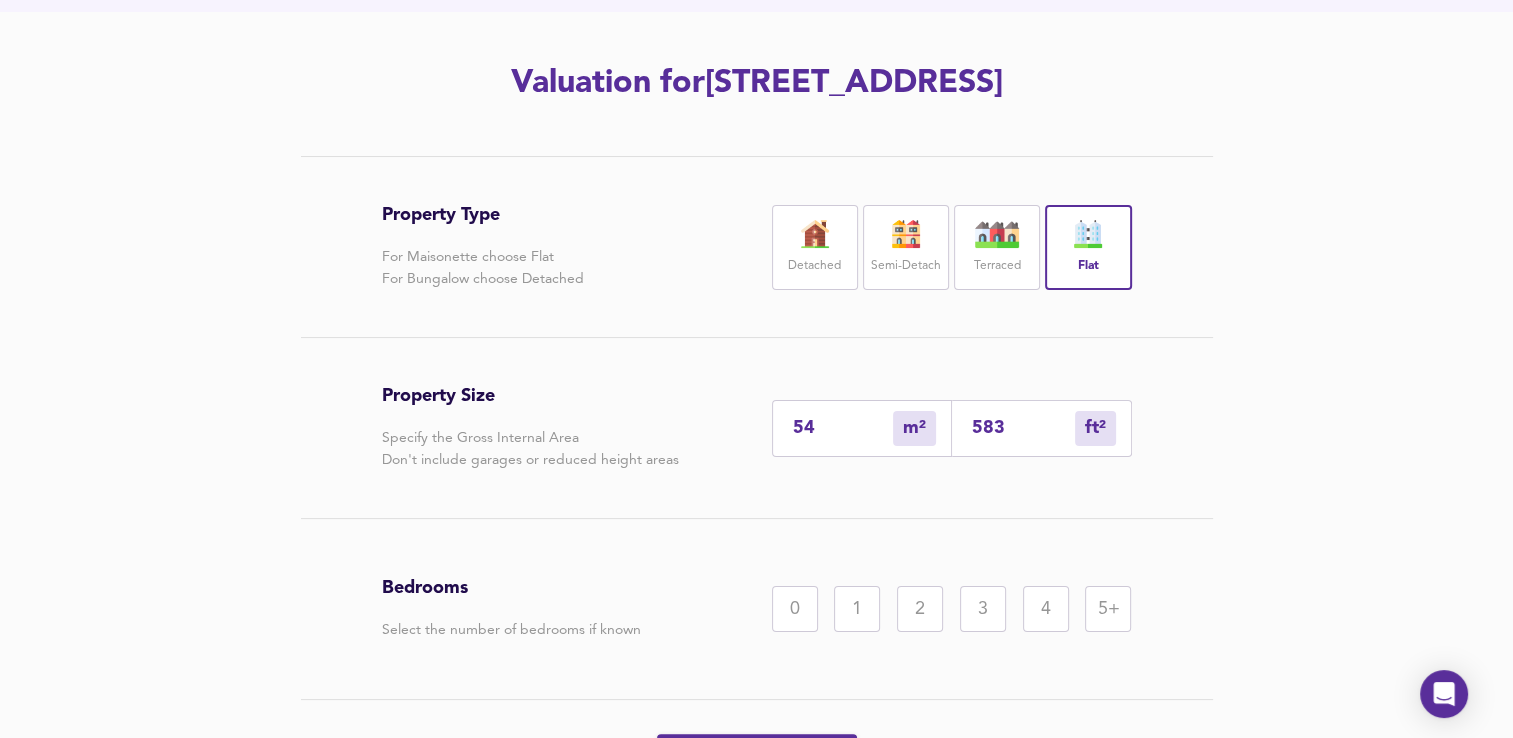 type on "583" 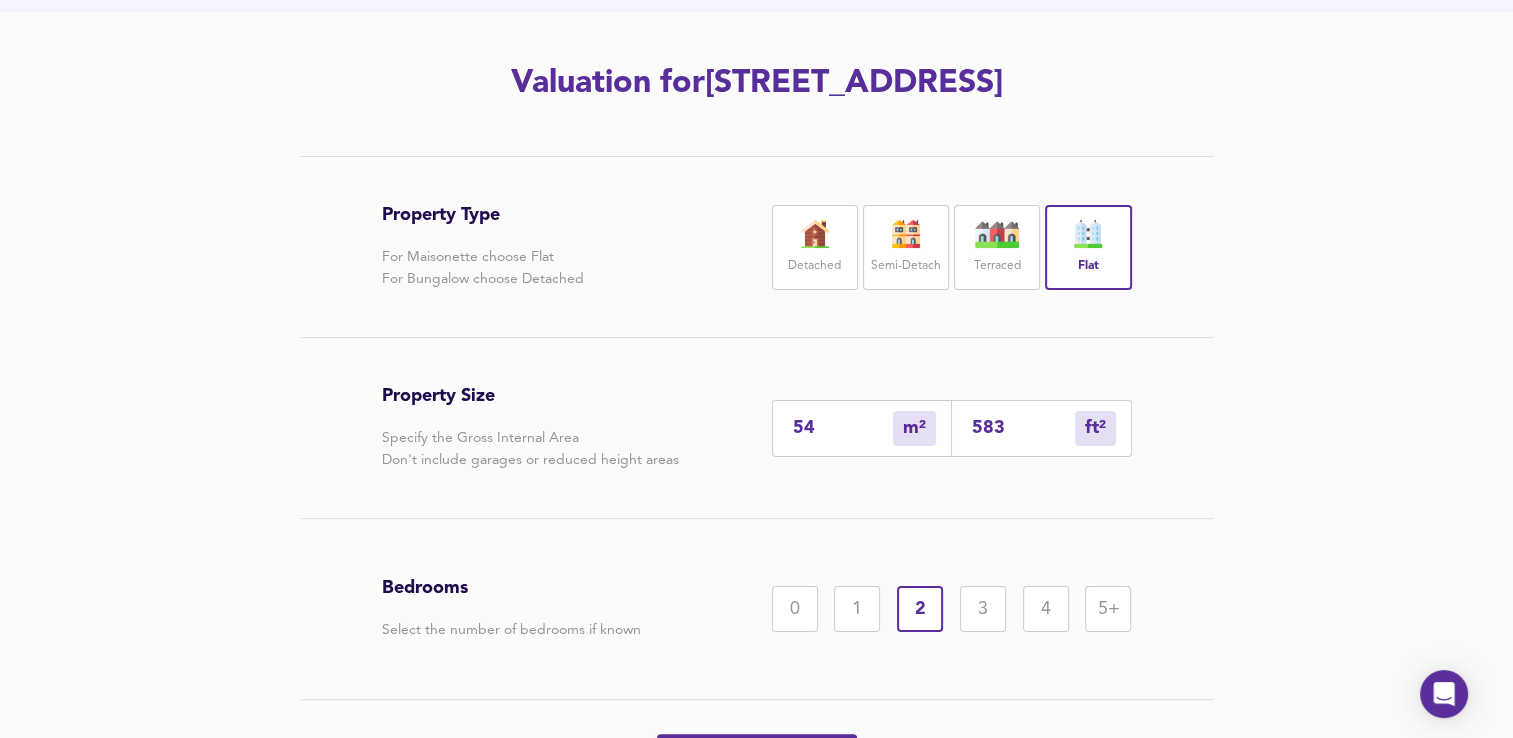 scroll, scrollTop: 362, scrollLeft: 0, axis: vertical 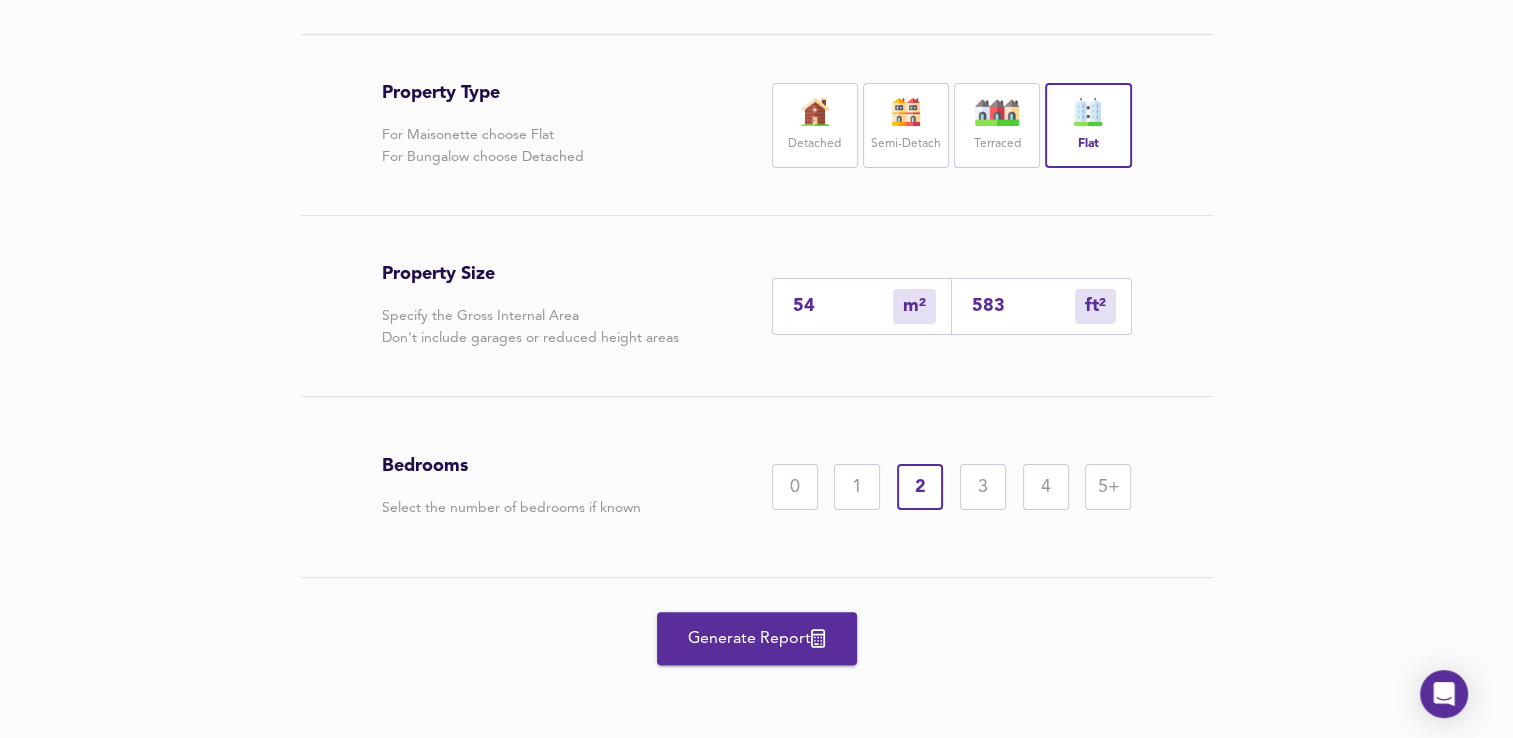 click on "Generate Report" at bounding box center (757, 639) 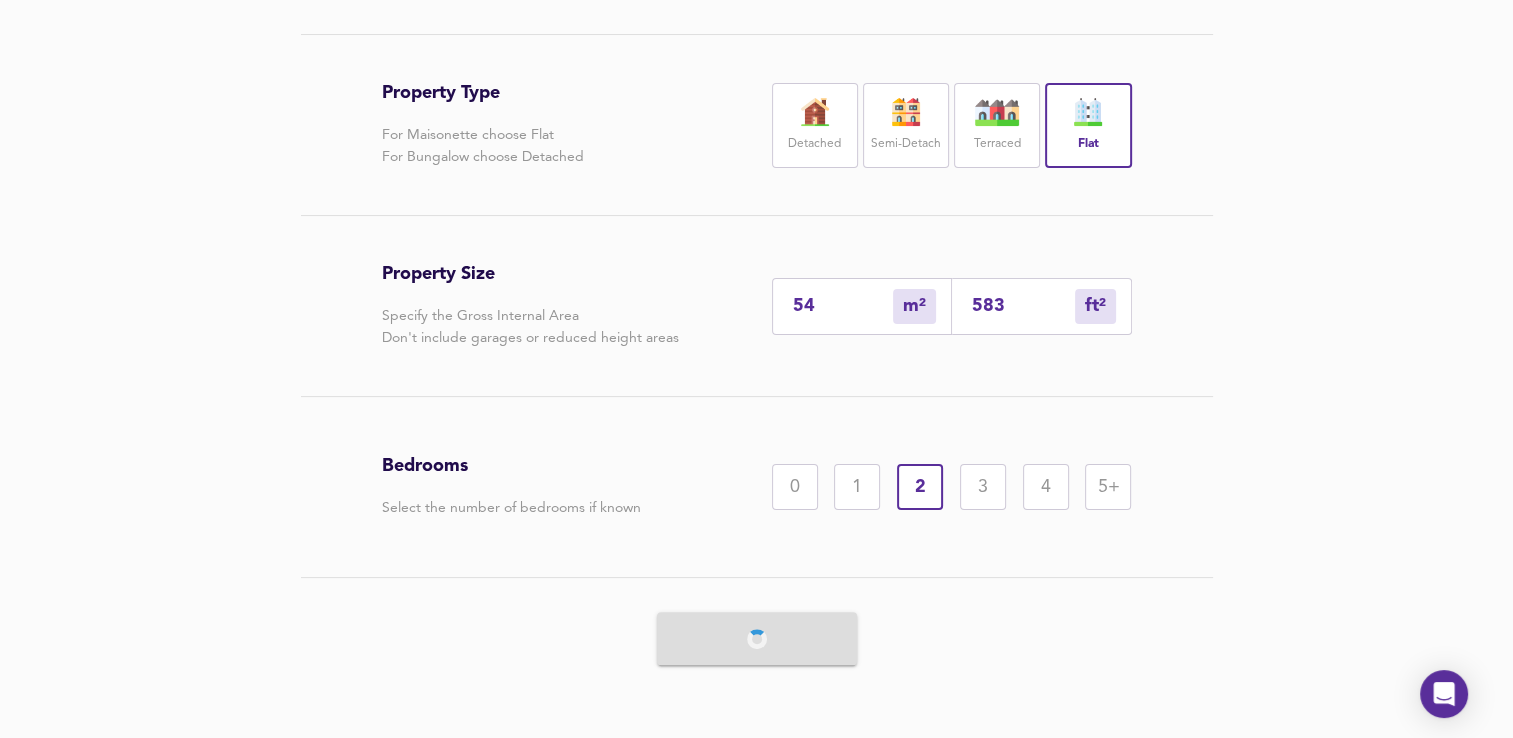 scroll, scrollTop: 0, scrollLeft: 0, axis: both 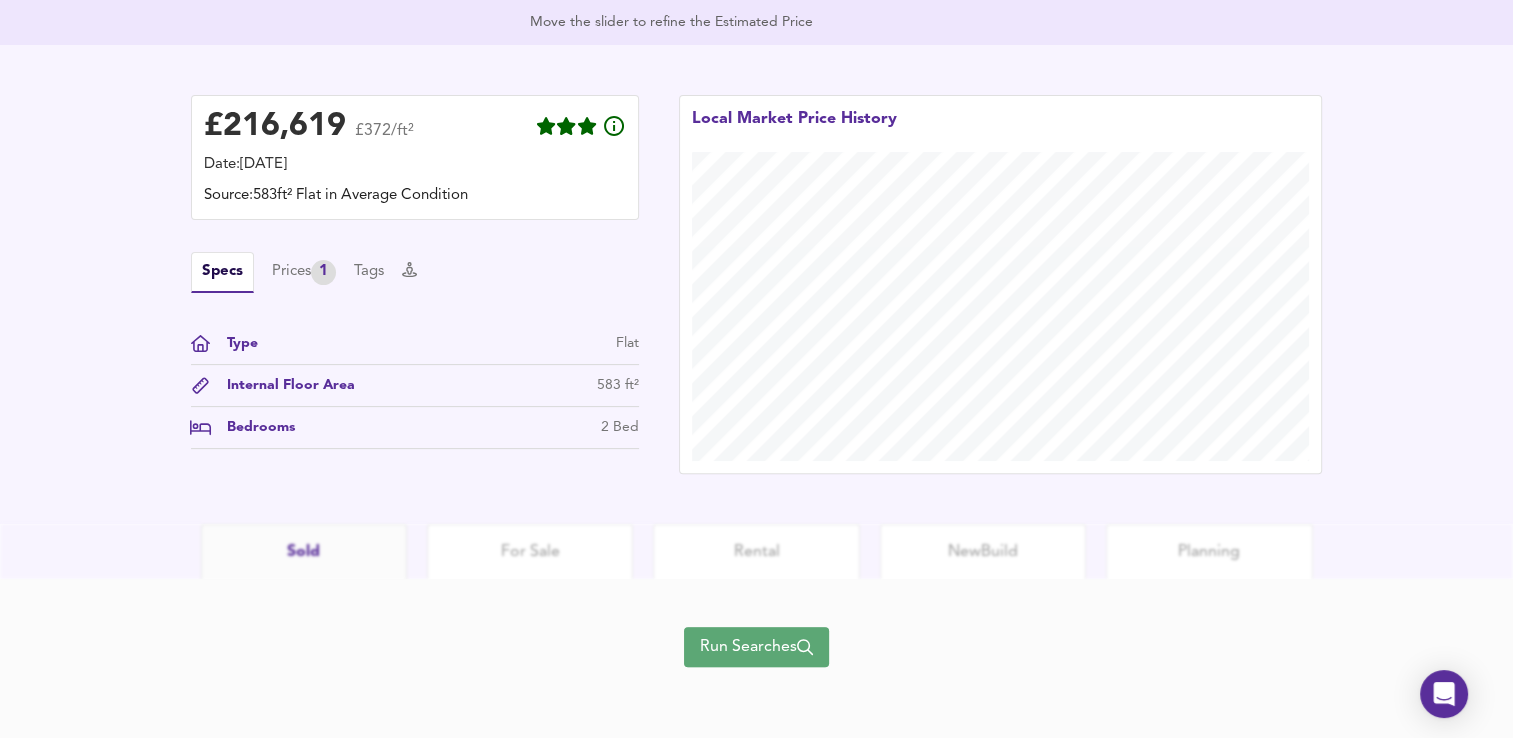click on "Run Searches" at bounding box center (756, 647) 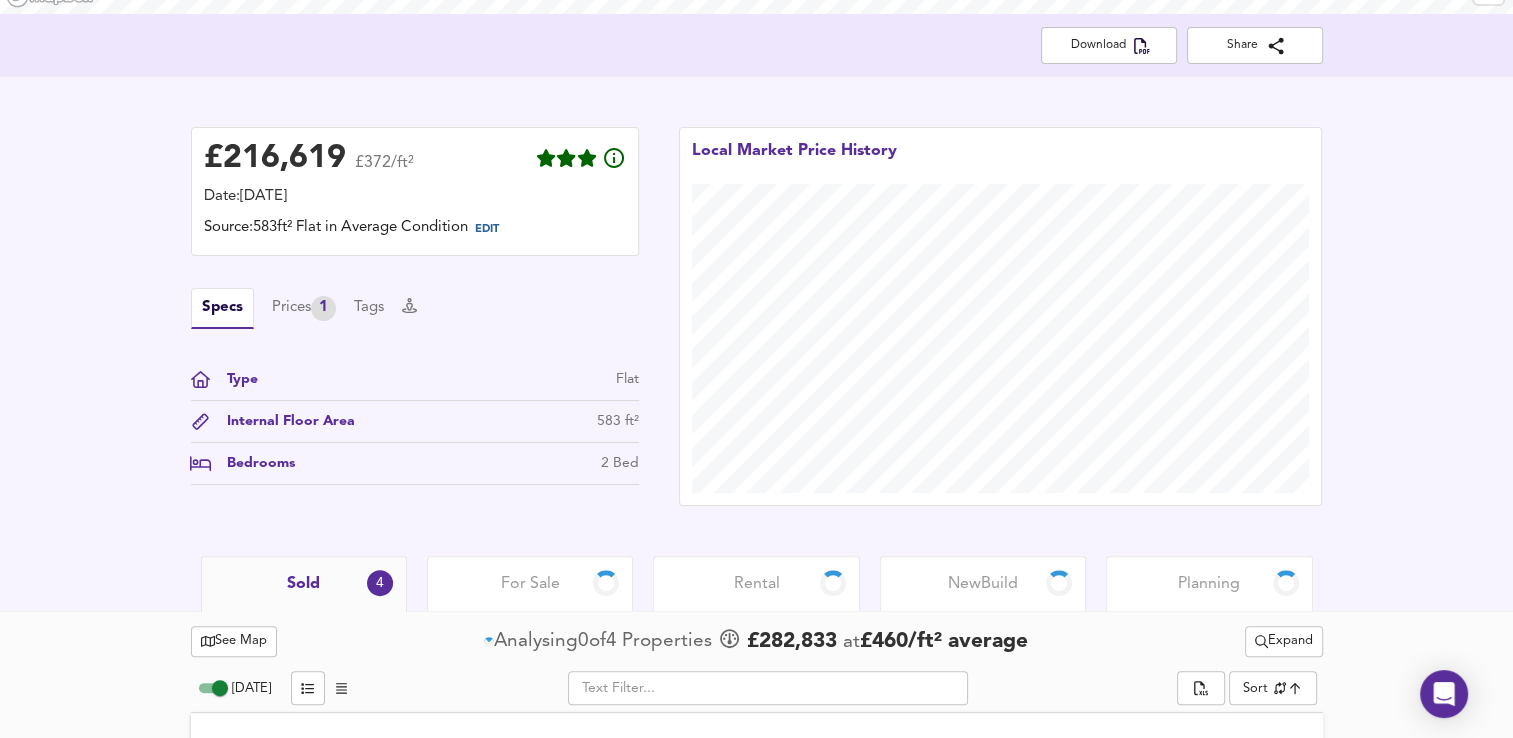scroll, scrollTop: 432, scrollLeft: 0, axis: vertical 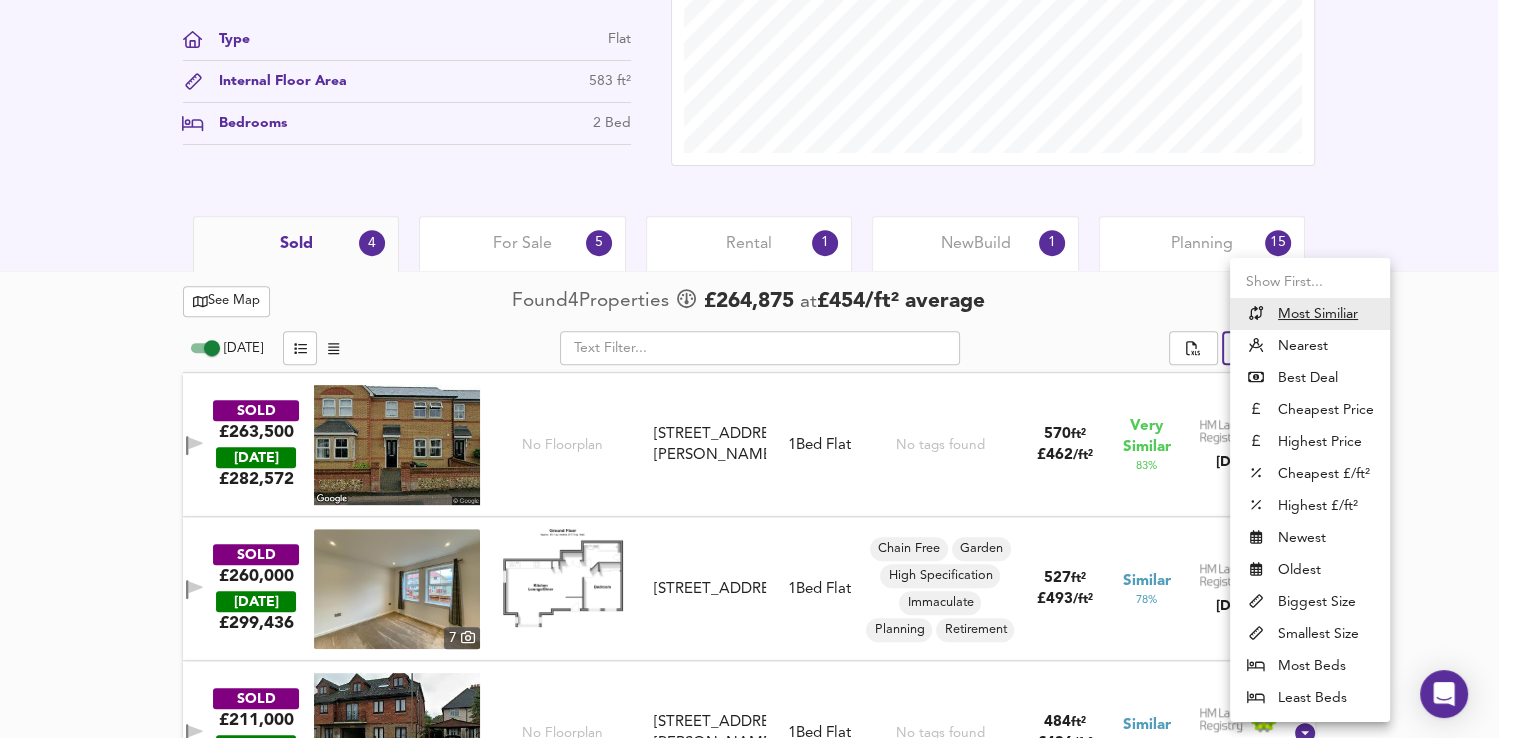 click on "Map Search Valuation    26 Log out [STREET_ADDRESS] Download Share £ 216,619   £372/ft²   Date:  [DATE] Source:  583ft² Flat in Average Condition EDIT Specs Prices   1 Tags Type Flat Internal Floor Area 583 ft² Bedrooms 2 Bed   Local Market Price History   Sold 4 For Sale 5 Rental 1 New  Build 1 Planning 15   See Map Found  4  Propert ies     £ 264,875   at  £ 454 / ft²   average      Expand [DATE]           ​       Sort   similarityscore ​ SOLD £263,500   [DATE]  £ 282,572 No Floorplan Flat [GEOGRAPHIC_DATA][PERSON_NAME][STREET_ADDRESS][STREET_ADDRESS][PERSON_NAME] 1  Bed   Flat No tags found 570 ft² £ 462 / ft² Very Similar 83 % [DATE] SOLD £260,000   [DATE]  £ 299,436   [GEOGRAPHIC_DATA][STREET_ADDRESS][STREET_ADDRESS] 1  Bed   Flat Chain Free Garden High Specification Immaculate Planning Retirement 527 ft² £ 493 / ft² Similar 78 % [DATE] SOLD £211,000   [DATE]  £ 218,463 No Floorplan" at bounding box center [756, -371] 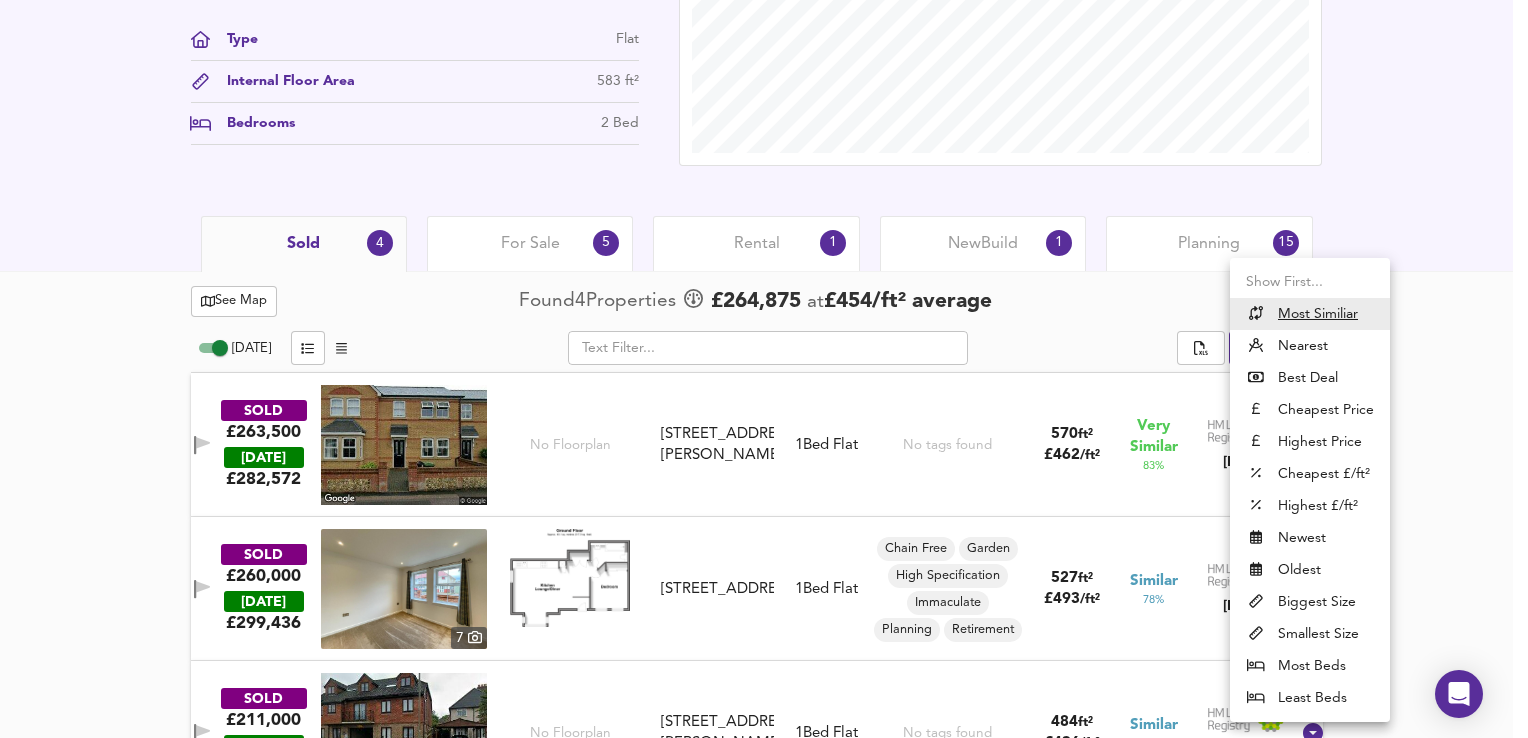 click on "Nearest" at bounding box center [1310, 346] 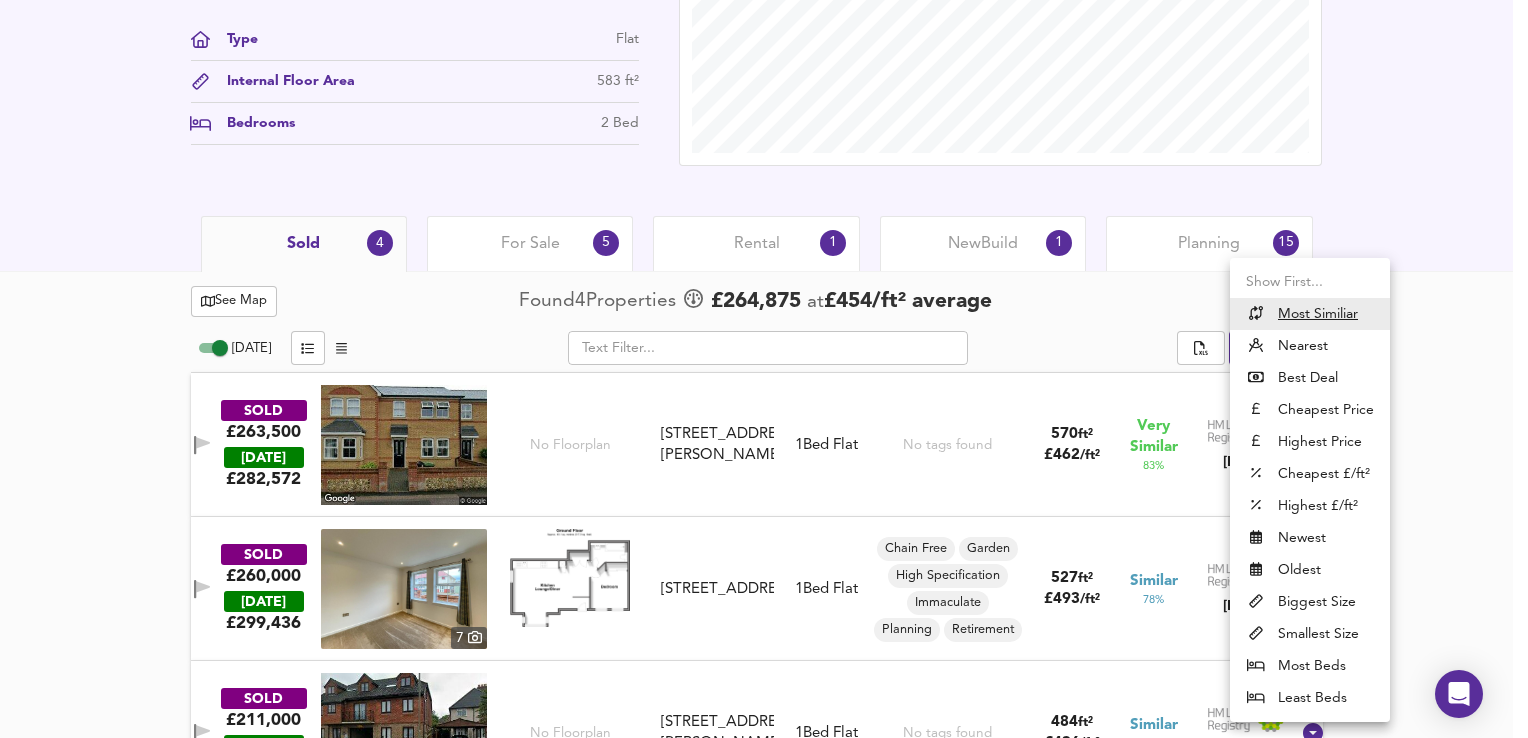 type on "distancetocenter" 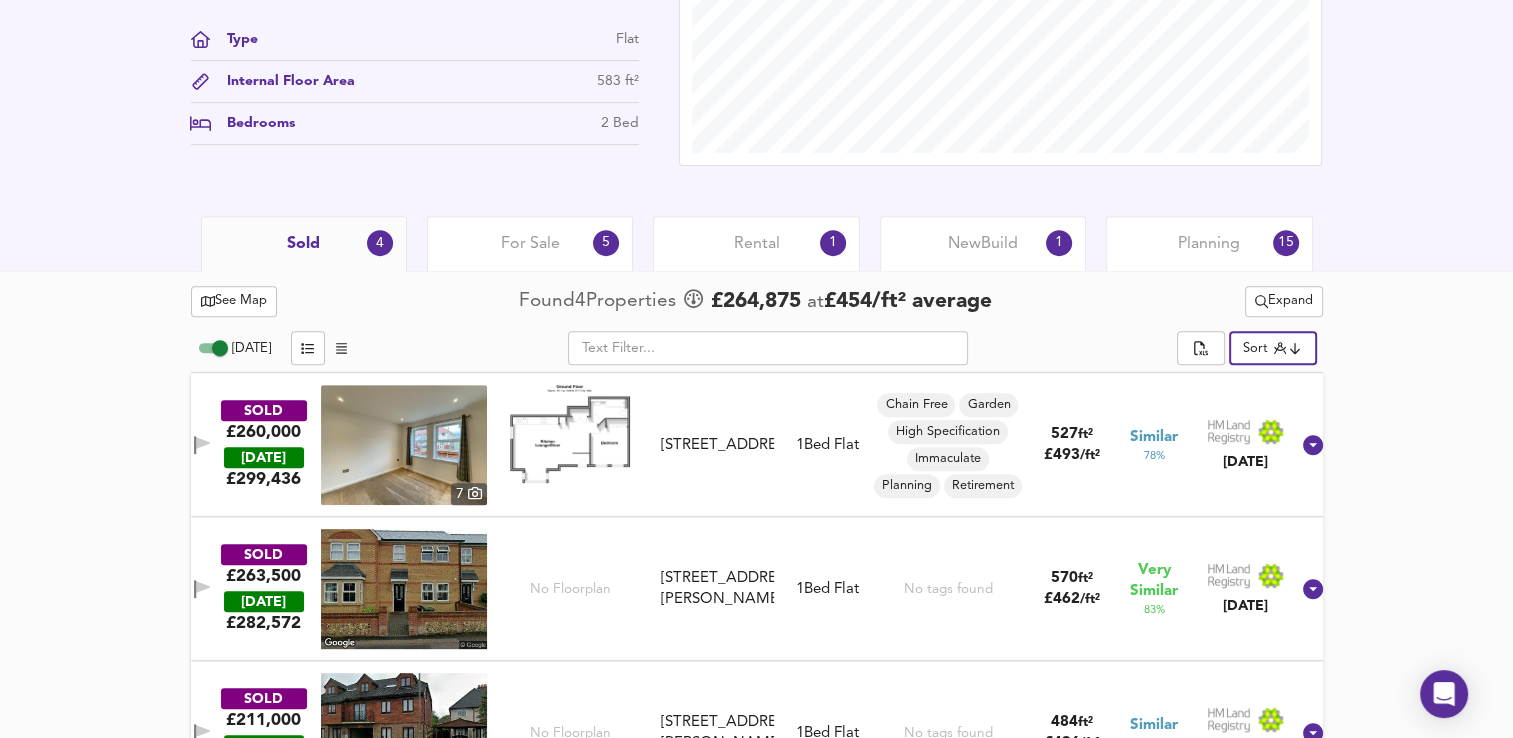 click at bounding box center [202, 445] 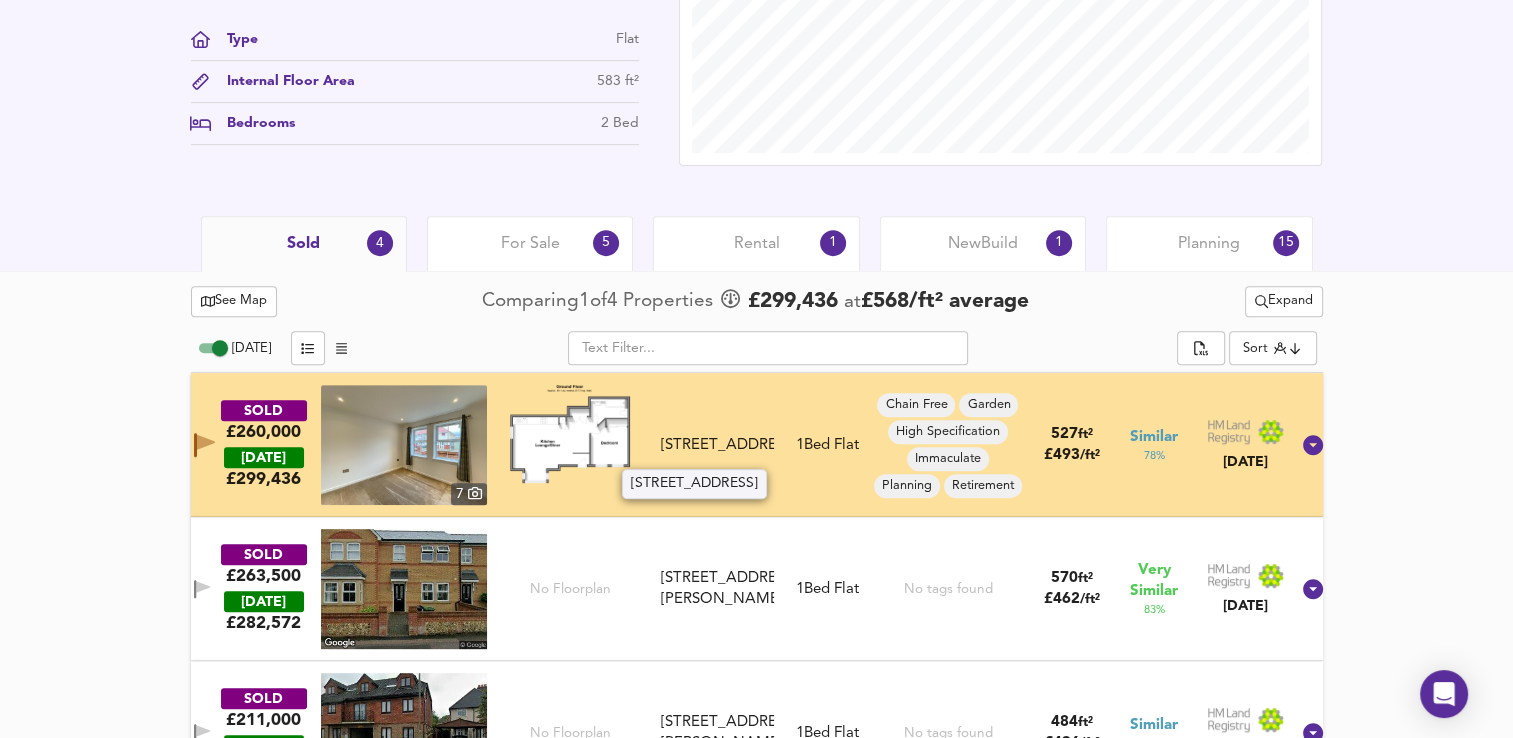 click on "[STREET_ADDRESS]" at bounding box center (717, 445) 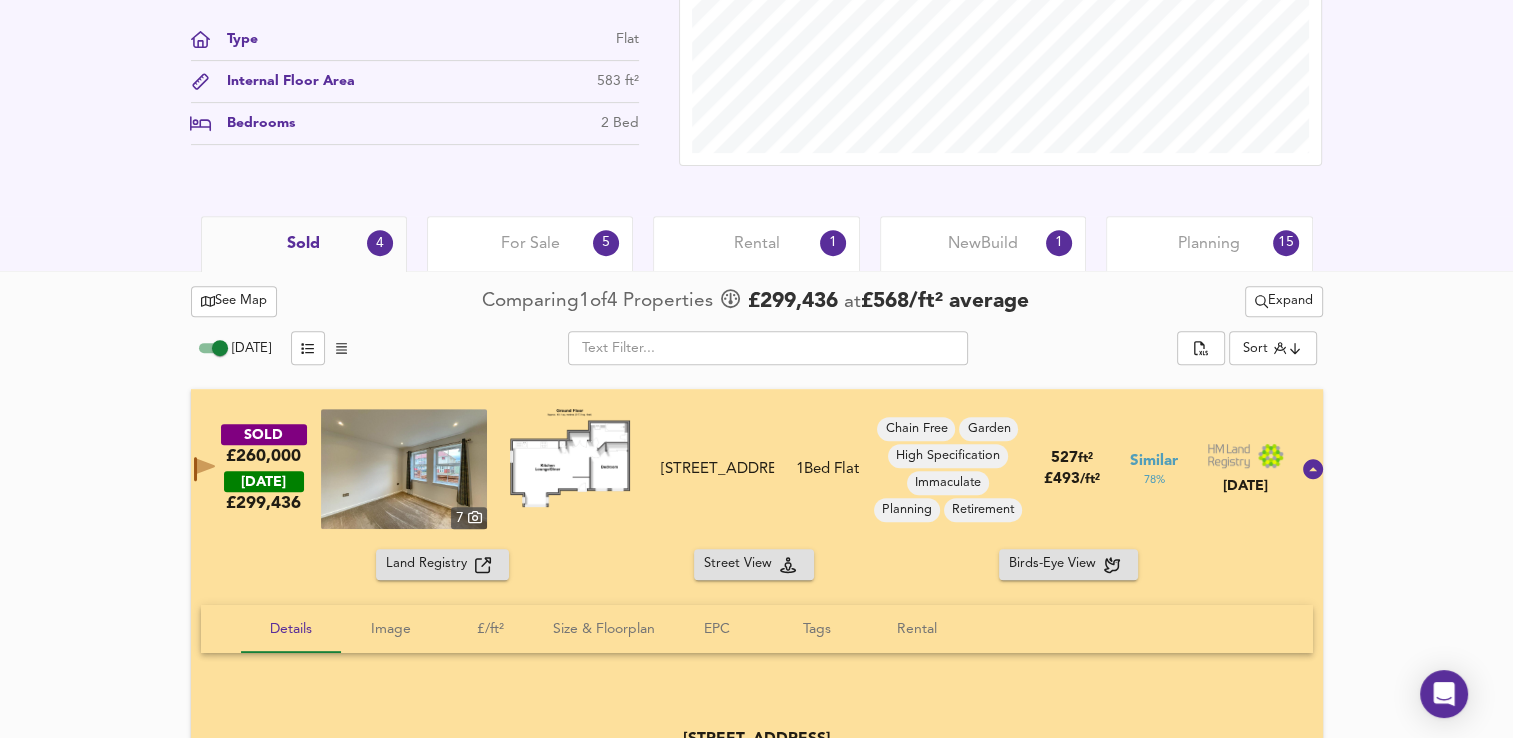 click at bounding box center [404, 469] 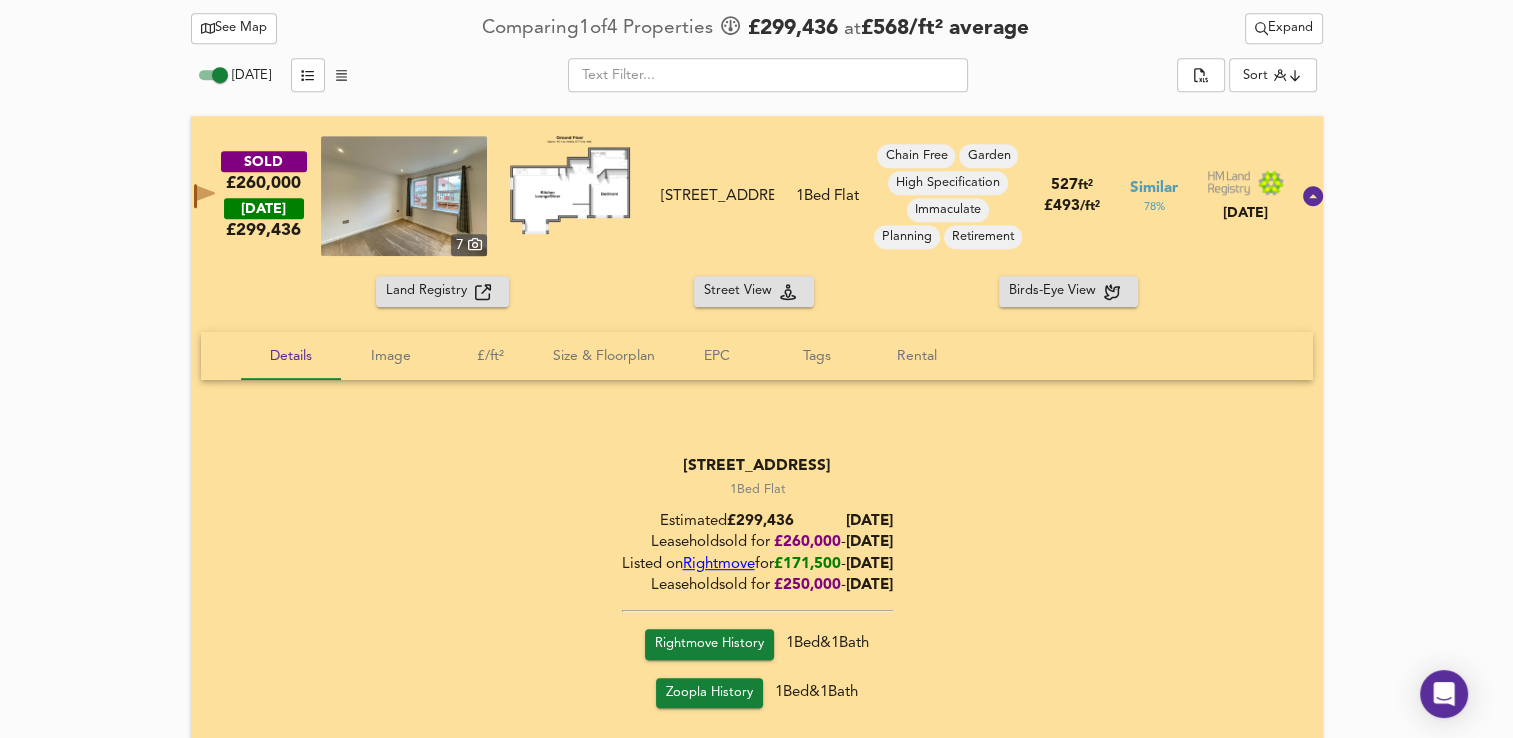 scroll, scrollTop: 1008, scrollLeft: 0, axis: vertical 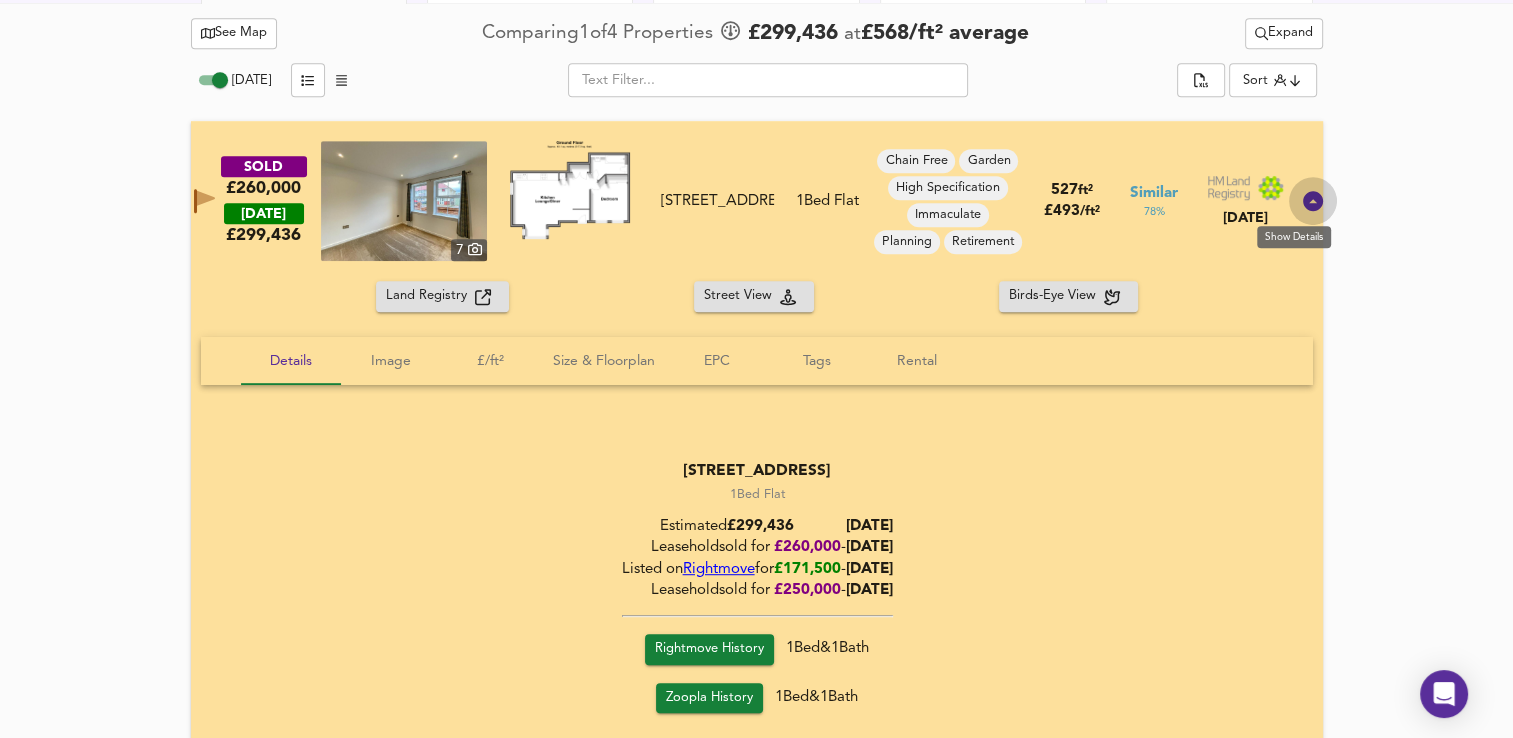 click 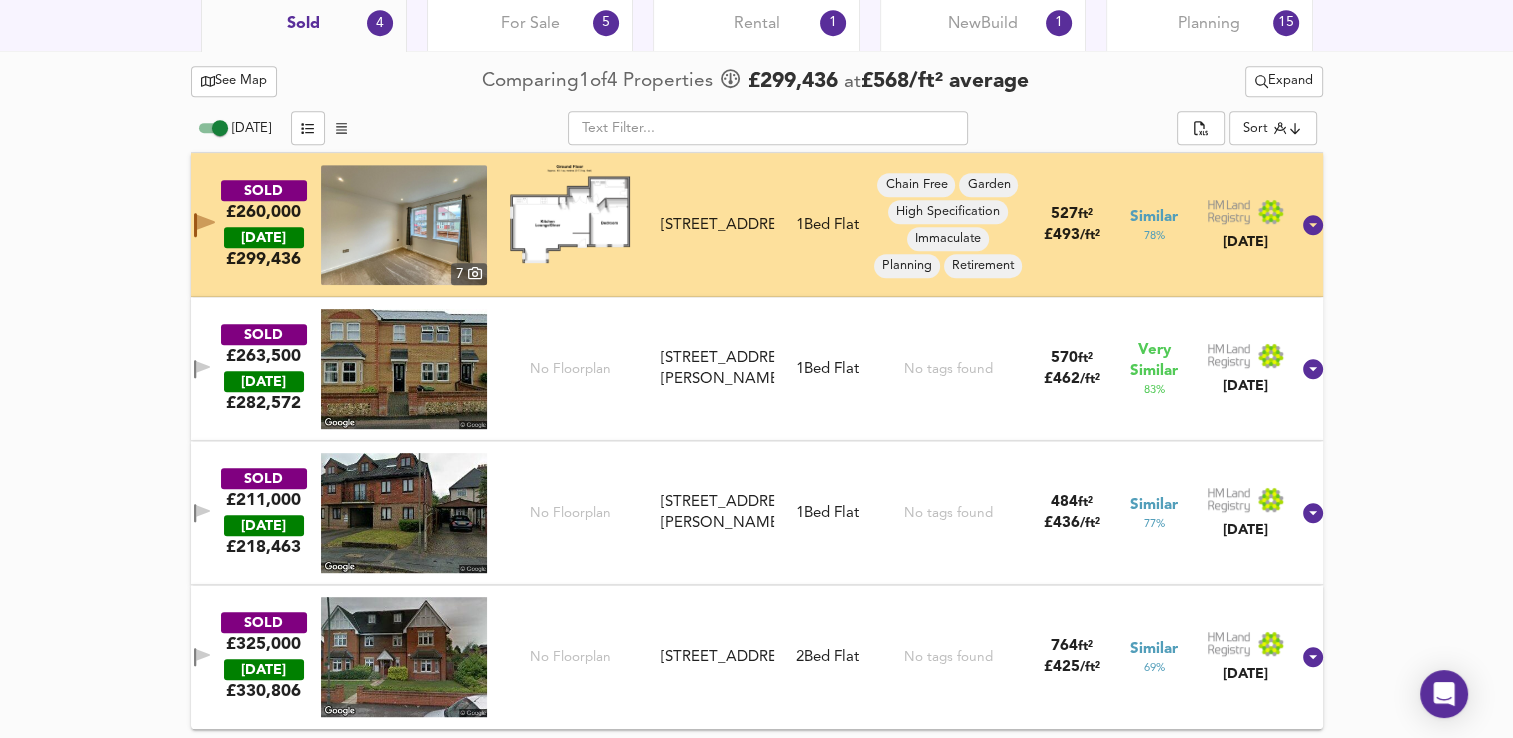 scroll, scrollTop: 959, scrollLeft: 0, axis: vertical 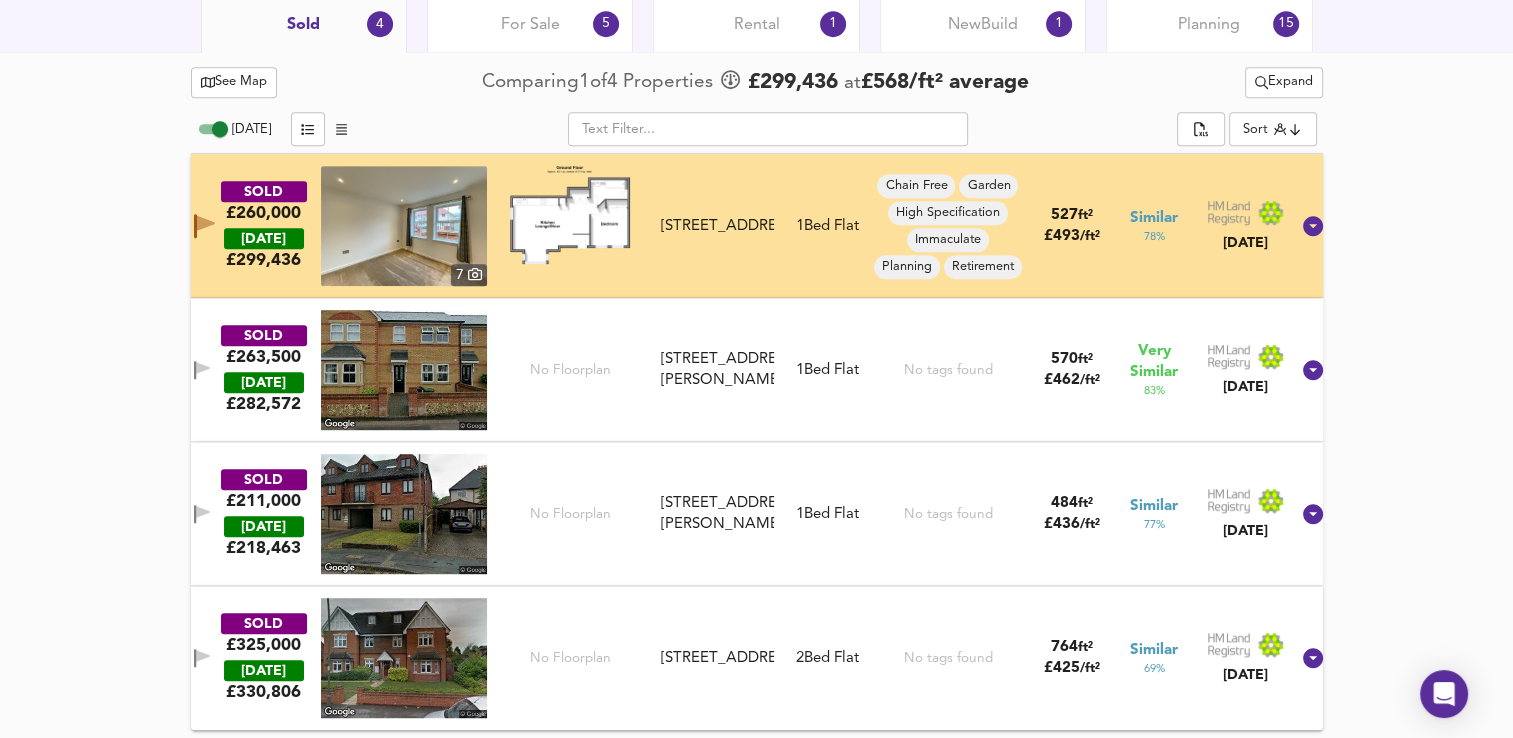 click at bounding box center (404, 370) 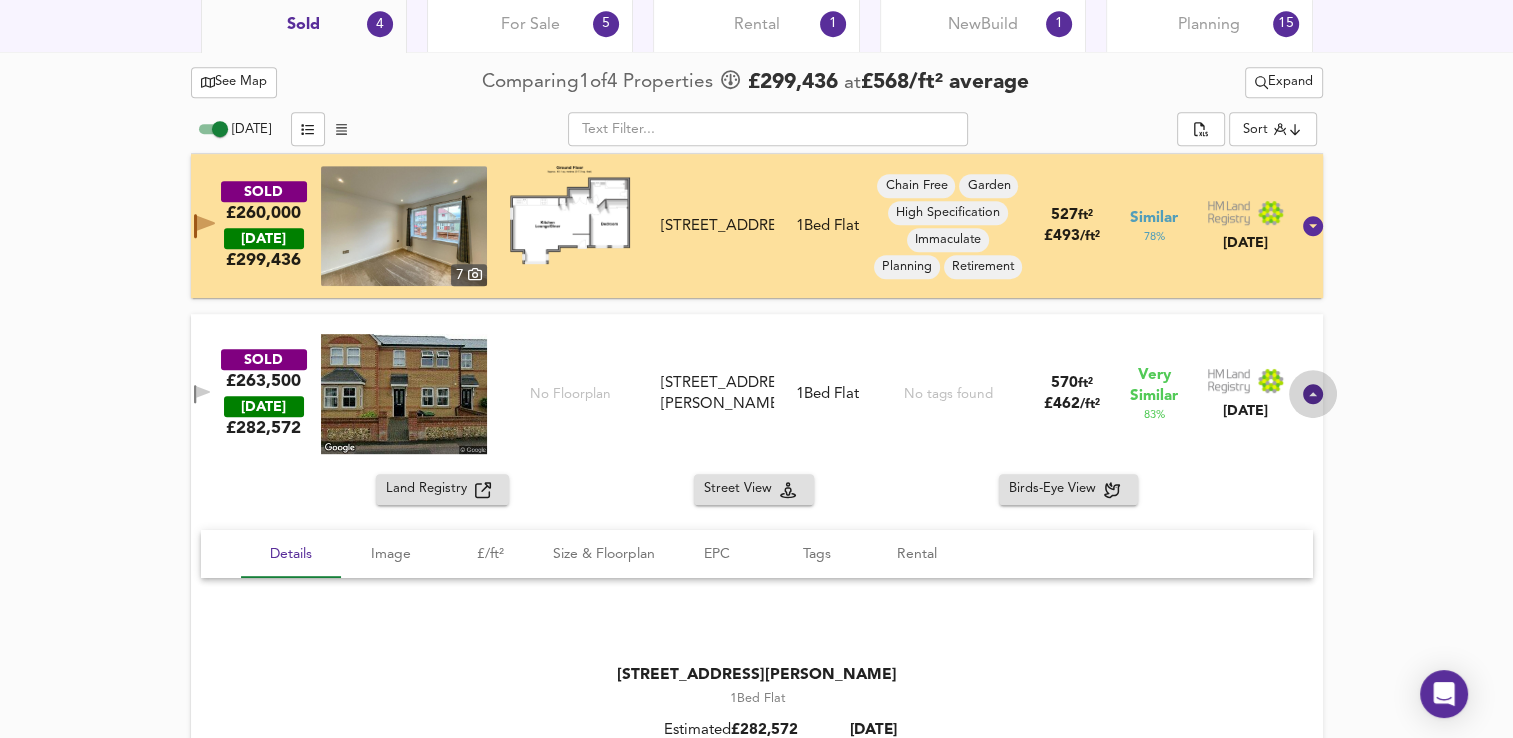 click at bounding box center (1313, 394) 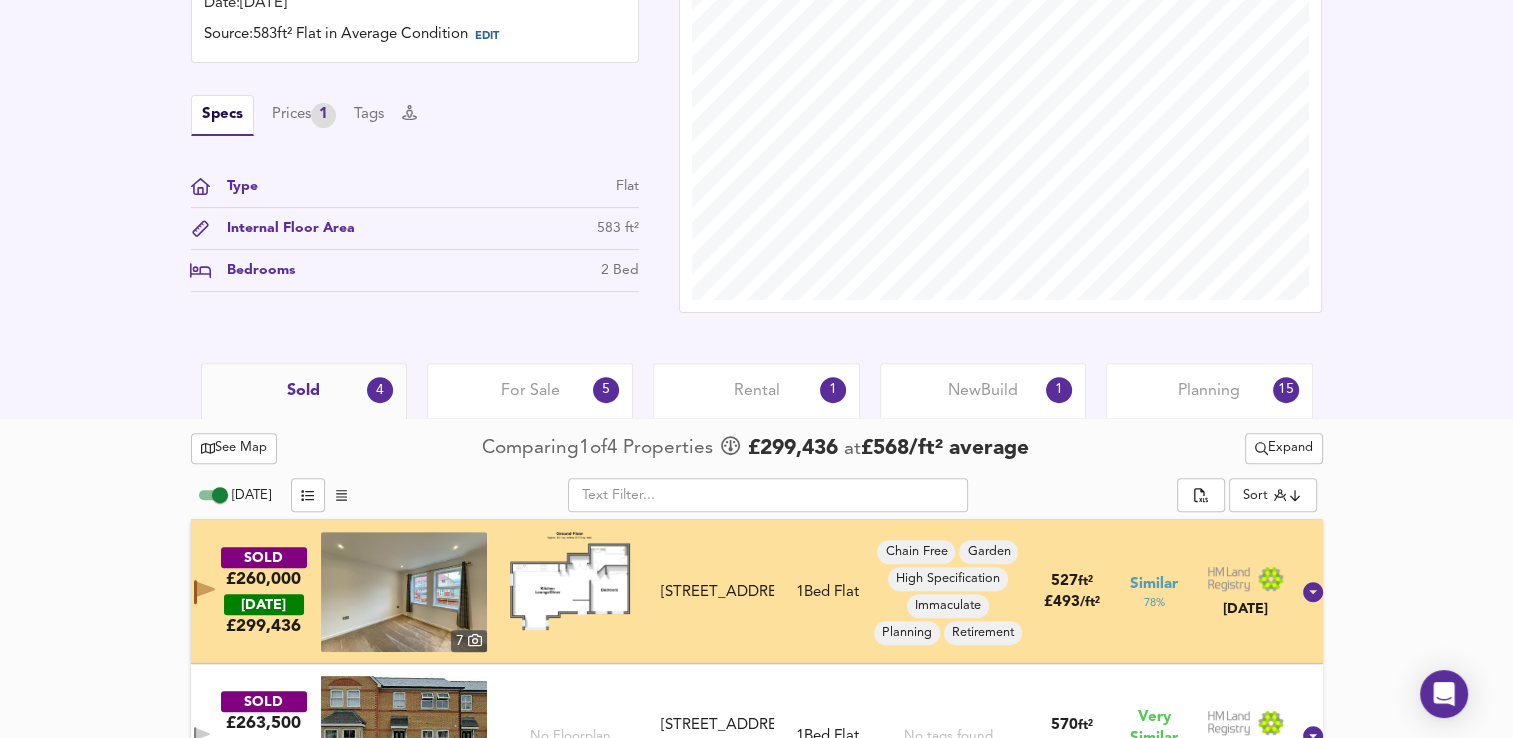 scroll, scrollTop: 599, scrollLeft: 0, axis: vertical 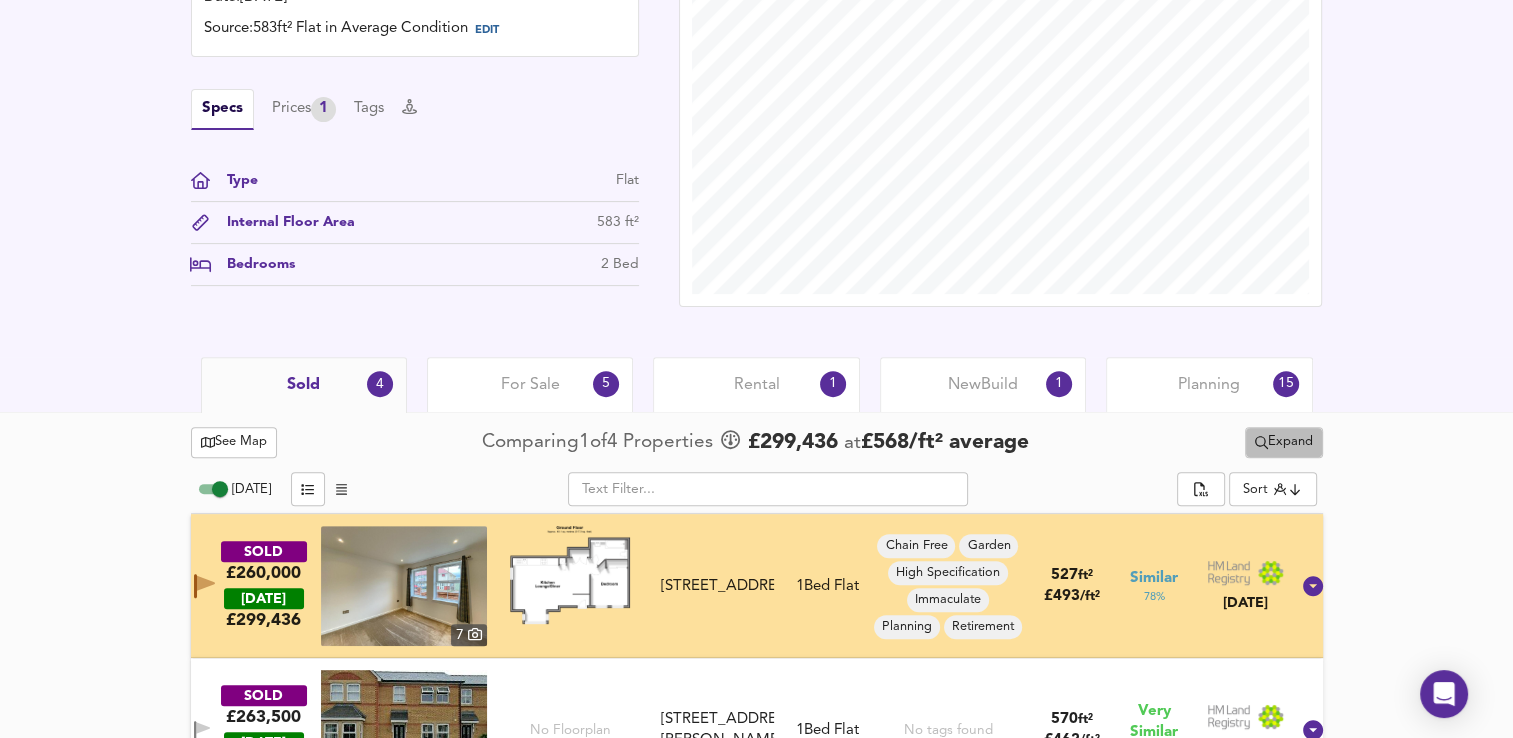 click on "Expand" at bounding box center [1284, 442] 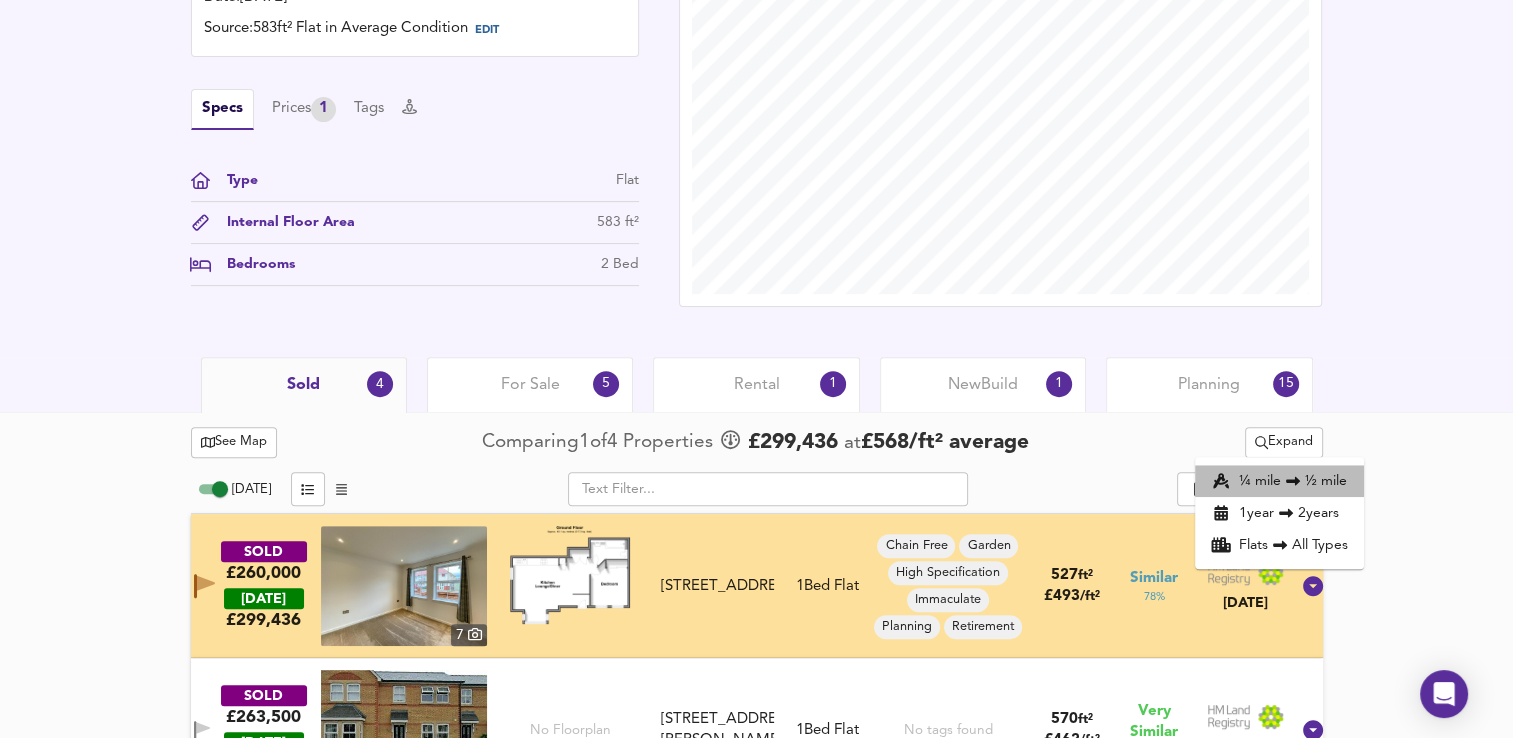 click on "¼ mile ½ mile" at bounding box center (1279, 481) 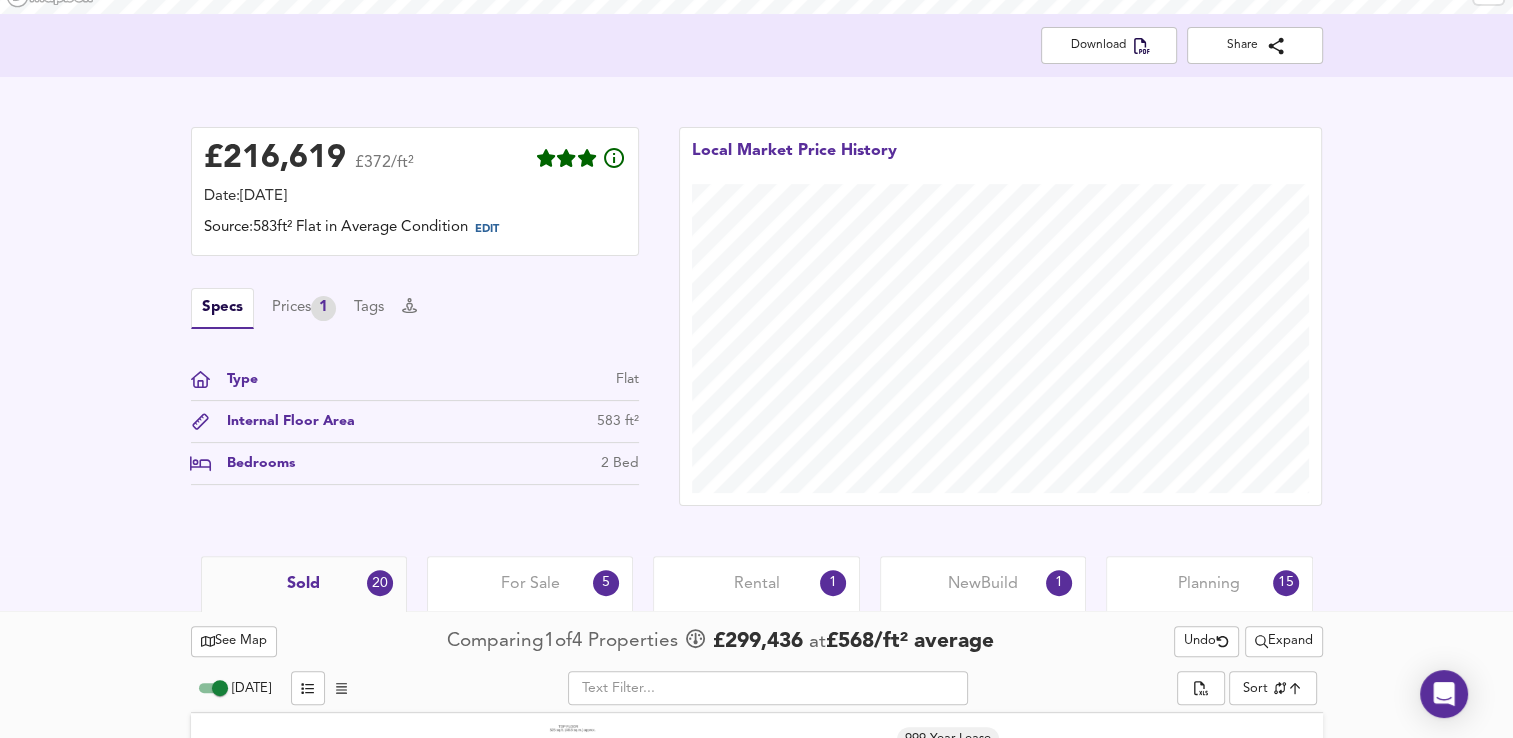 scroll, scrollTop: 599, scrollLeft: 0, axis: vertical 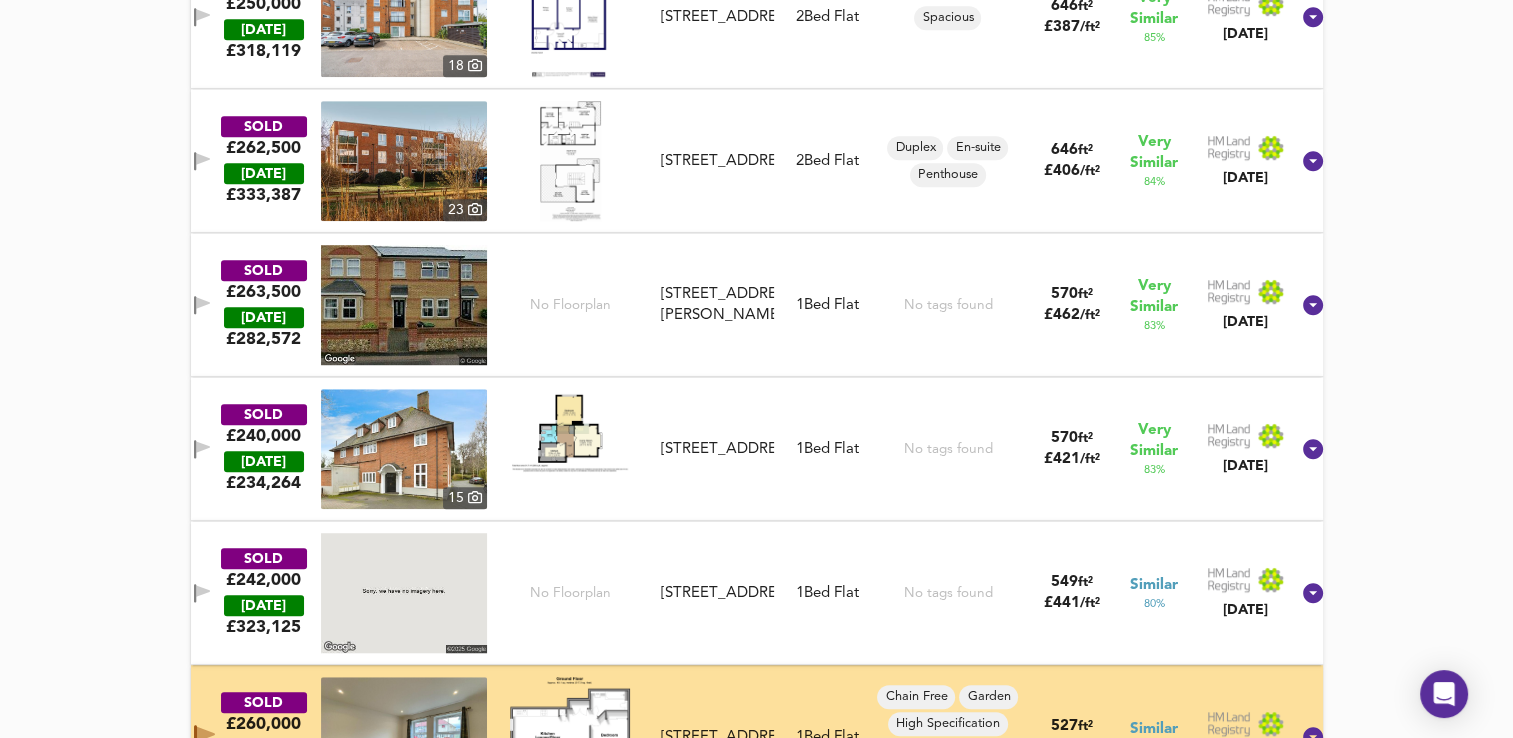 click at bounding box center (404, 449) 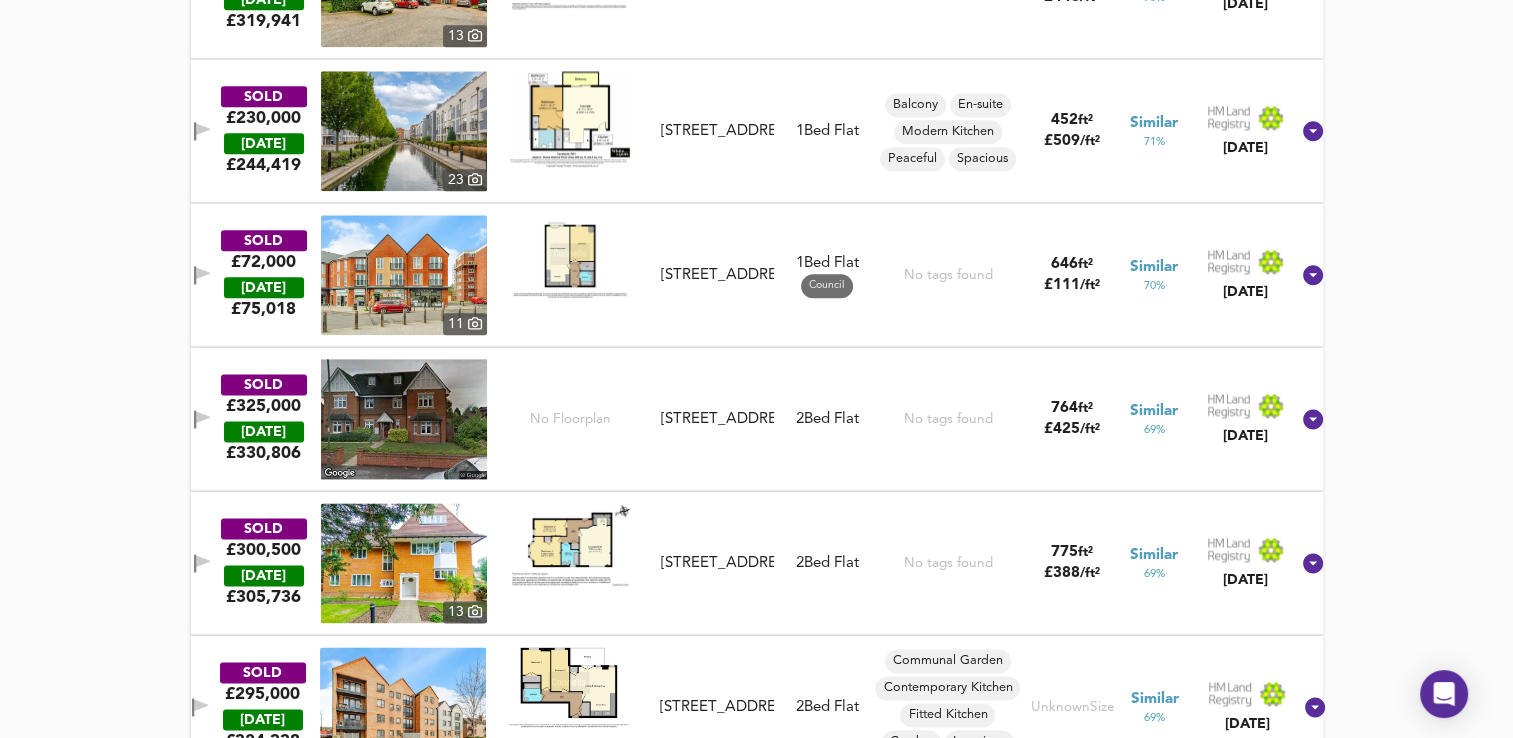 scroll, scrollTop: 2504, scrollLeft: 0, axis: vertical 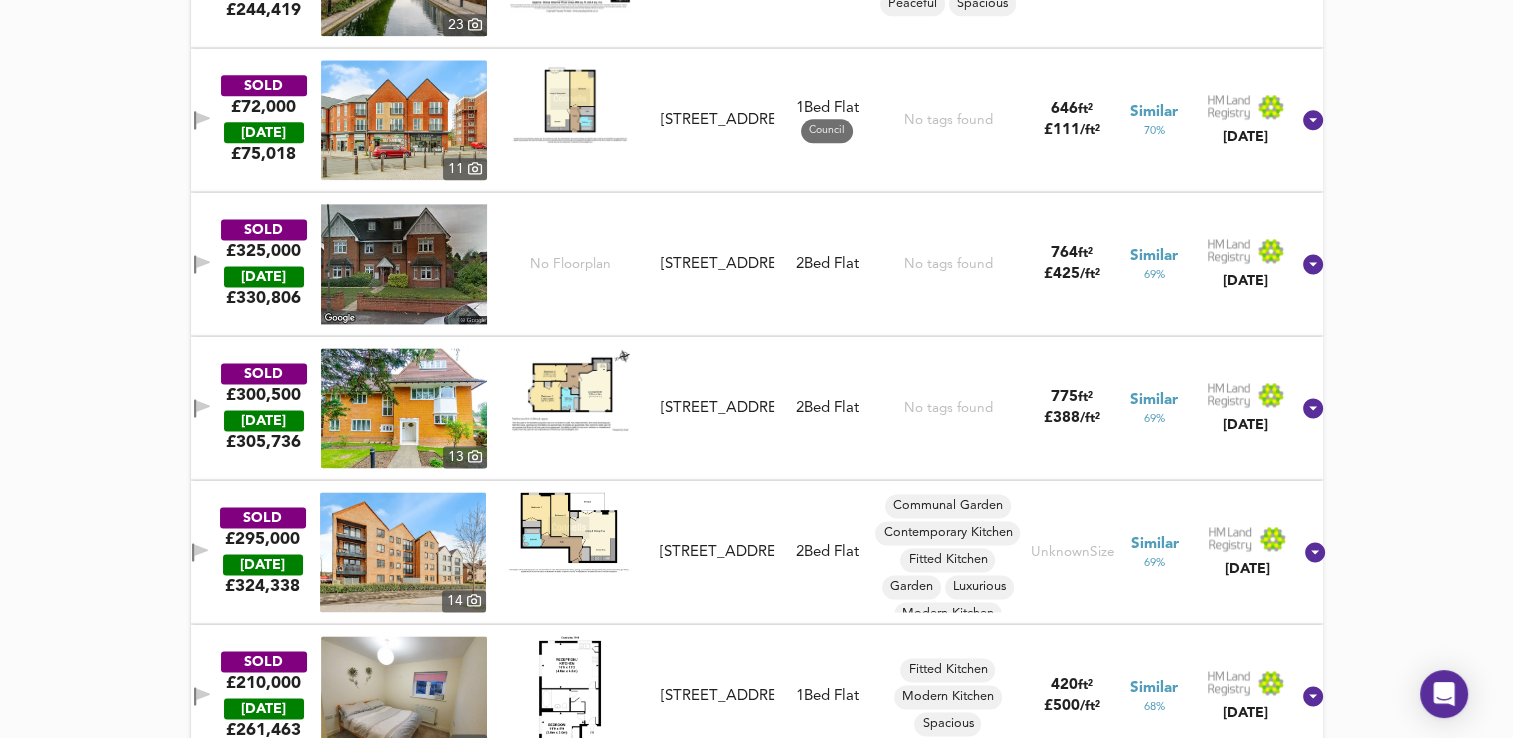 click at bounding box center (404, 408) 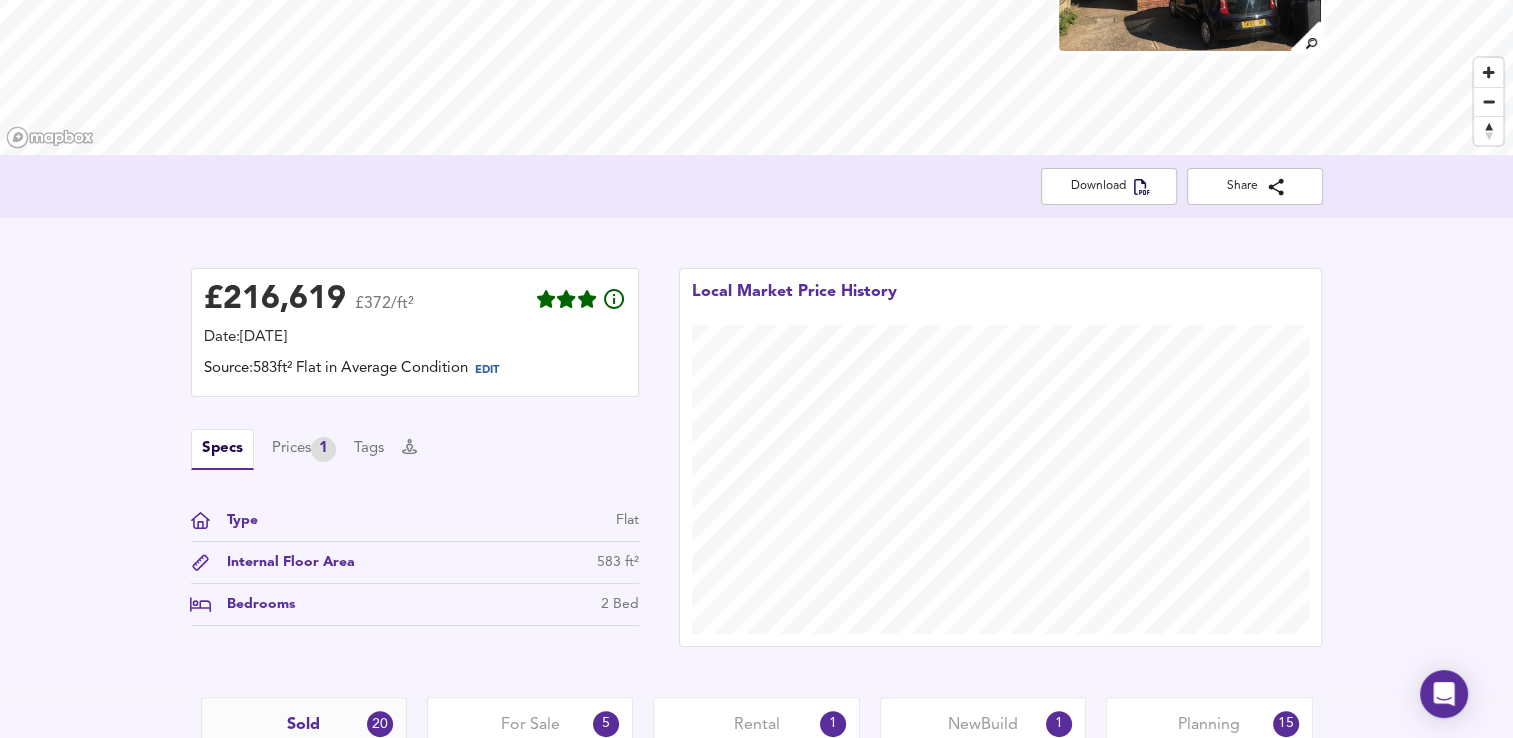 scroll, scrollTop: 244, scrollLeft: 0, axis: vertical 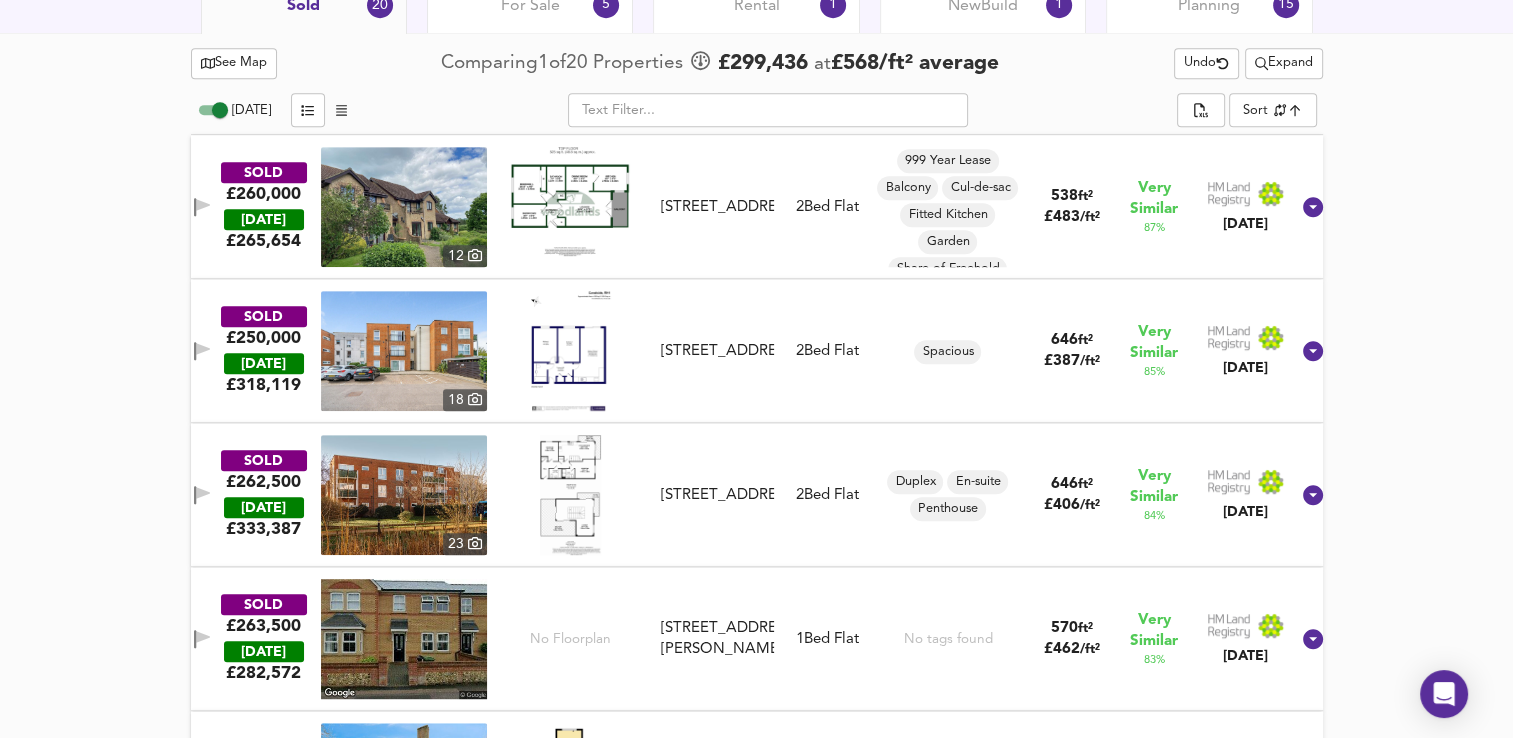 click on "See Map" at bounding box center [234, 63] 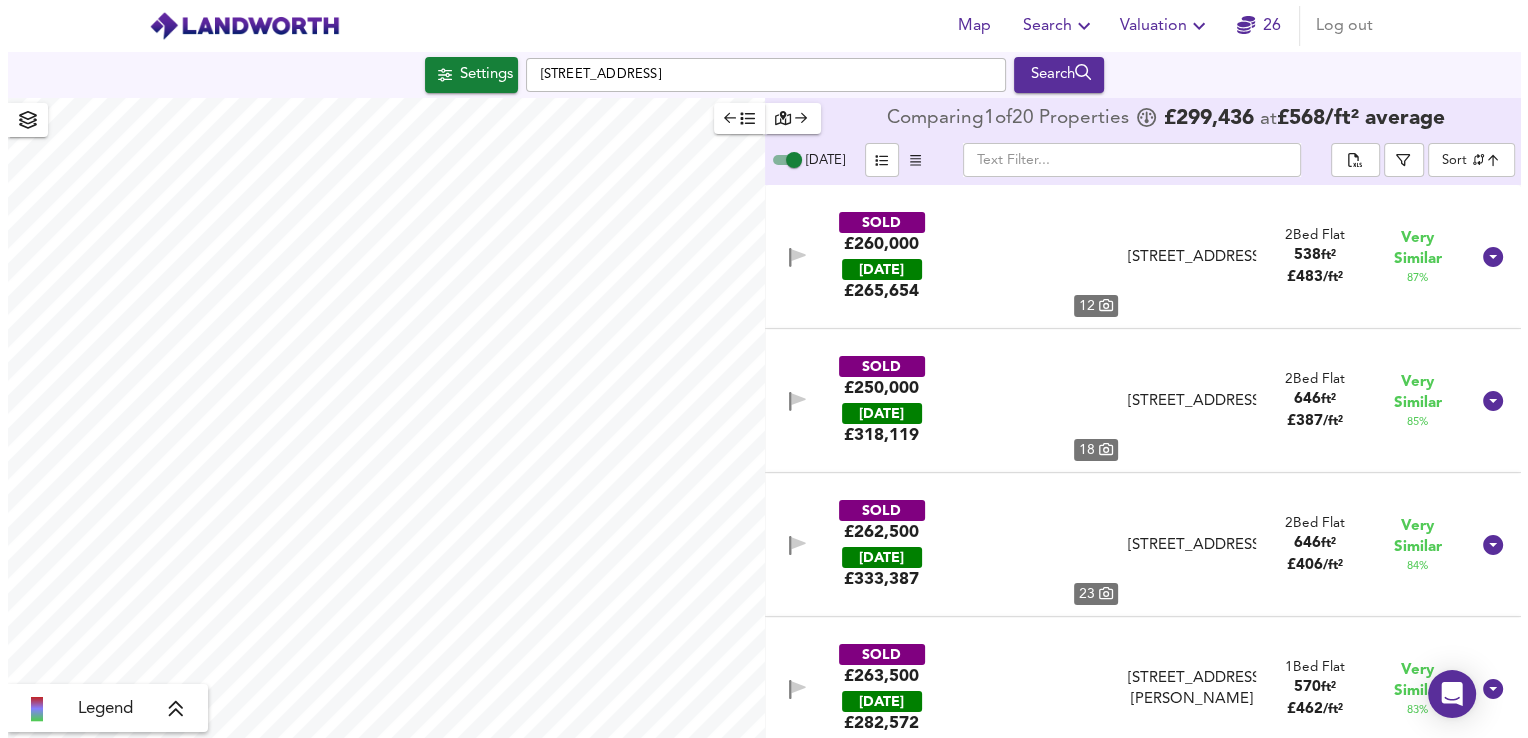 scroll, scrollTop: 0, scrollLeft: 0, axis: both 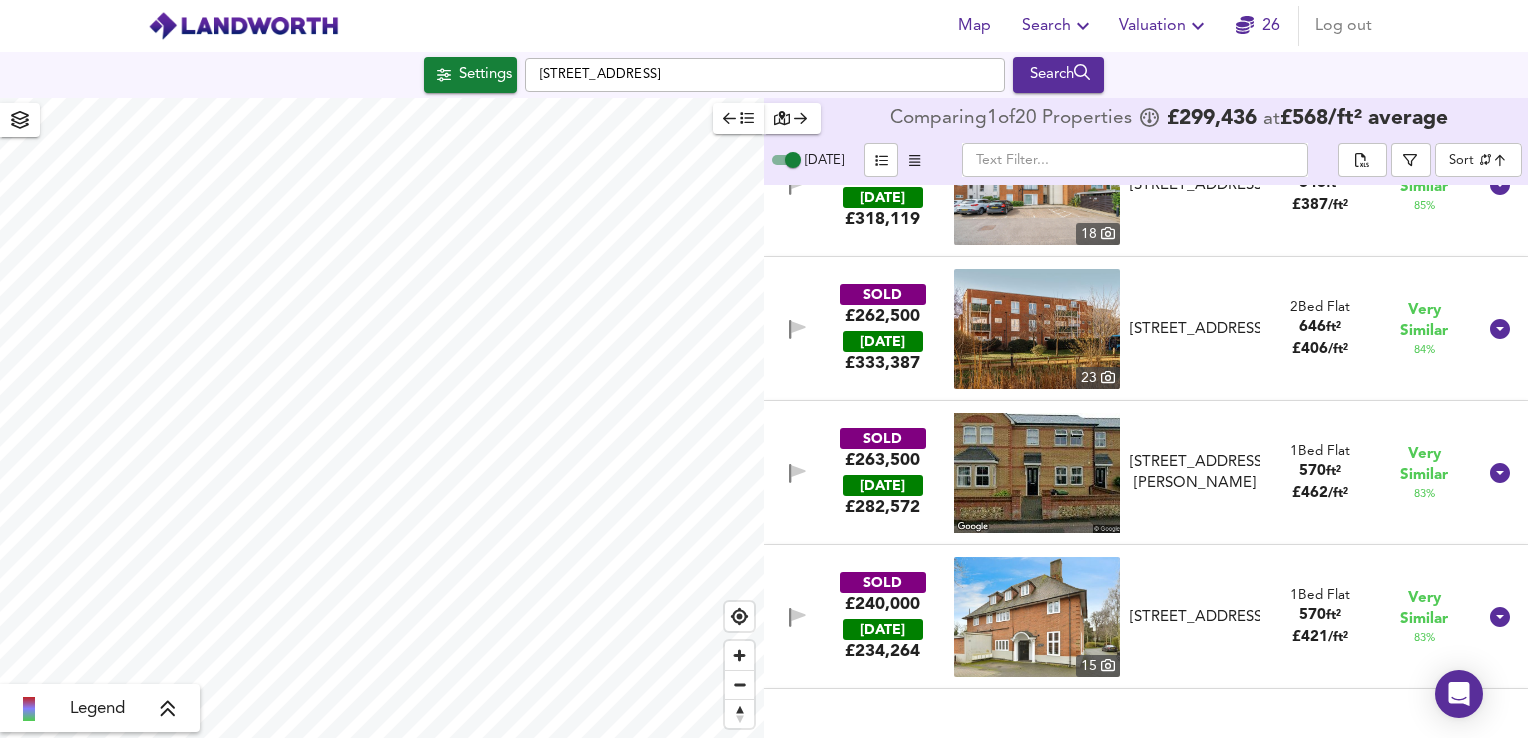 checkbox on "false" 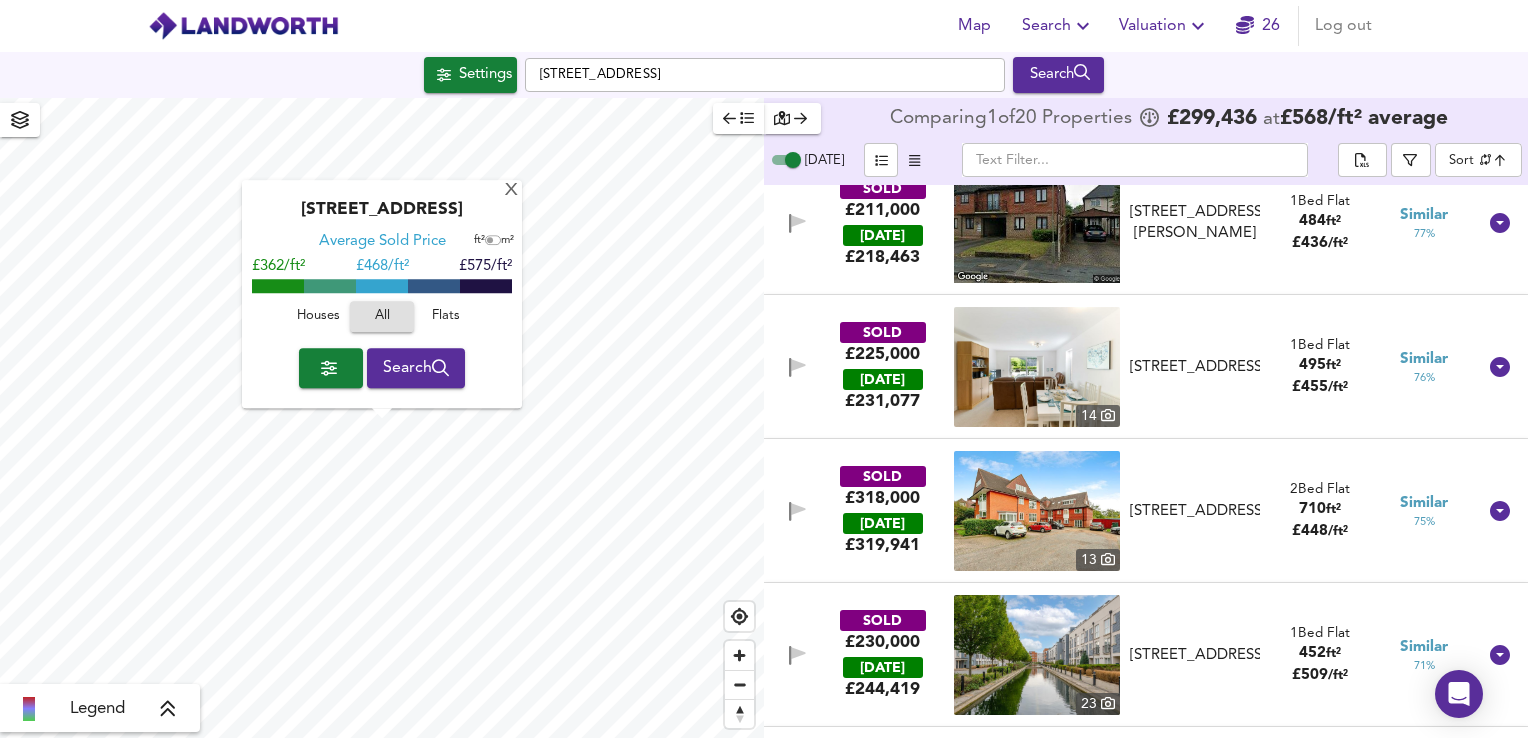 scroll, scrollTop: 1055, scrollLeft: 0, axis: vertical 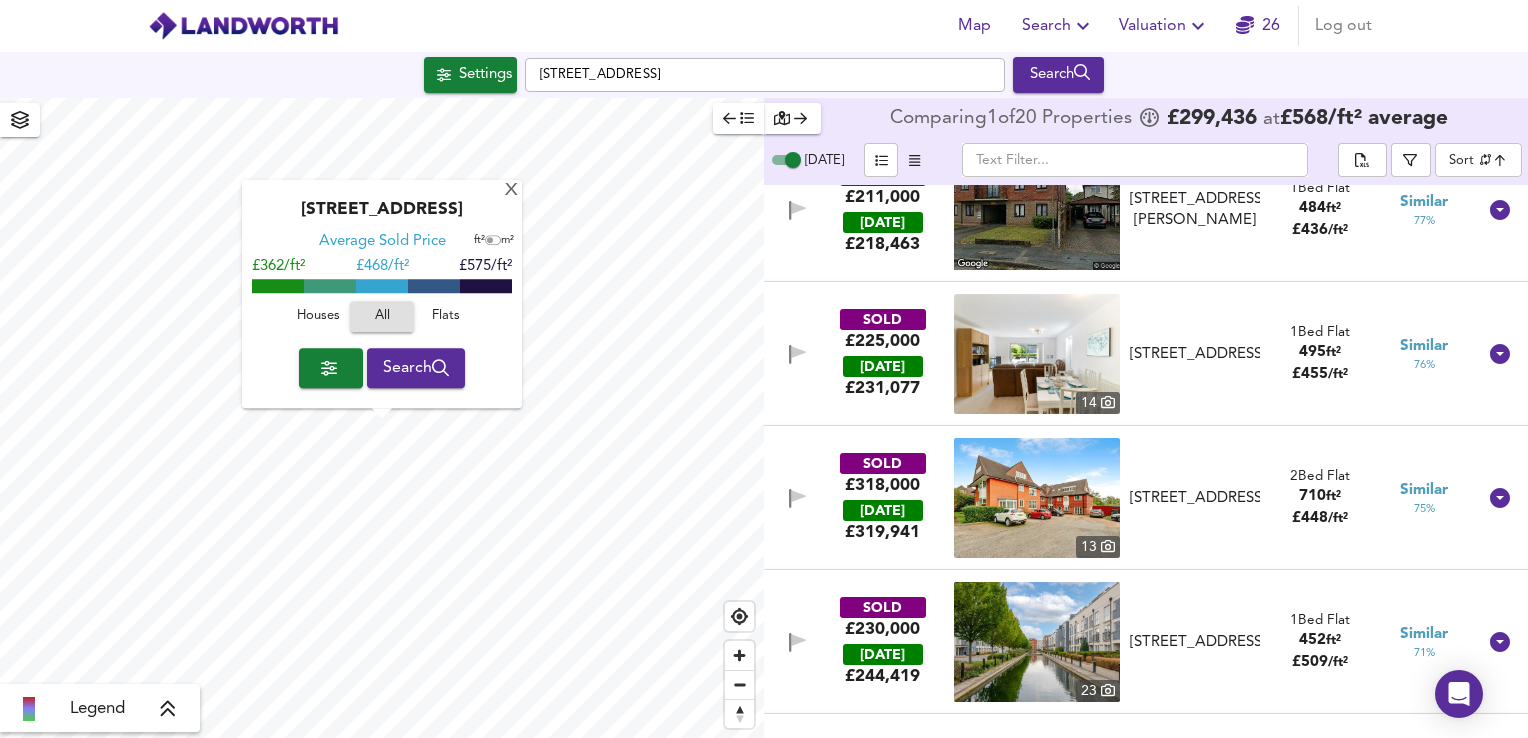 click on "SOLD £318,000   [DATE]  £ 319,941   [GEOGRAPHIC_DATA][STREET_ADDRESS][STREET_ADDRESS] 2  Bed   Flat 710 ft² £ 448 / ft²   Similar 75 %" at bounding box center (1122, 498) 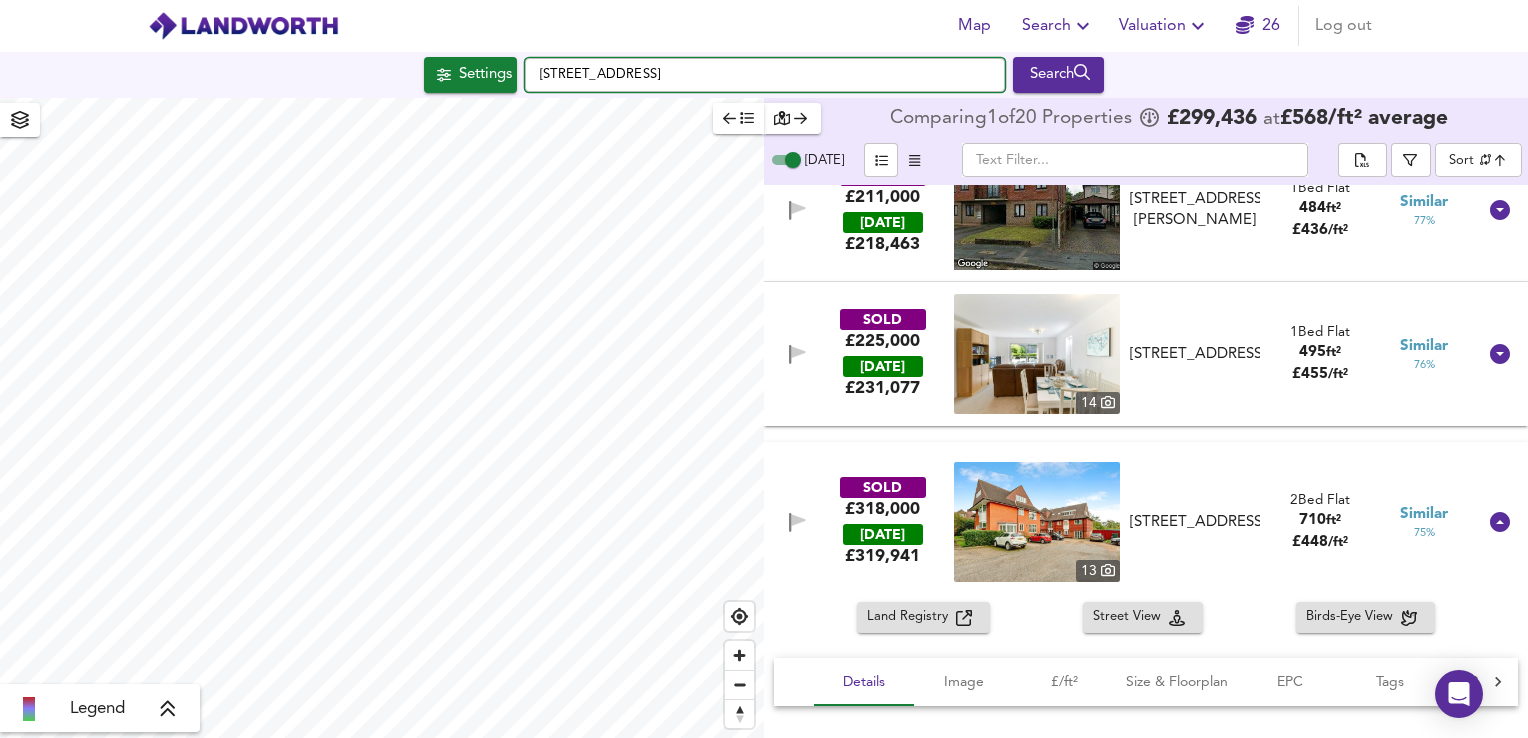 drag, startPoint x: 700, startPoint y: 74, endPoint x: 540, endPoint y: 84, distance: 160.3122 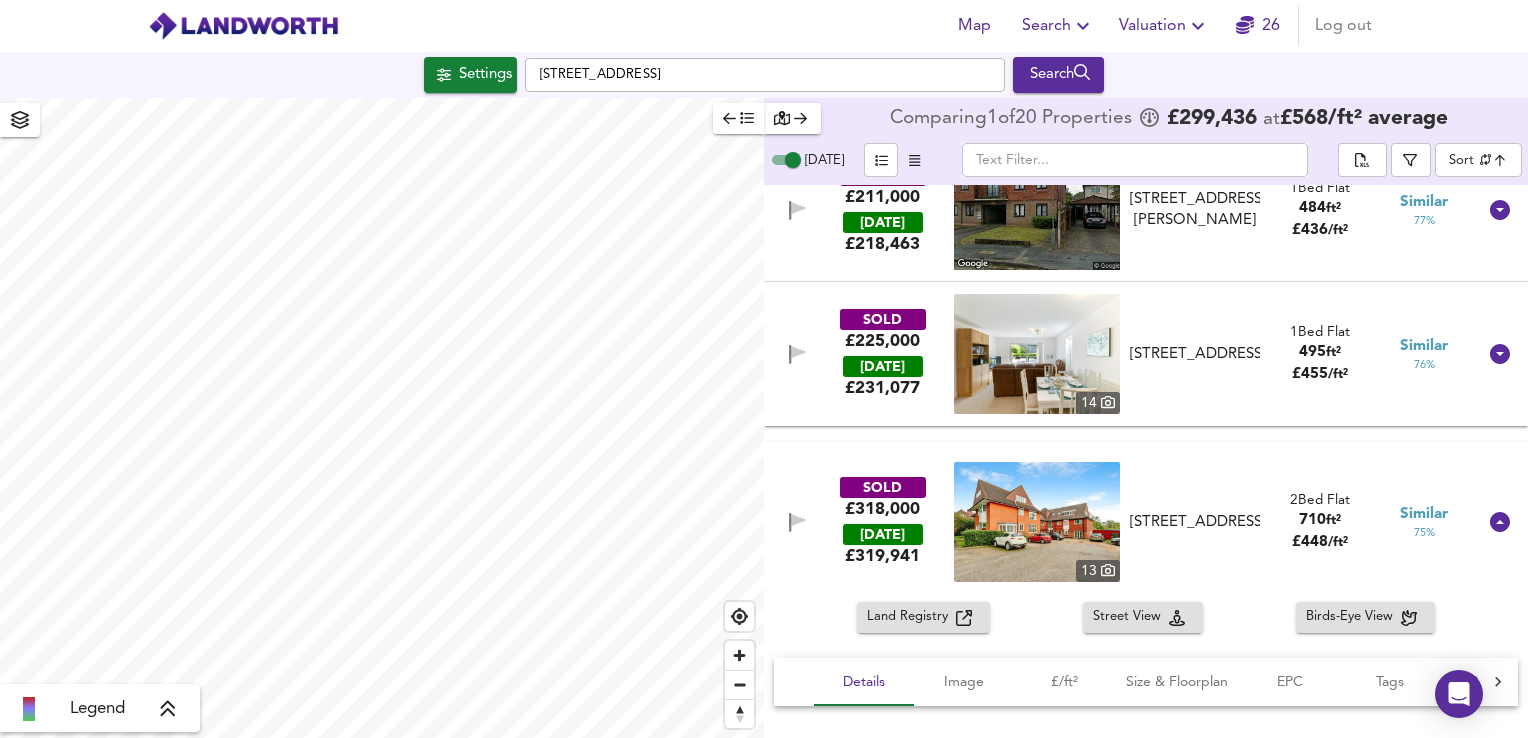 click on "Map Search Valuation    26 Log out" at bounding box center [764, 26] 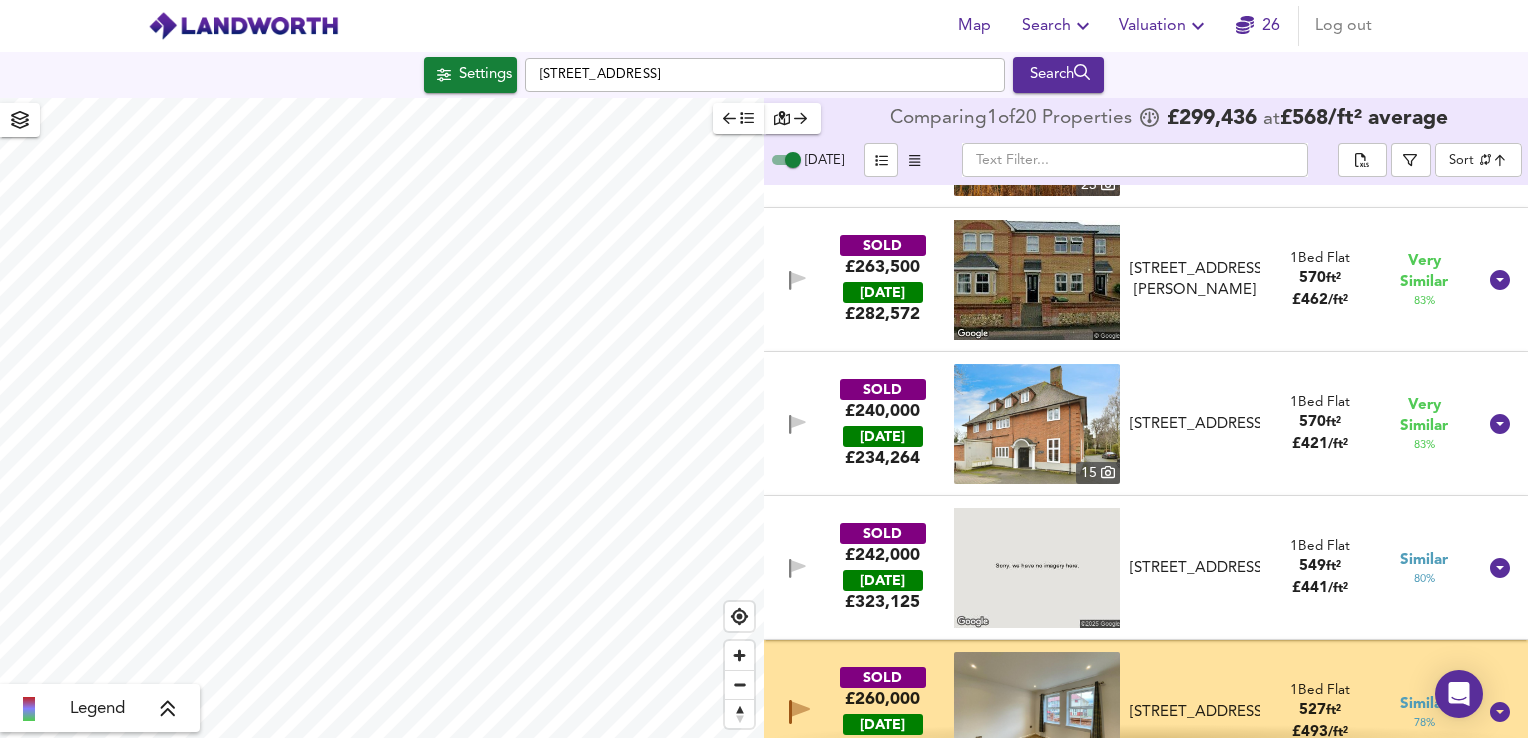 scroll, scrollTop: 0, scrollLeft: 0, axis: both 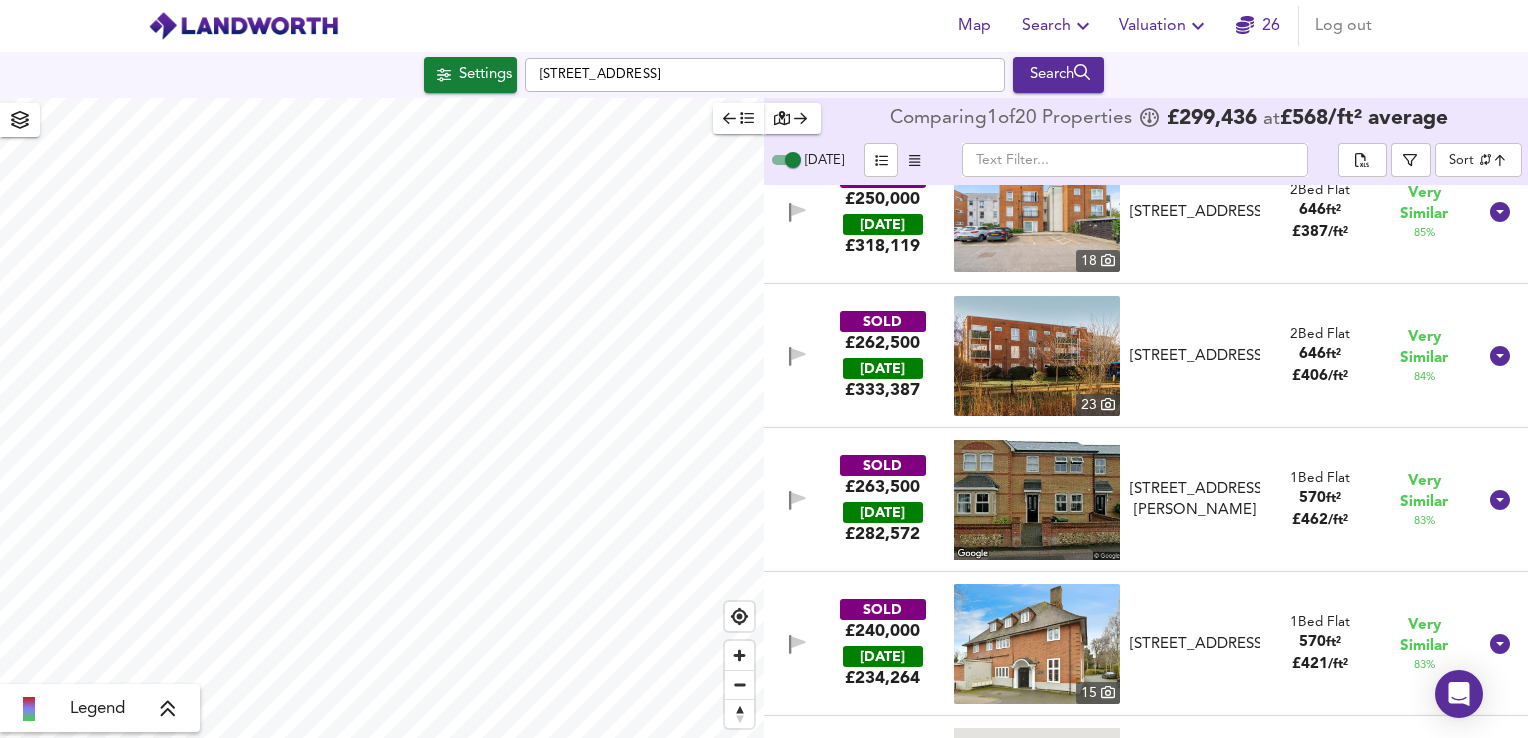 click on "SOLD £262,500   [DATE]  £ 333,387   [GEOGRAPHIC_DATA][STREET_ADDRESS][STREET_ADDRESS] 2  Bed   Flat 646 ft² £ 406 / ft²   Very Similar 84 %" at bounding box center [1122, 356] 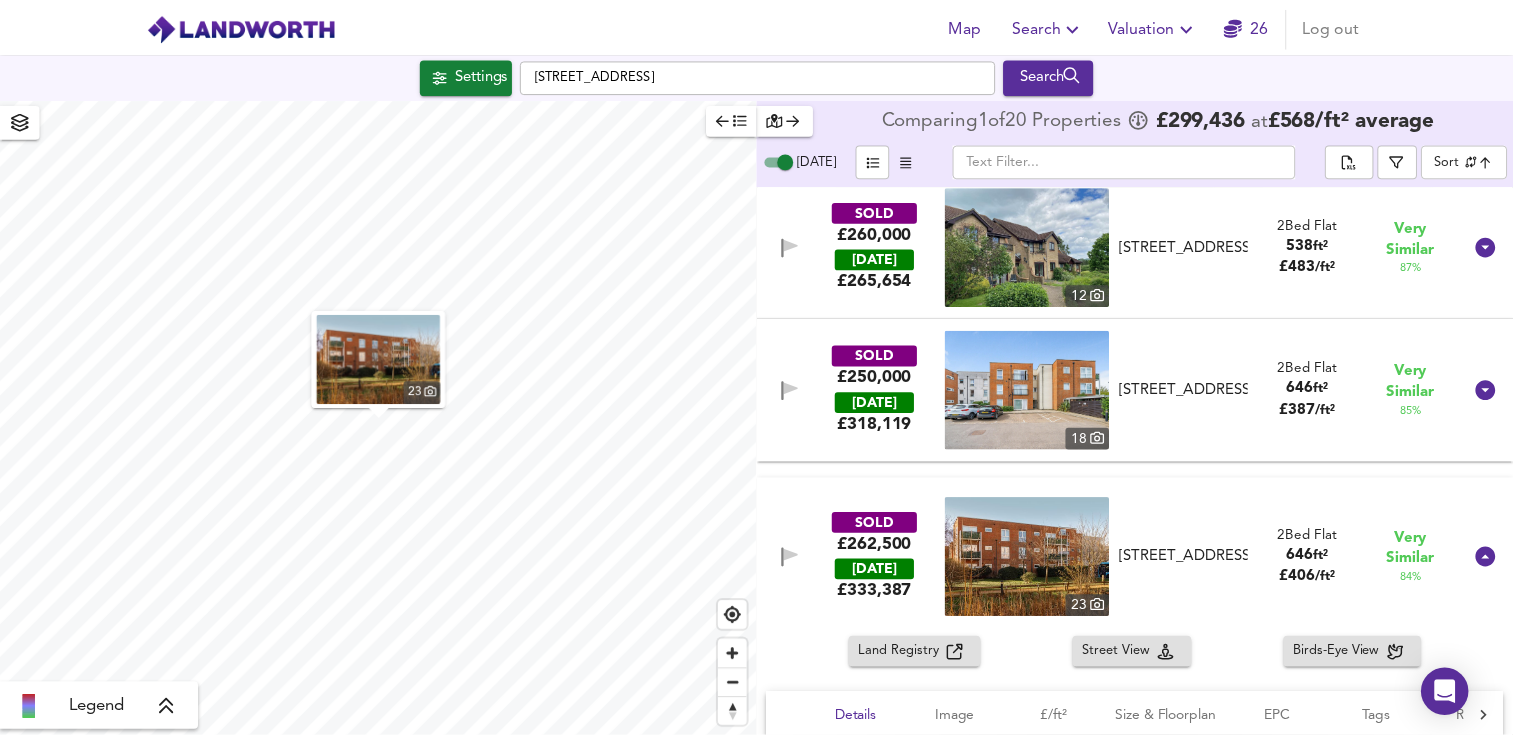 scroll, scrollTop: 0, scrollLeft: 0, axis: both 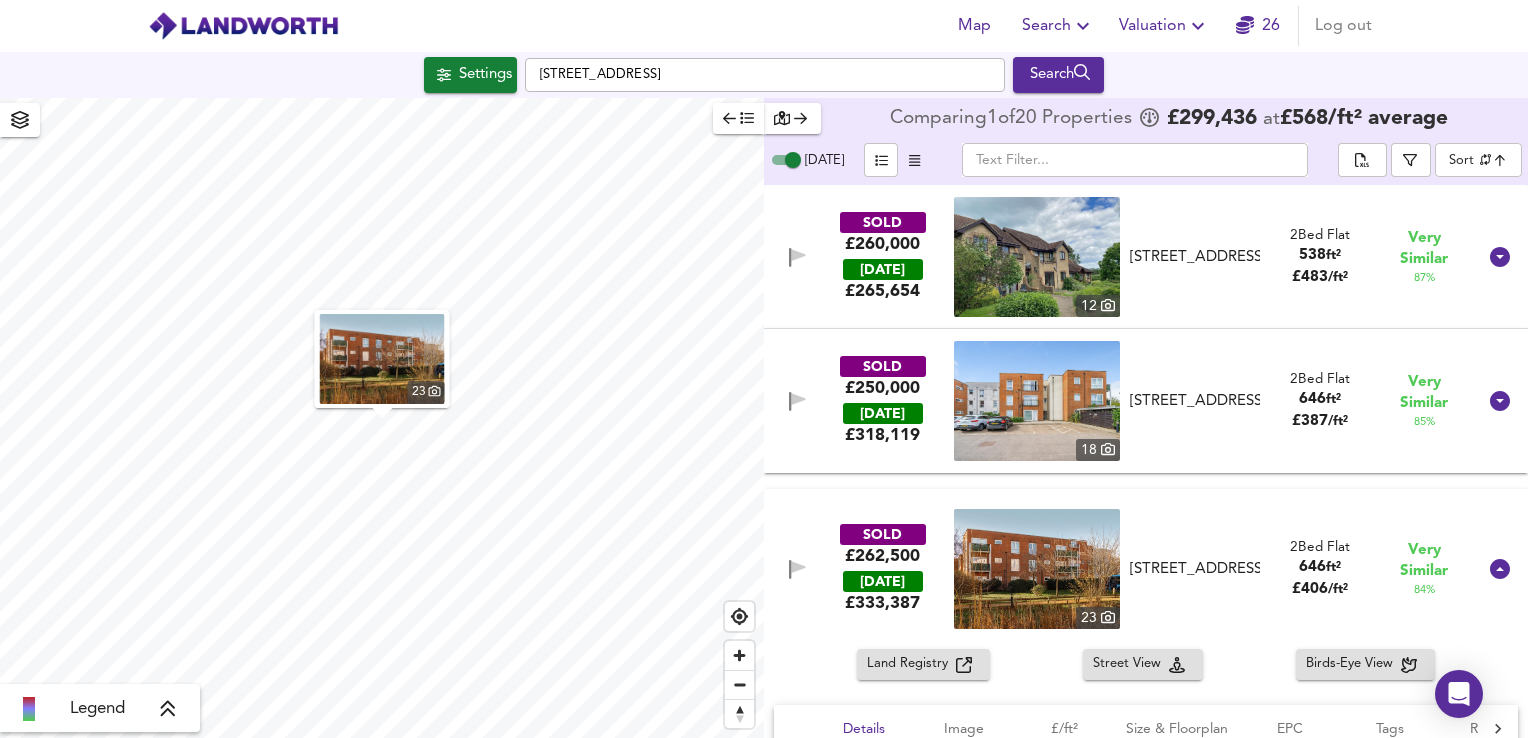 click on "Map Search Valuation    [STREET_ADDRESS]        Search        23           Legend       Comparing  1  of  20   Properties     £ 299,436   at  £ 568 / ft²   average    [DATE]           ​         Sort   similarityscore ​ SOLD £260,000   [DATE]  £ 265,654   [STREET_ADDRESS][GEOGRAPHIC_DATA][STREET_ADDRESS] 2  Bed   Flat 538 ft² £ 483 / ft²   Very Similar 87 % SOLD £250,000   [DATE]  £ 318,119   [GEOGRAPHIC_DATA] 2  Bed   Flat 646 ft² £ 387 / ft²   Very Similar 85 % SOLD £262,500   [DATE]  £ 333,387   [GEOGRAPHIC_DATA] 2  Bed   Flat 646 ft² £ 406 / ft²   Very Similar 84 % Land Registry       Street View       Birds-Eye View       Details Image £/ft² Size & Floorplan EPC Tags Rental [STREET_ADDRESS] 2  Bed   Flat Estimated   £ 333,387               [DATE] Leasehold  sold for   £ 262,500  -  [DATE]" at bounding box center (764, 369) 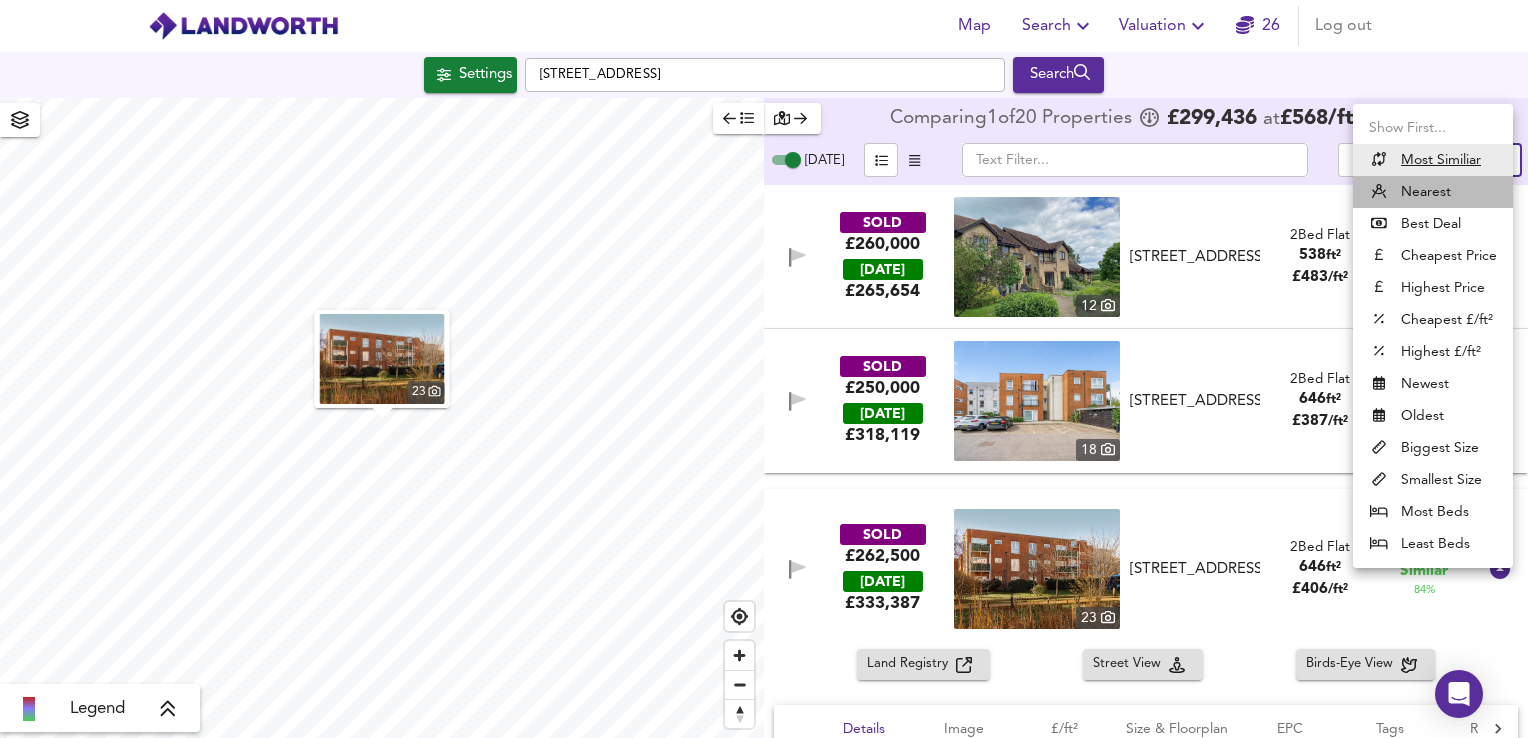 click on "Nearest" at bounding box center [1433, 192] 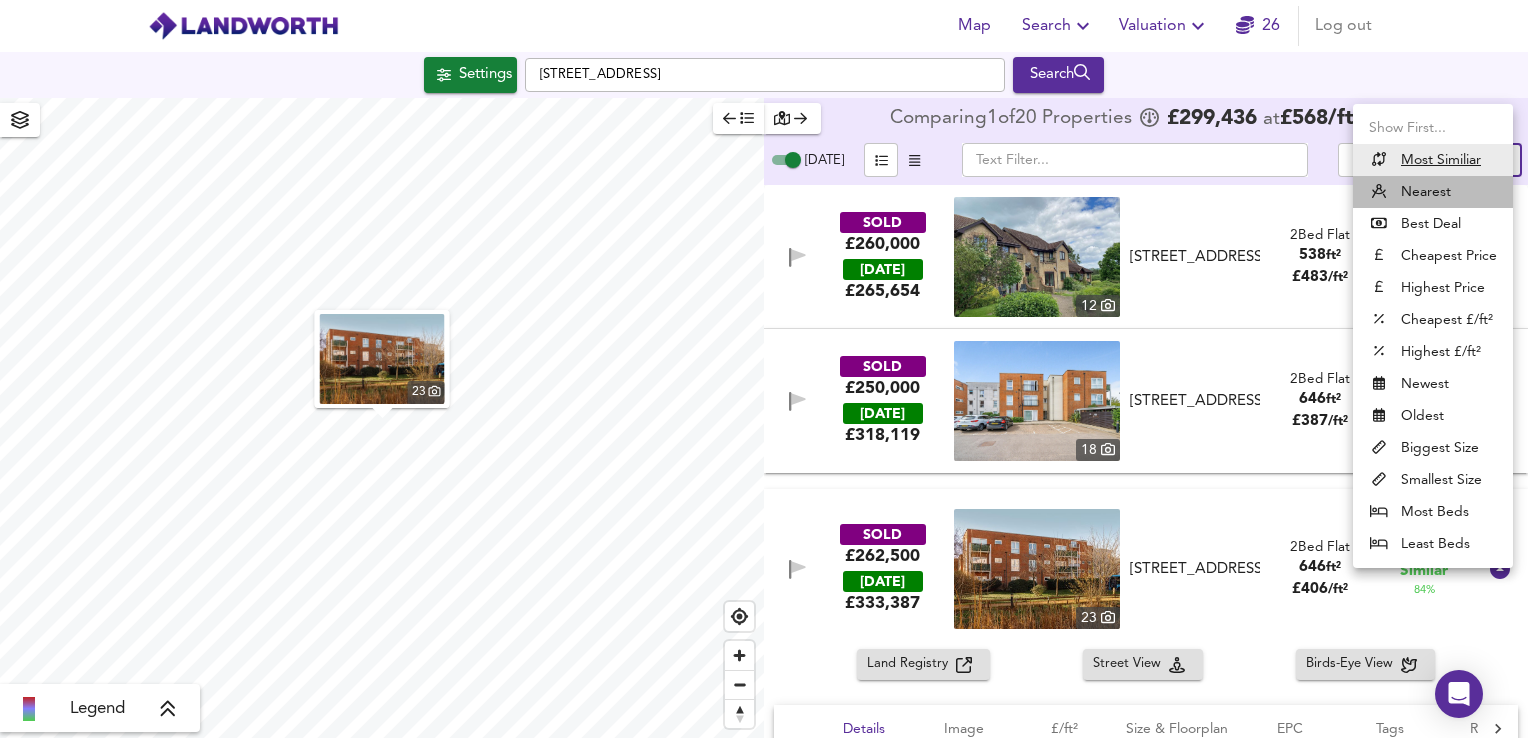 type on "distancetocenter" 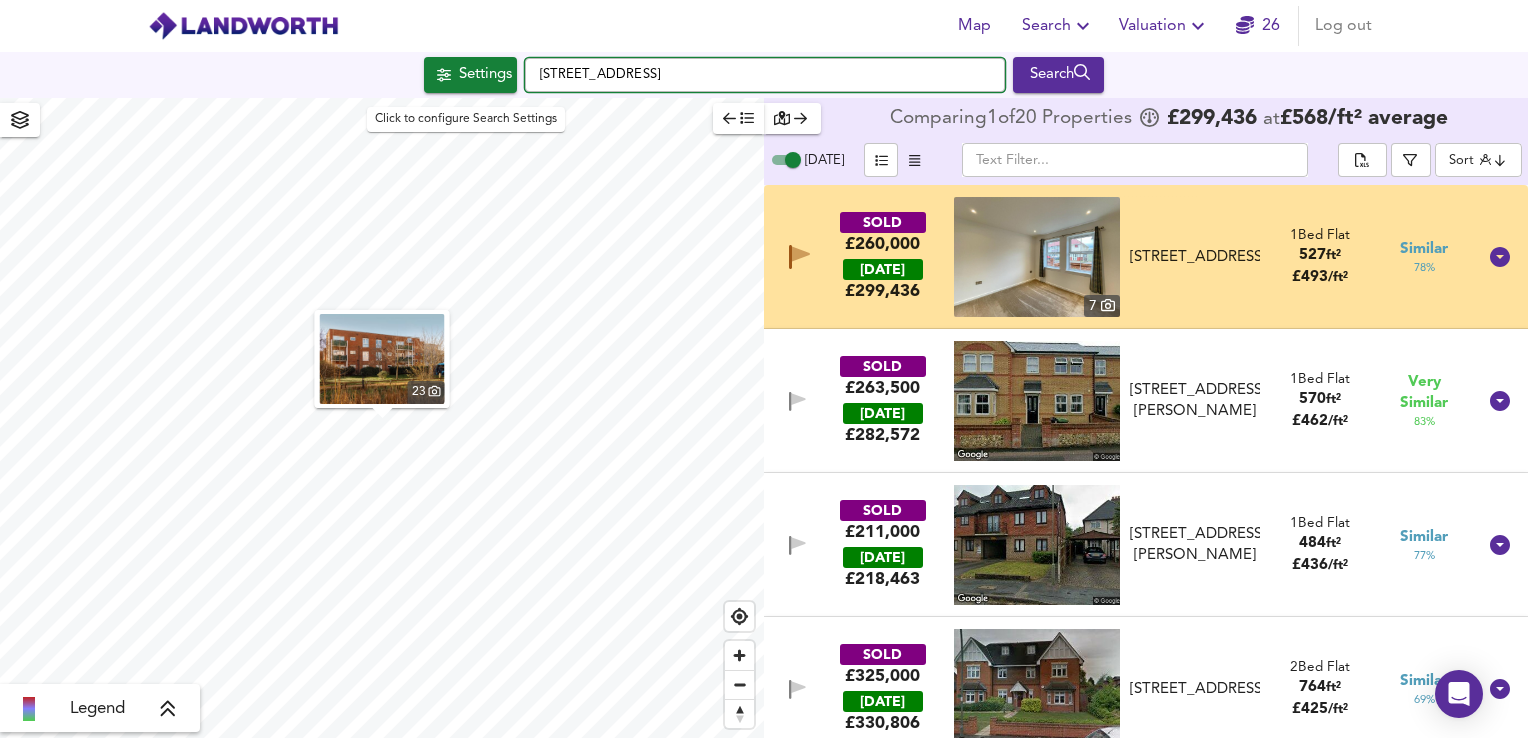 drag, startPoint x: 689, startPoint y: 70, endPoint x: 507, endPoint y: 74, distance: 182.04395 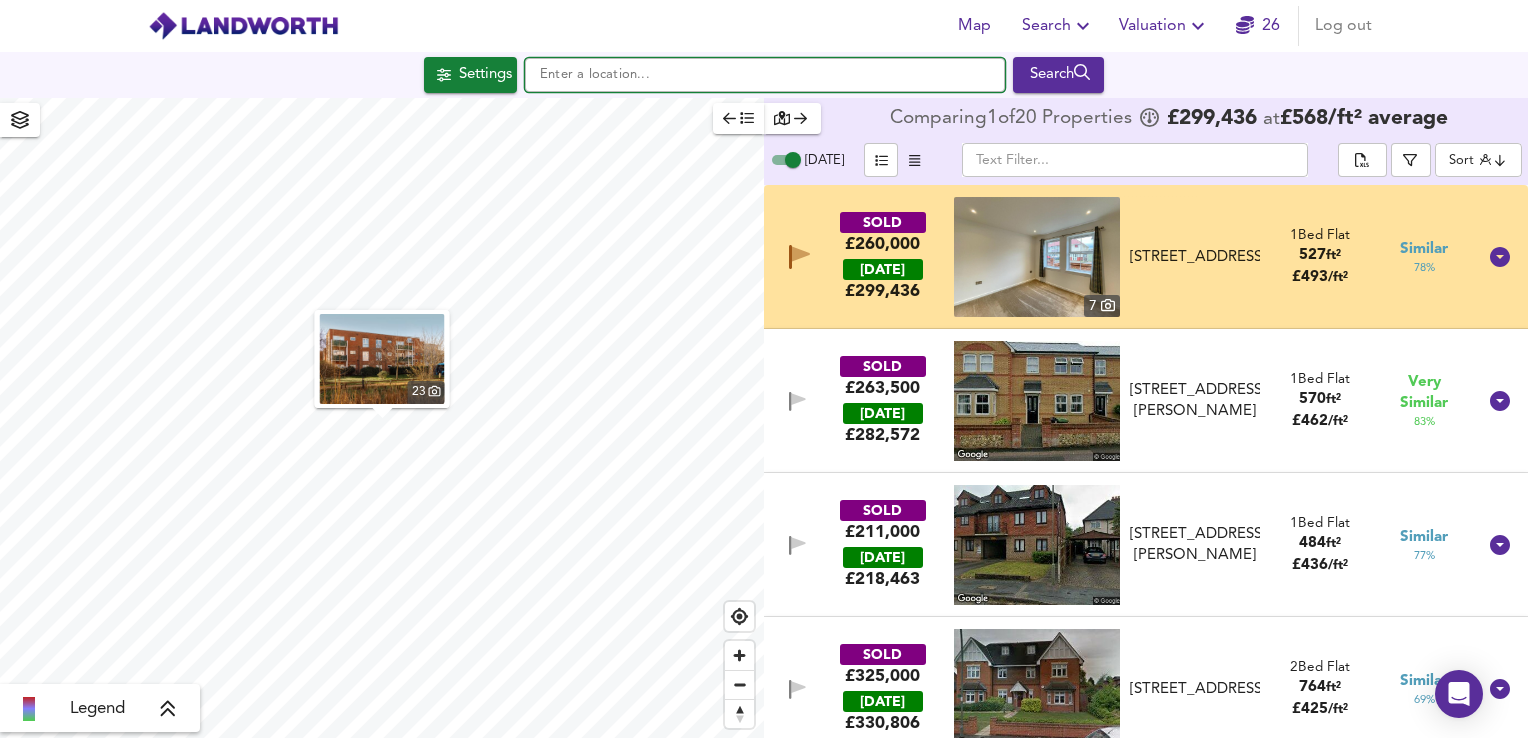 type 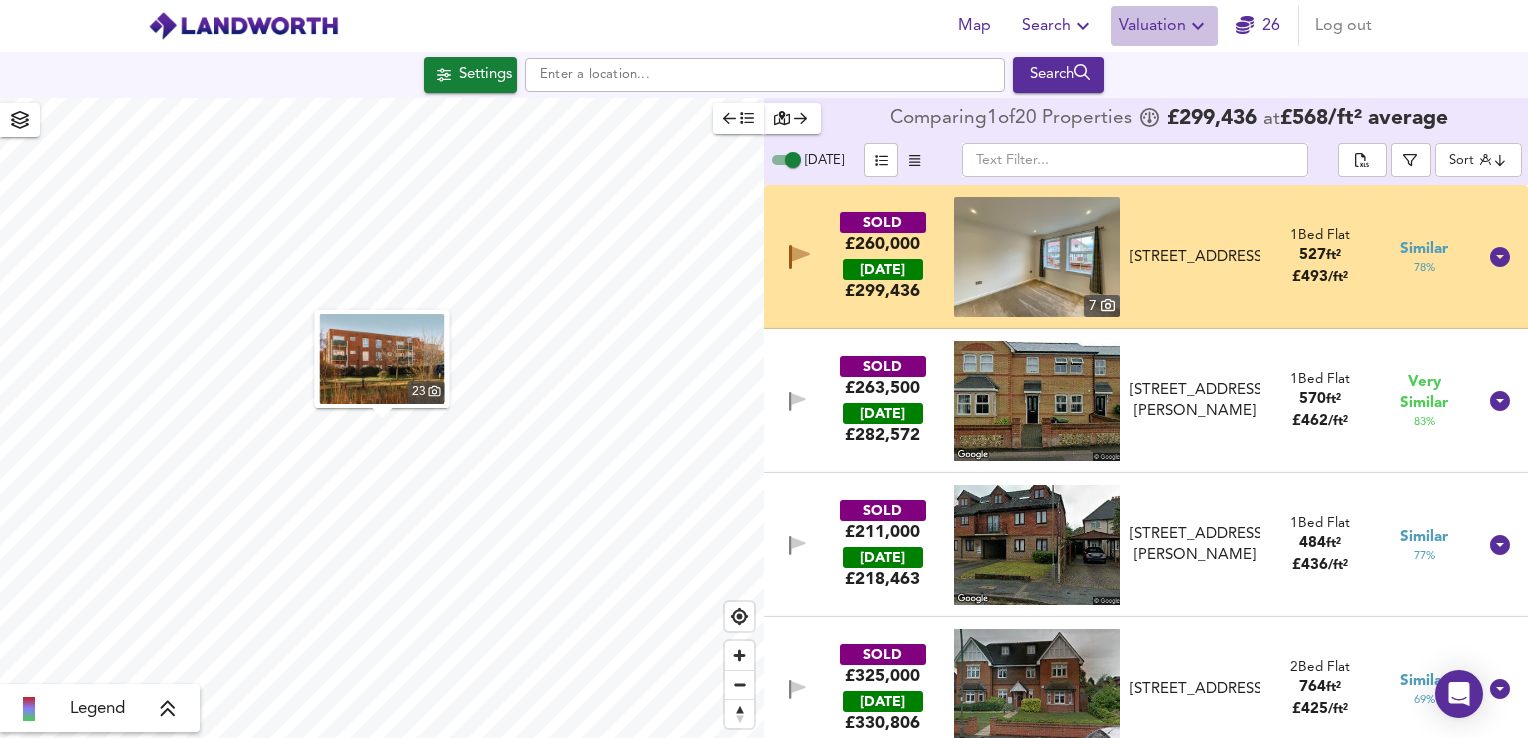 click on "Valuation" at bounding box center (1164, 26) 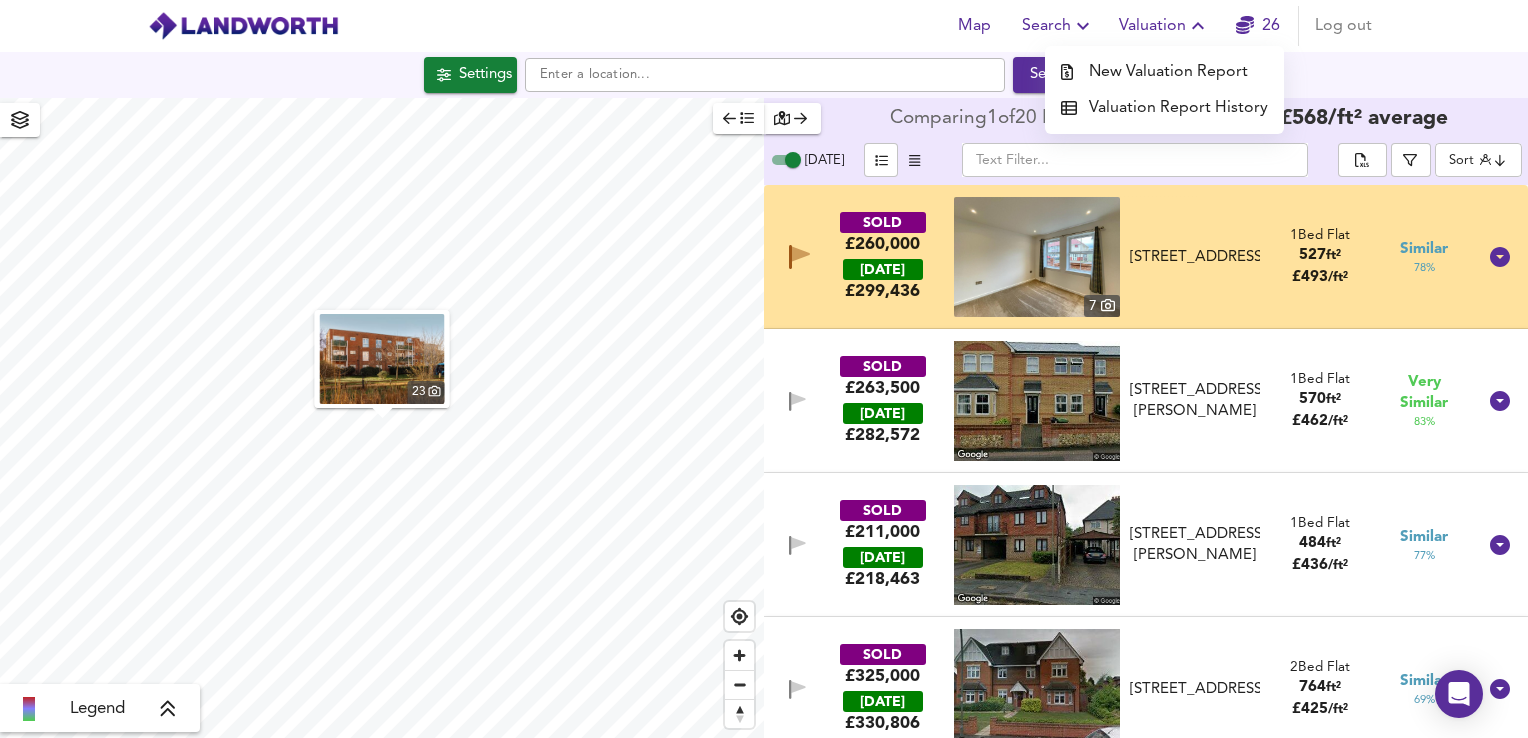 click on "New Valuation Report" at bounding box center (1164, 72) 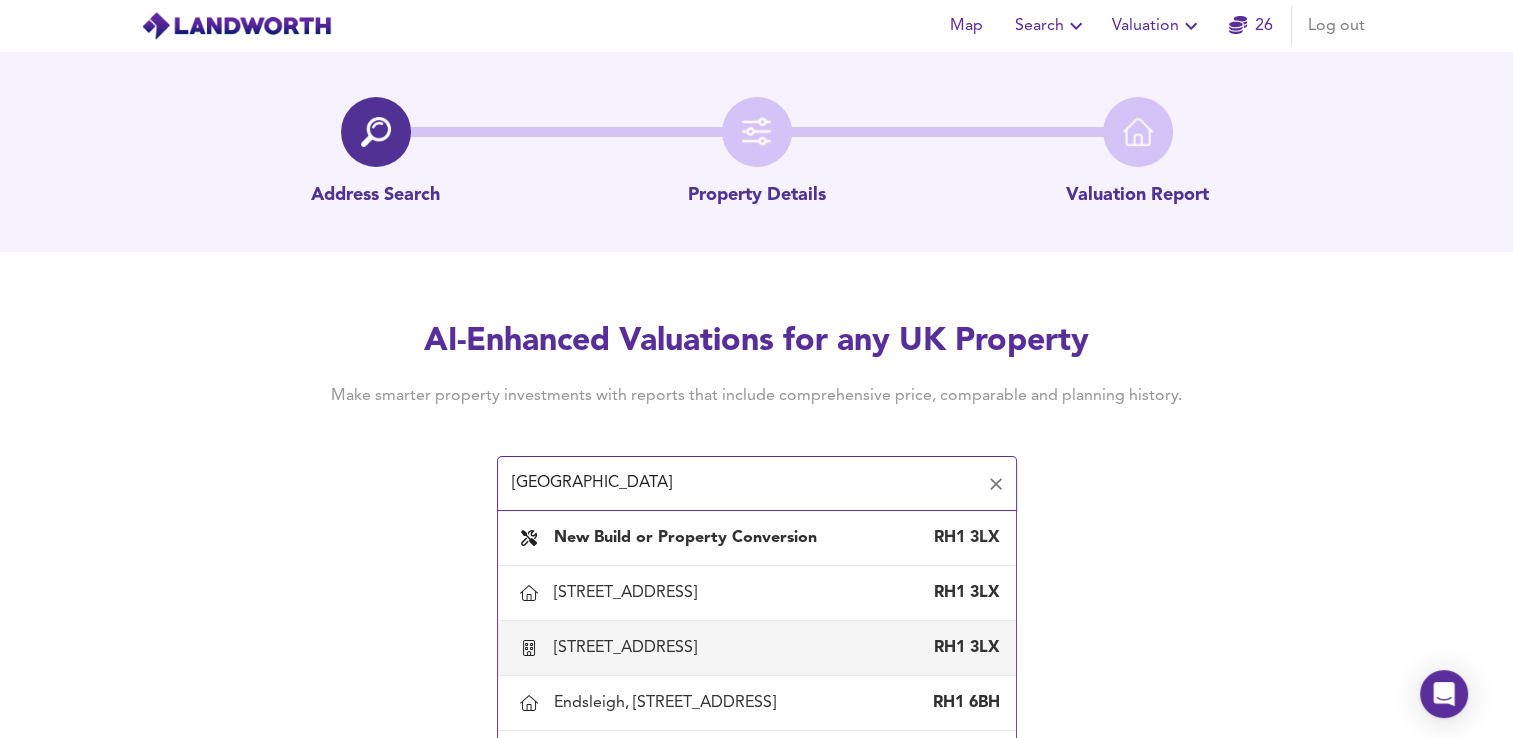 click on "[STREET_ADDRESS]" at bounding box center (757, 648) 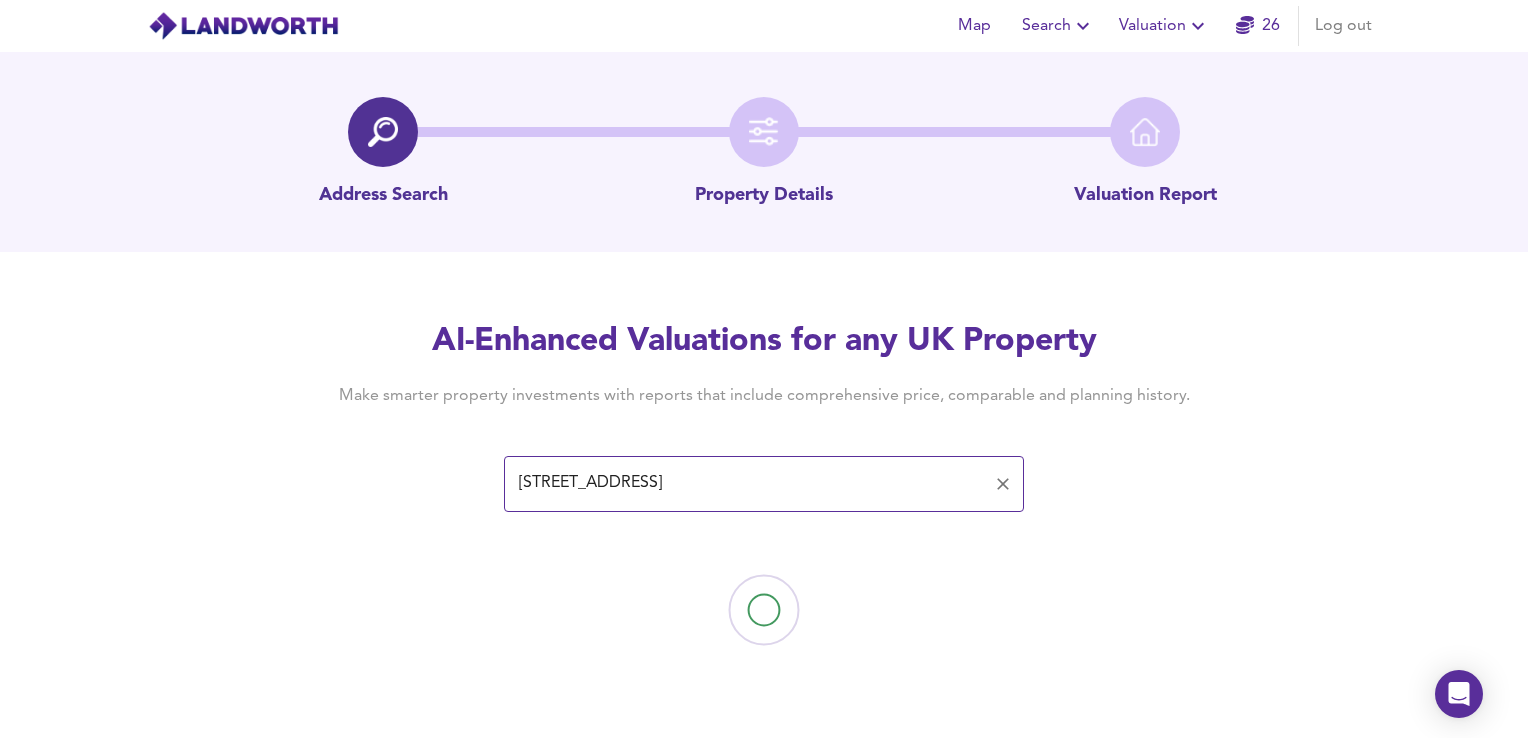 type on "[STREET_ADDRESS]" 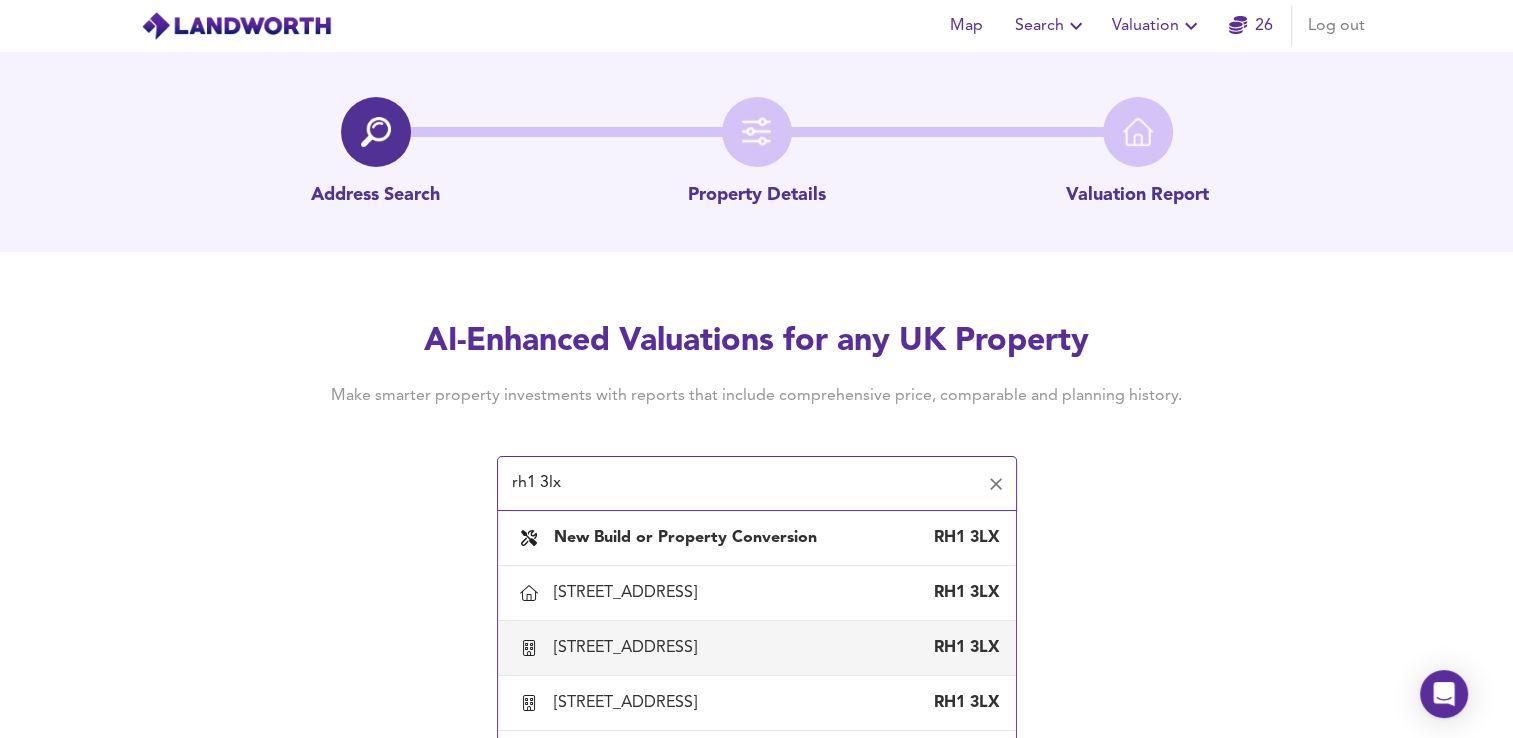click on "[STREET_ADDRESS]" at bounding box center (757, 648) 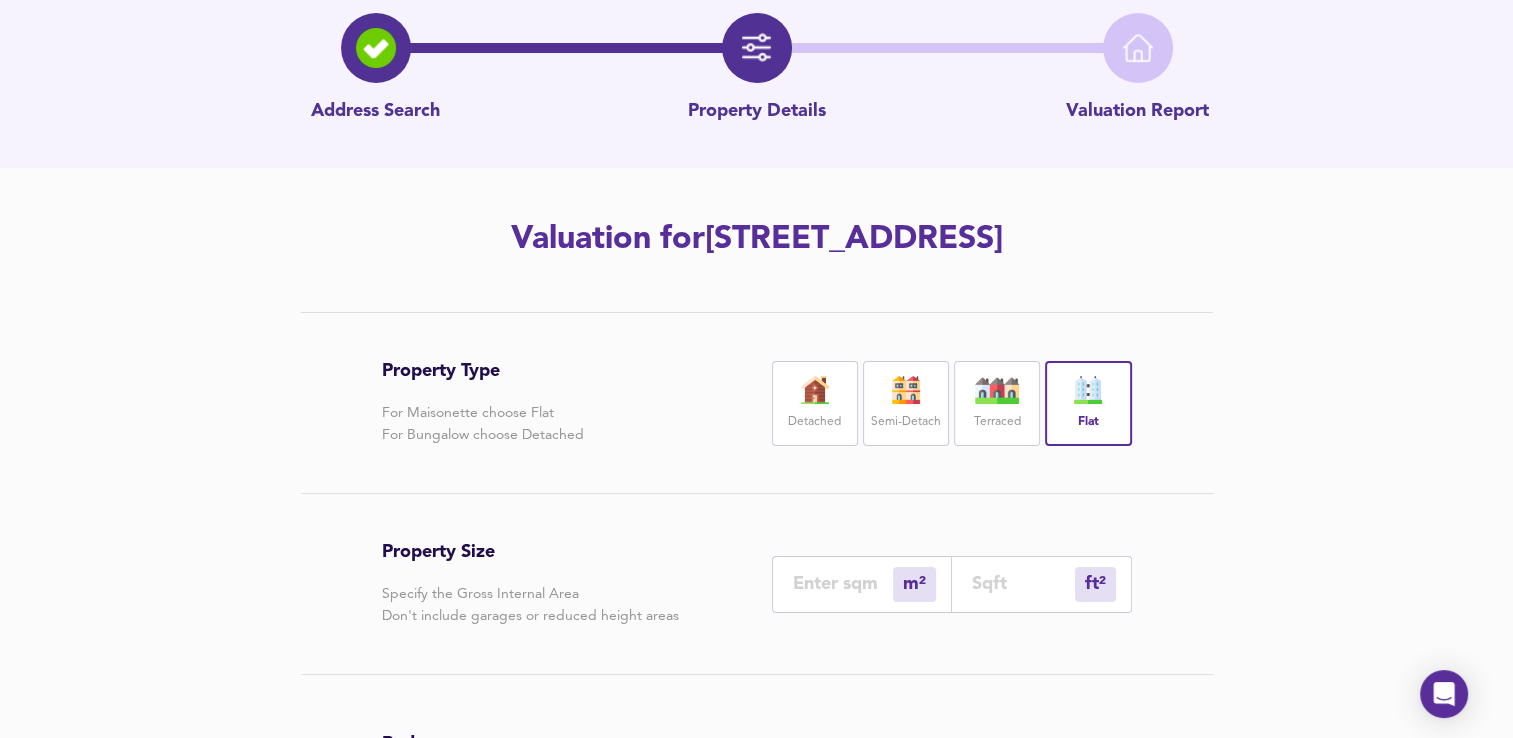 scroll, scrollTop: 88, scrollLeft: 0, axis: vertical 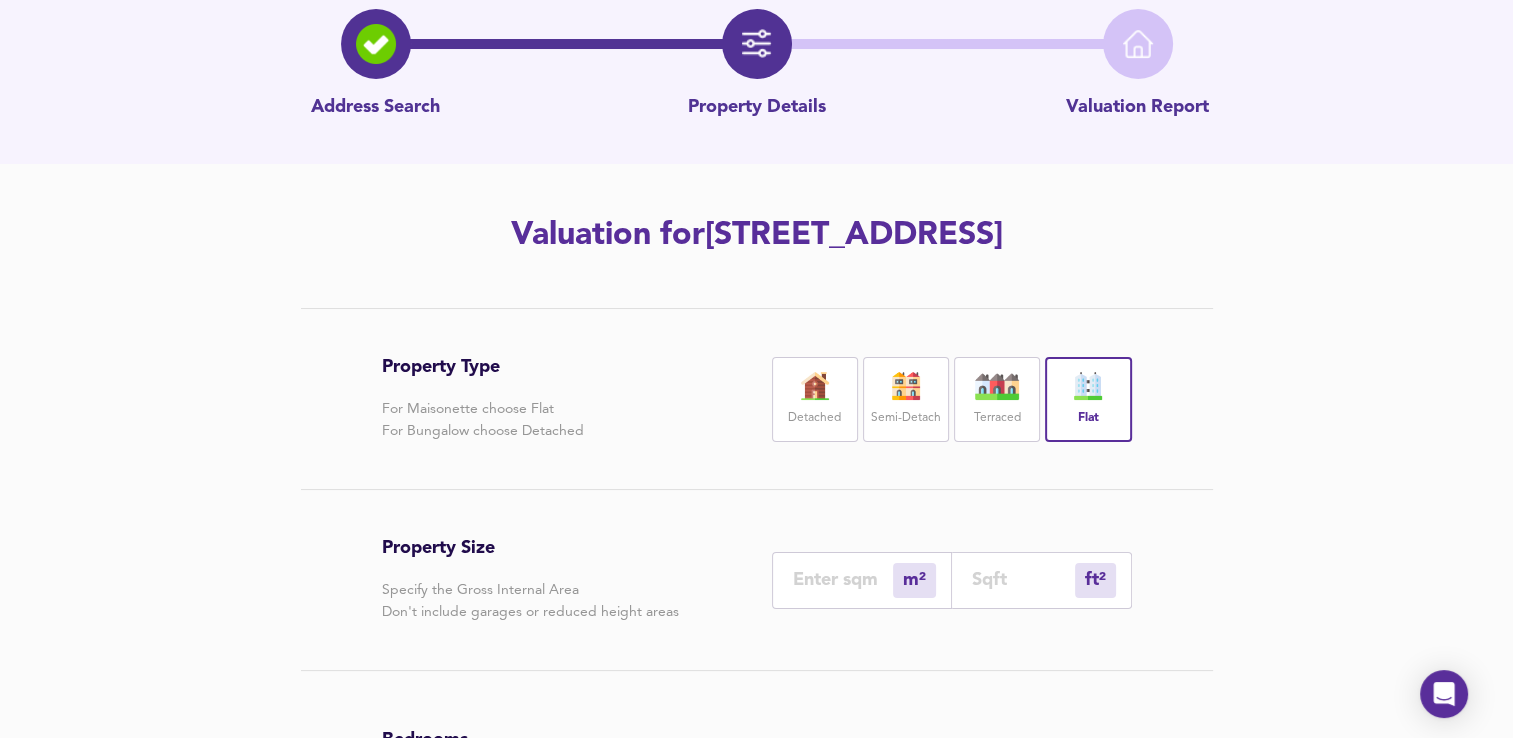 click on "ft² sqft" at bounding box center (1042, 580) 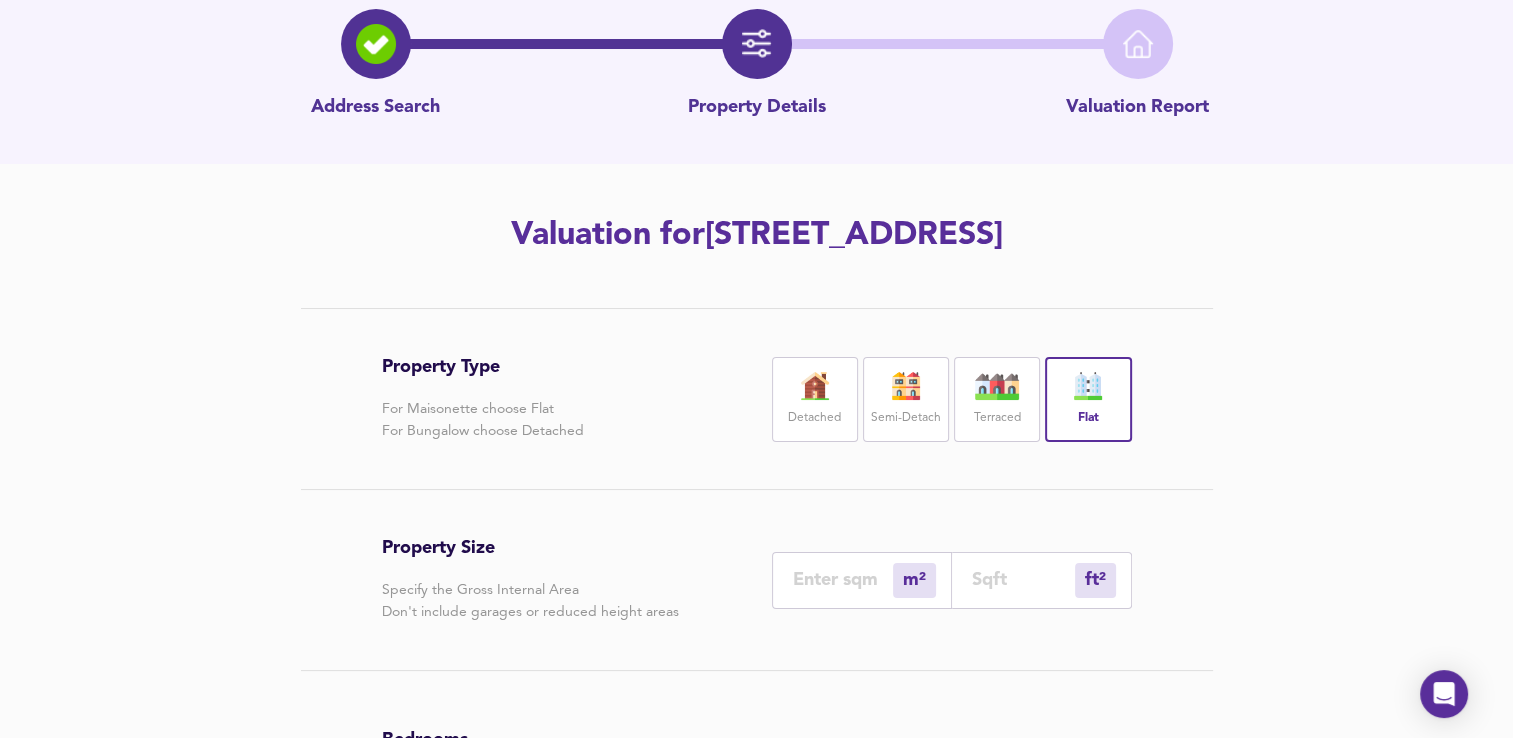 click on "m²" at bounding box center [914, 580] 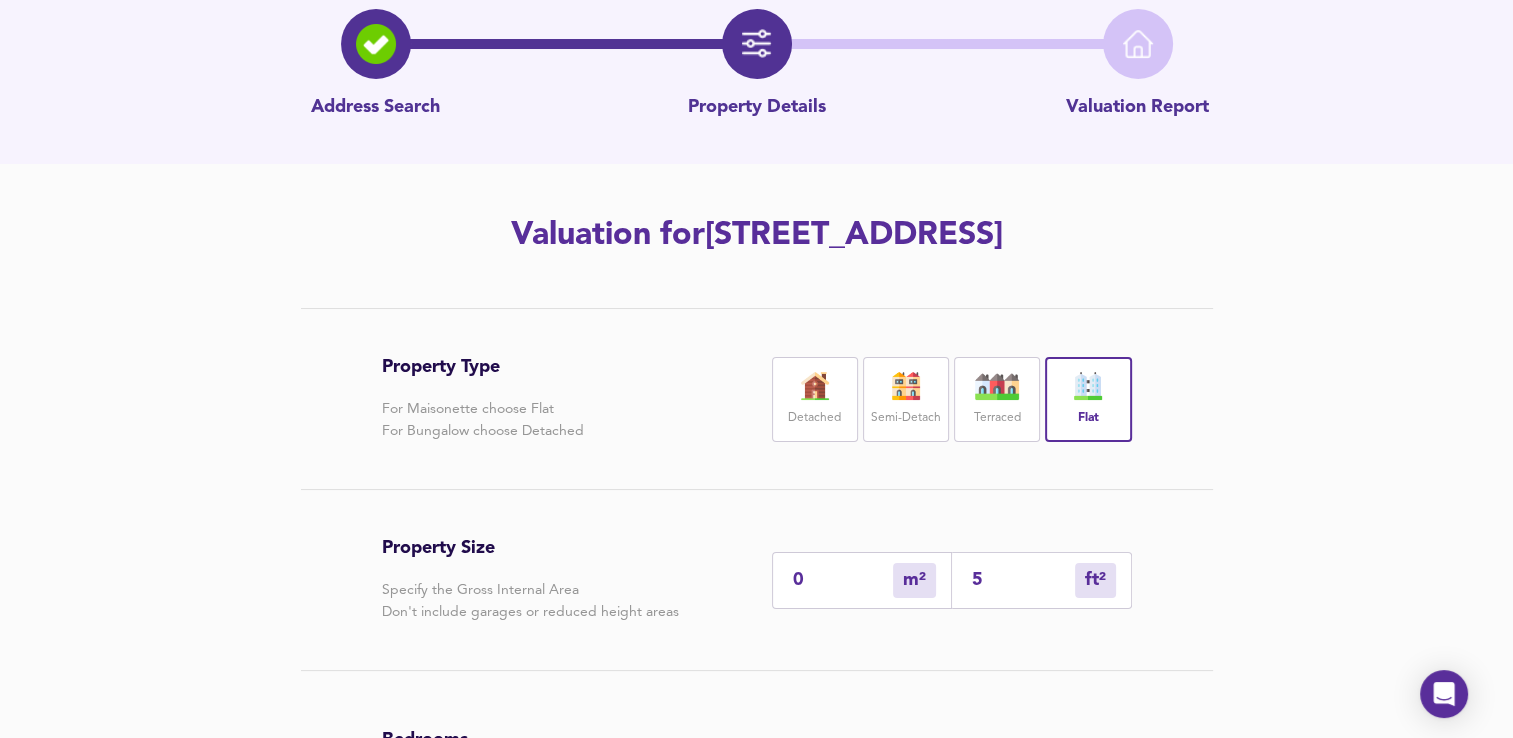 type on "5" 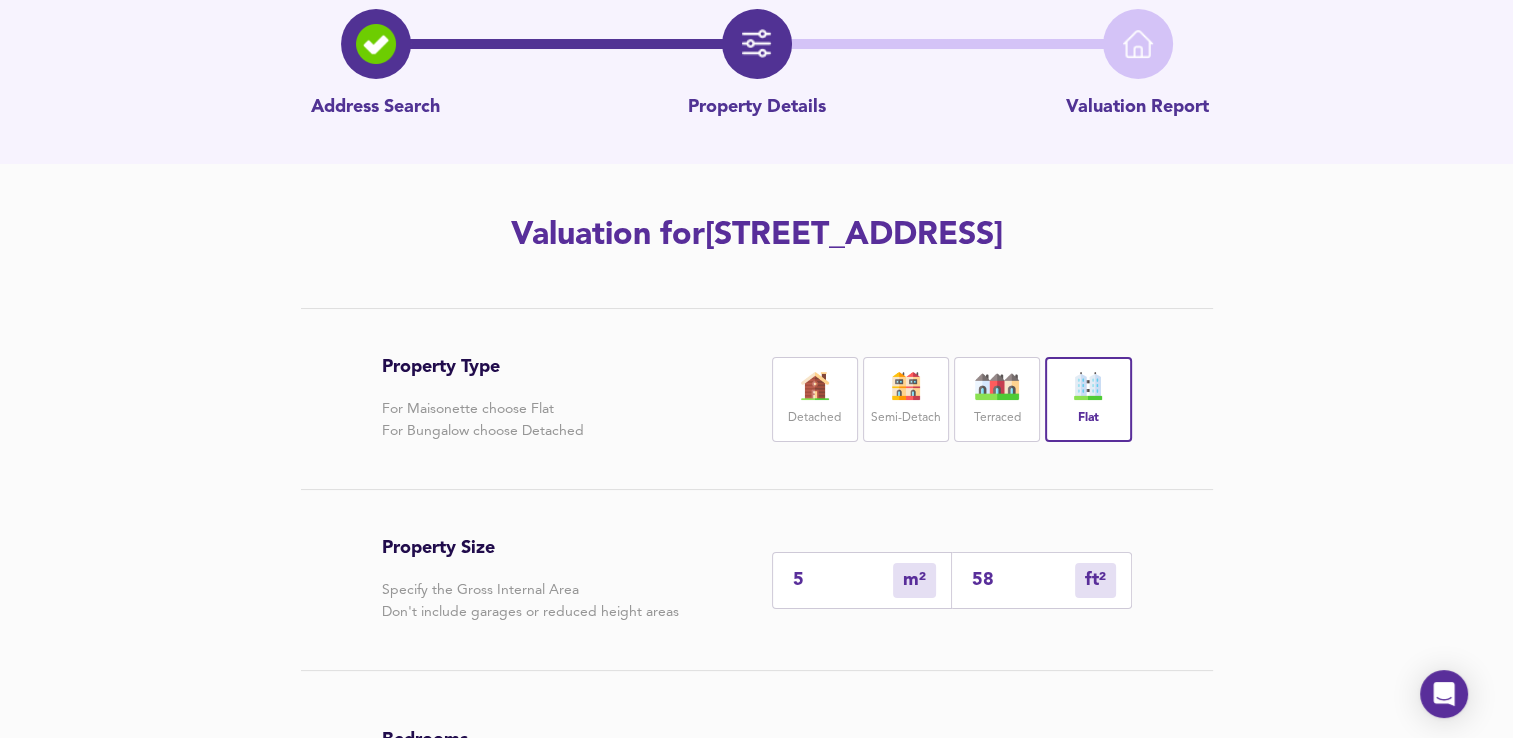 type on "54" 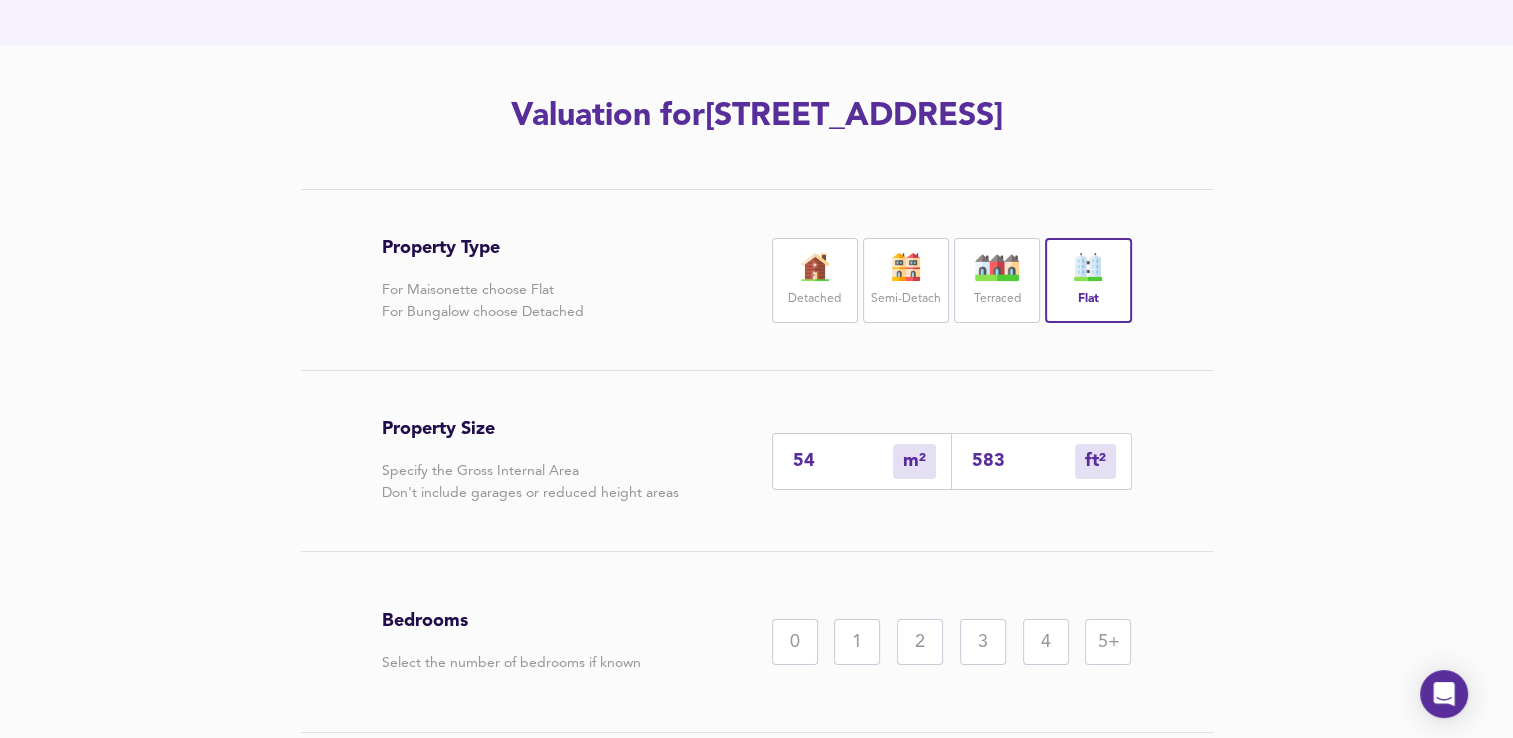 scroll, scrollTop: 208, scrollLeft: 0, axis: vertical 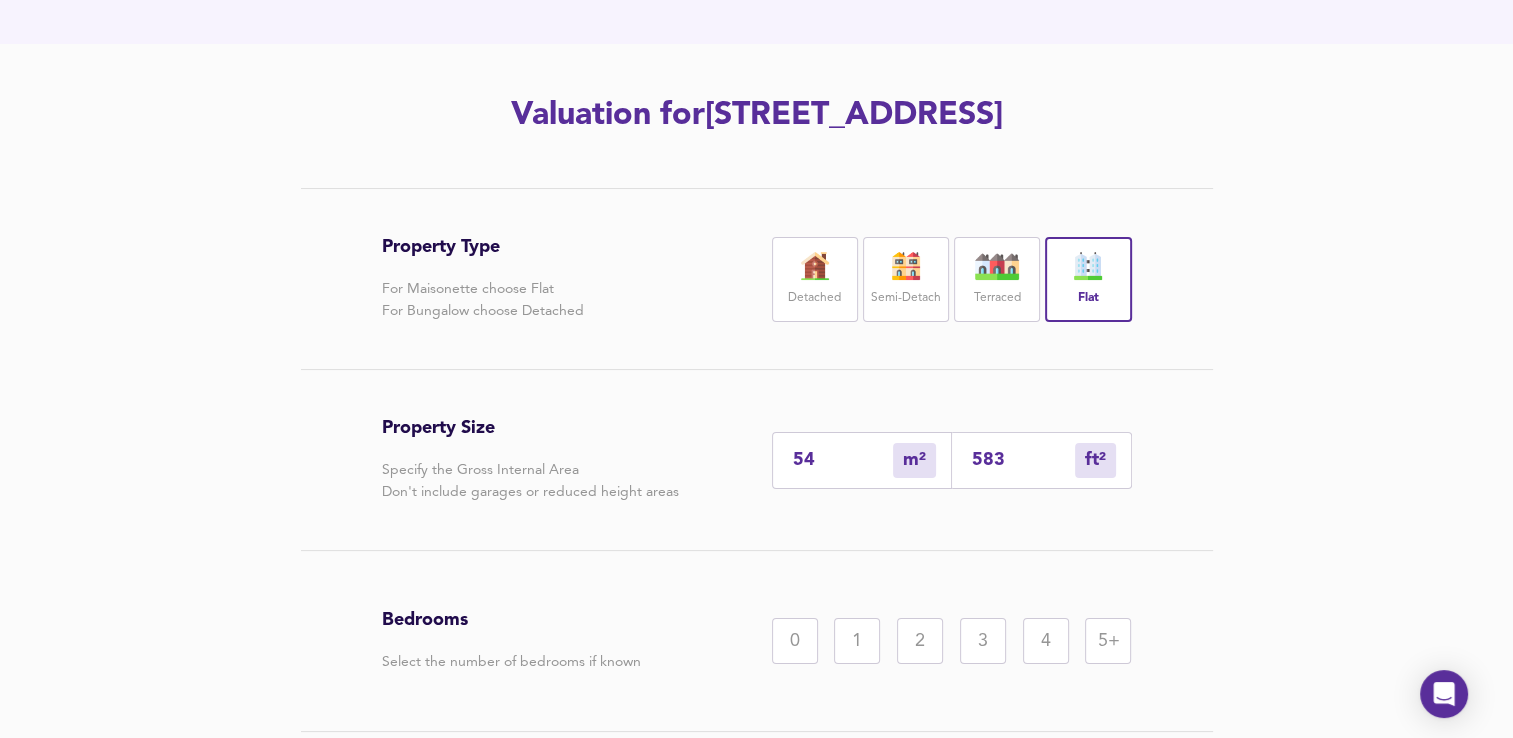 type on "583" 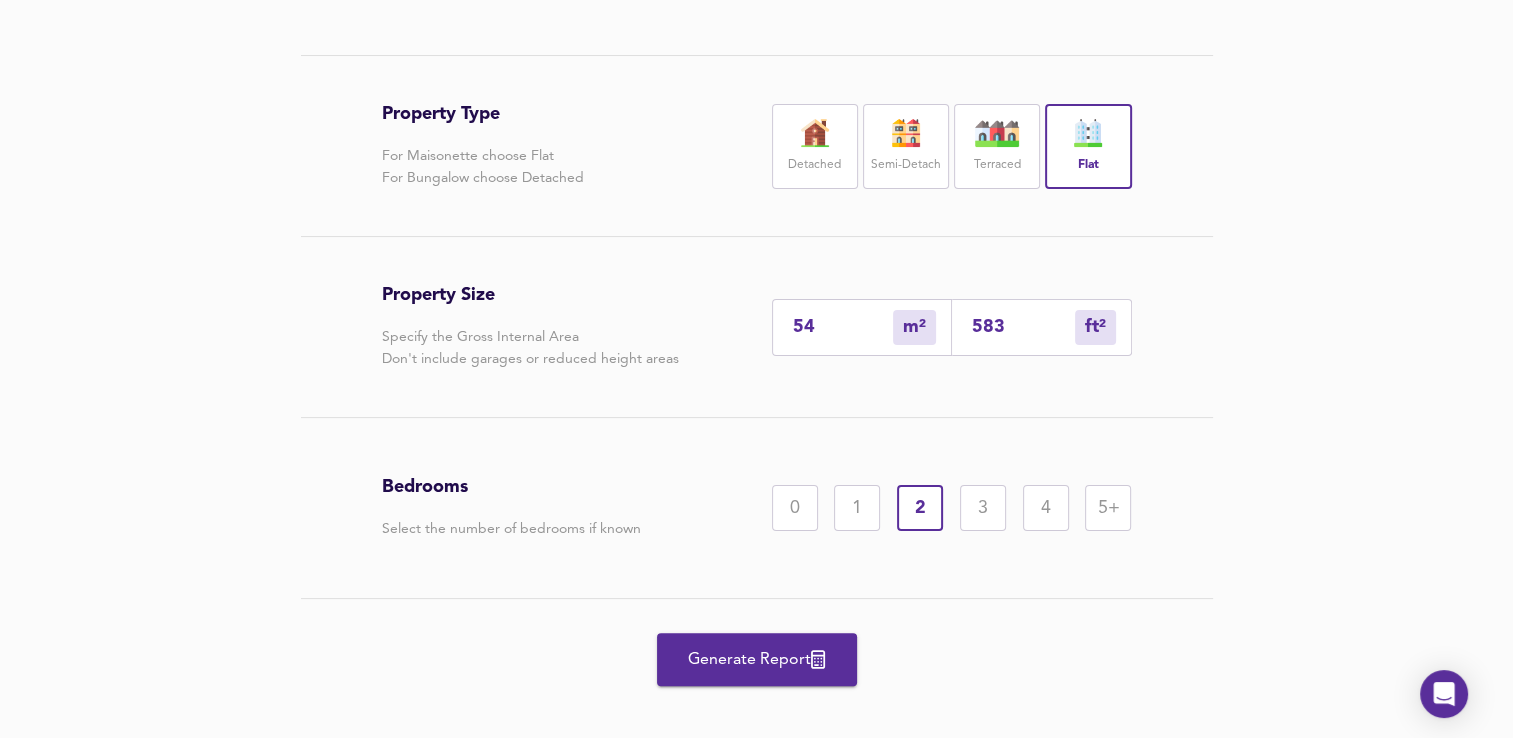 scroll, scrollTop: 362, scrollLeft: 0, axis: vertical 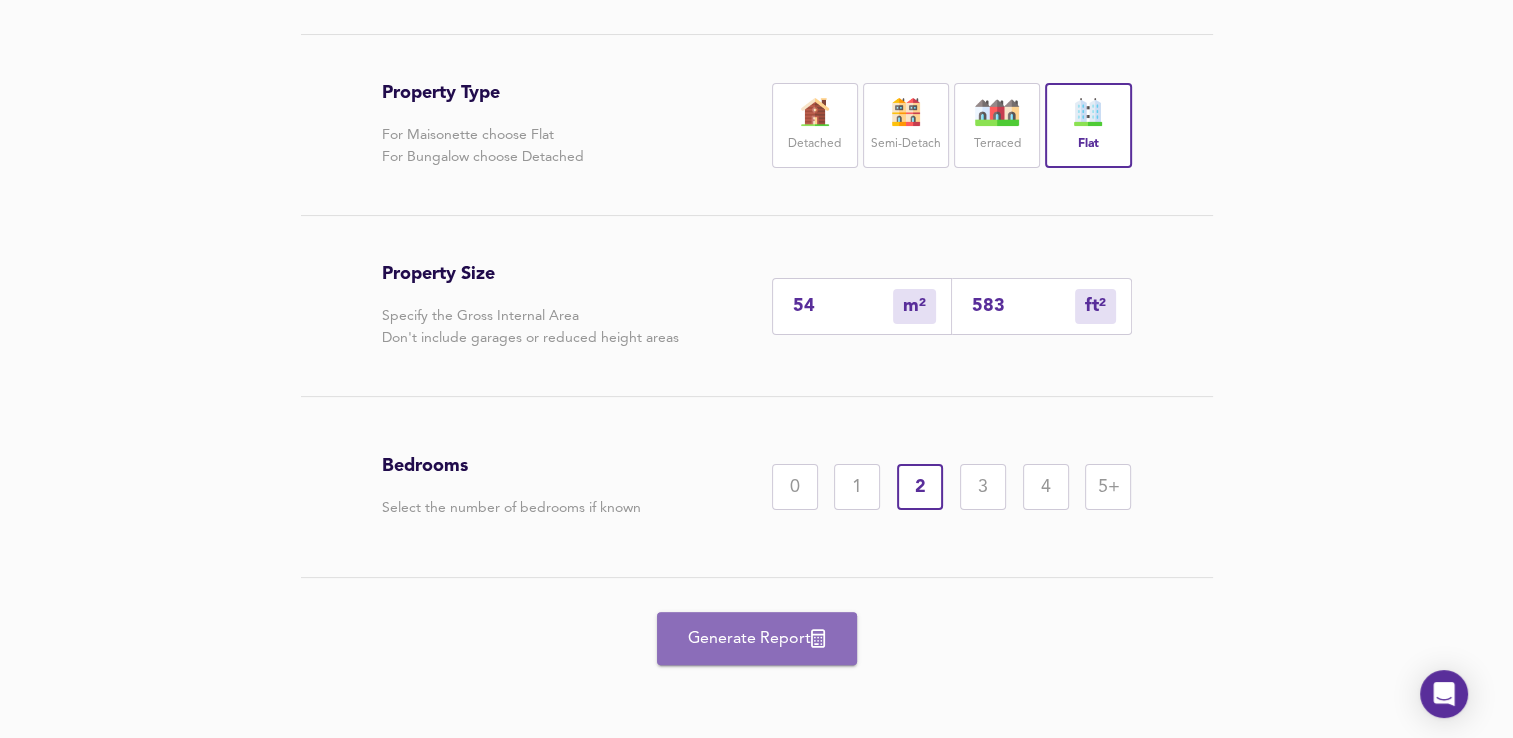 click on "Generate Report" at bounding box center (757, 639) 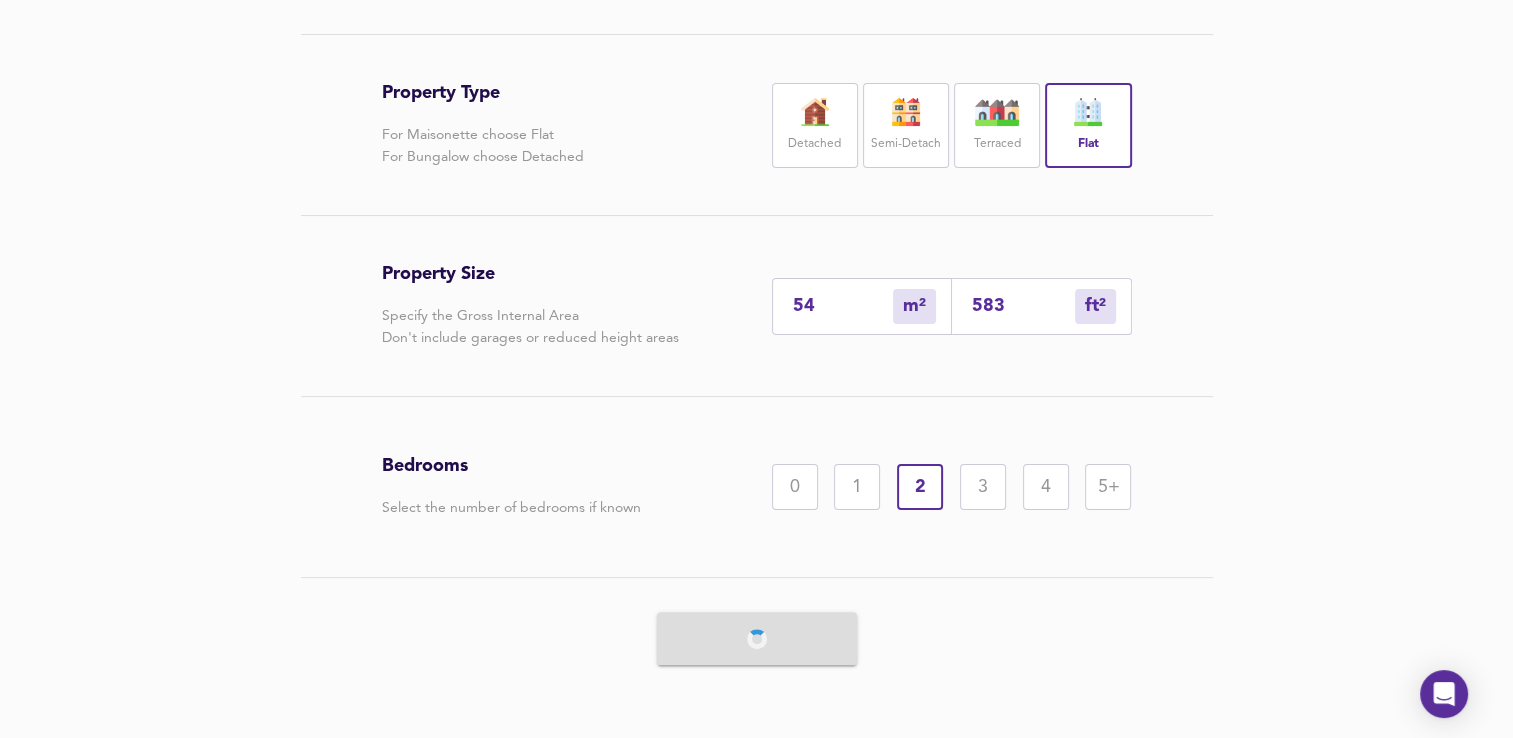 scroll, scrollTop: 0, scrollLeft: 0, axis: both 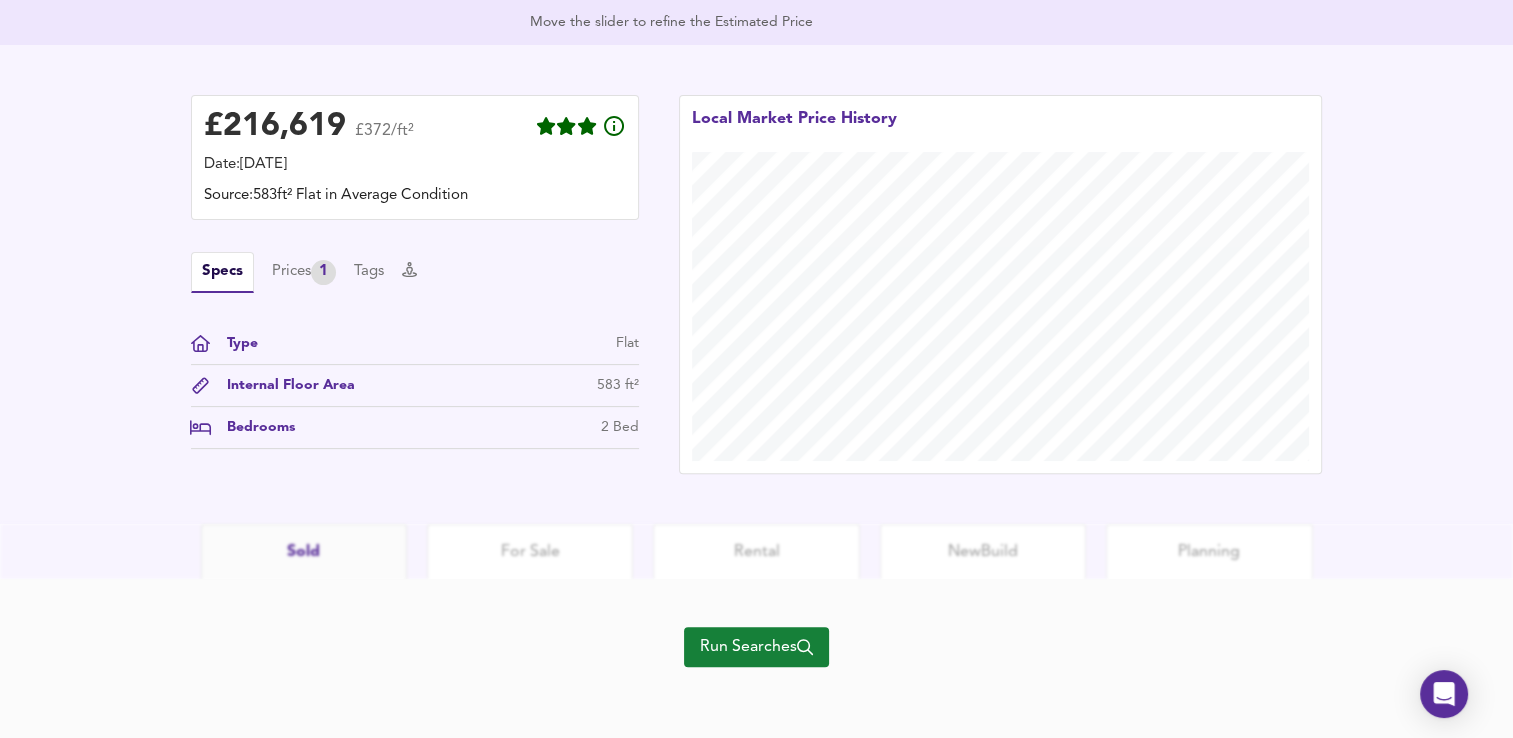 click on "Run Searches" at bounding box center [756, 647] 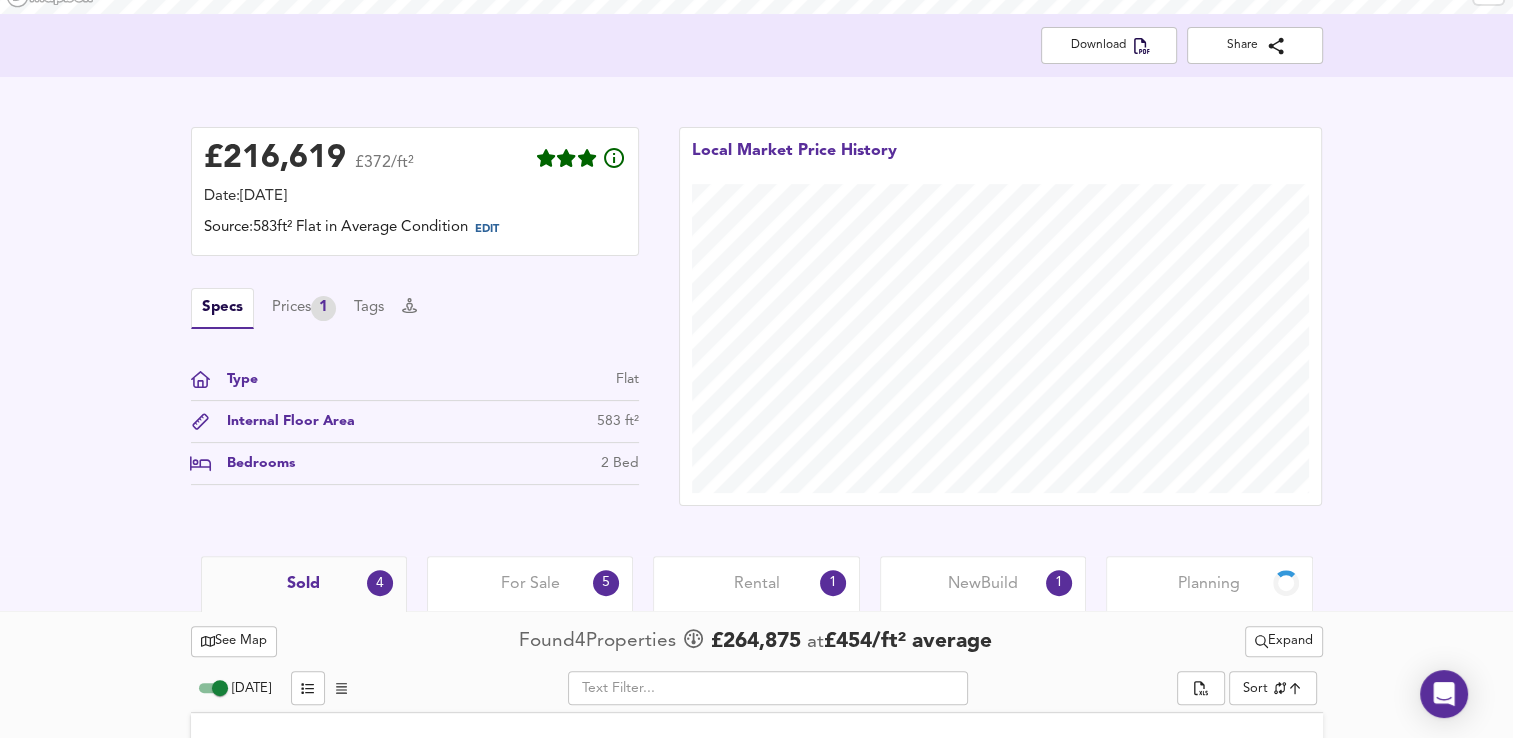 scroll, scrollTop: 432, scrollLeft: 0, axis: vertical 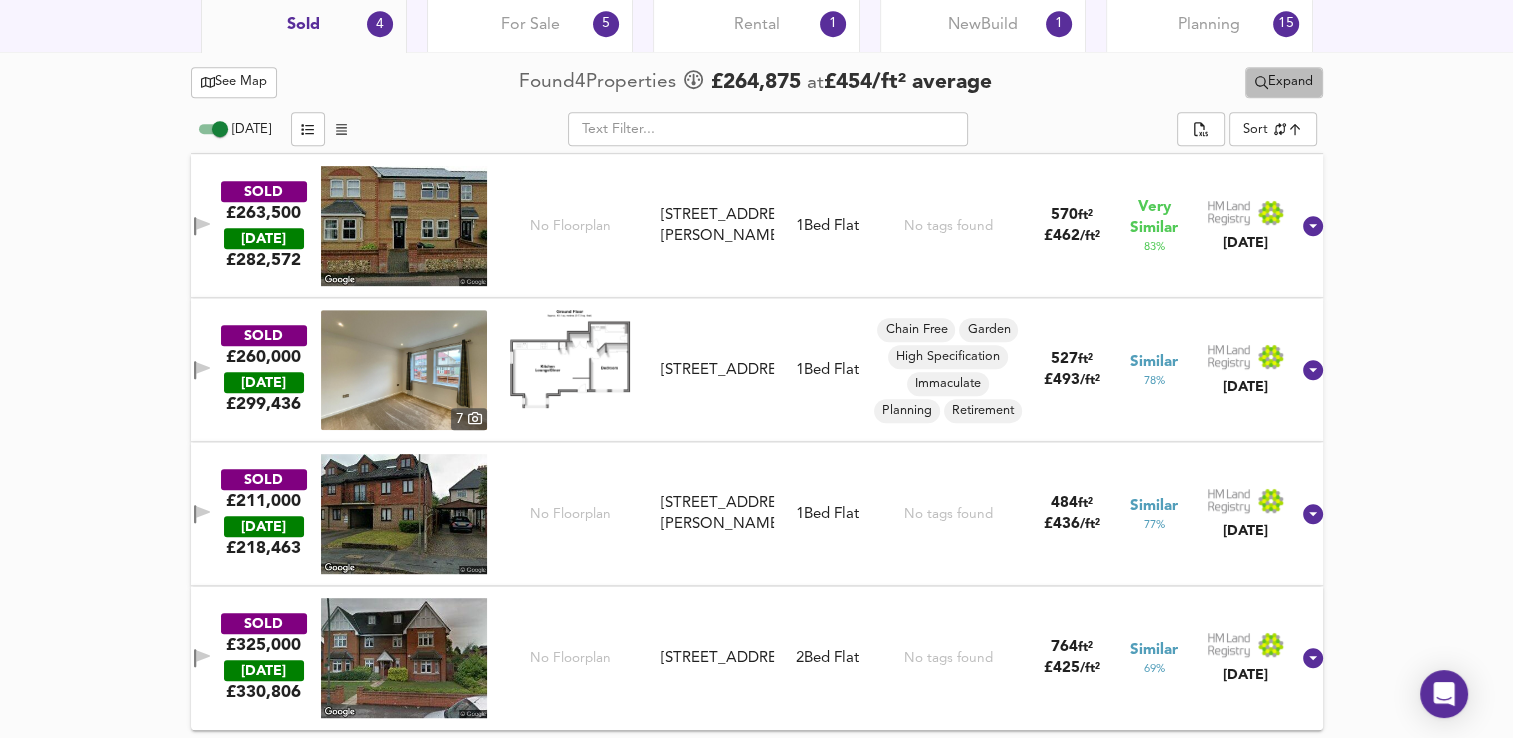 click on "Expand" at bounding box center (1284, 82) 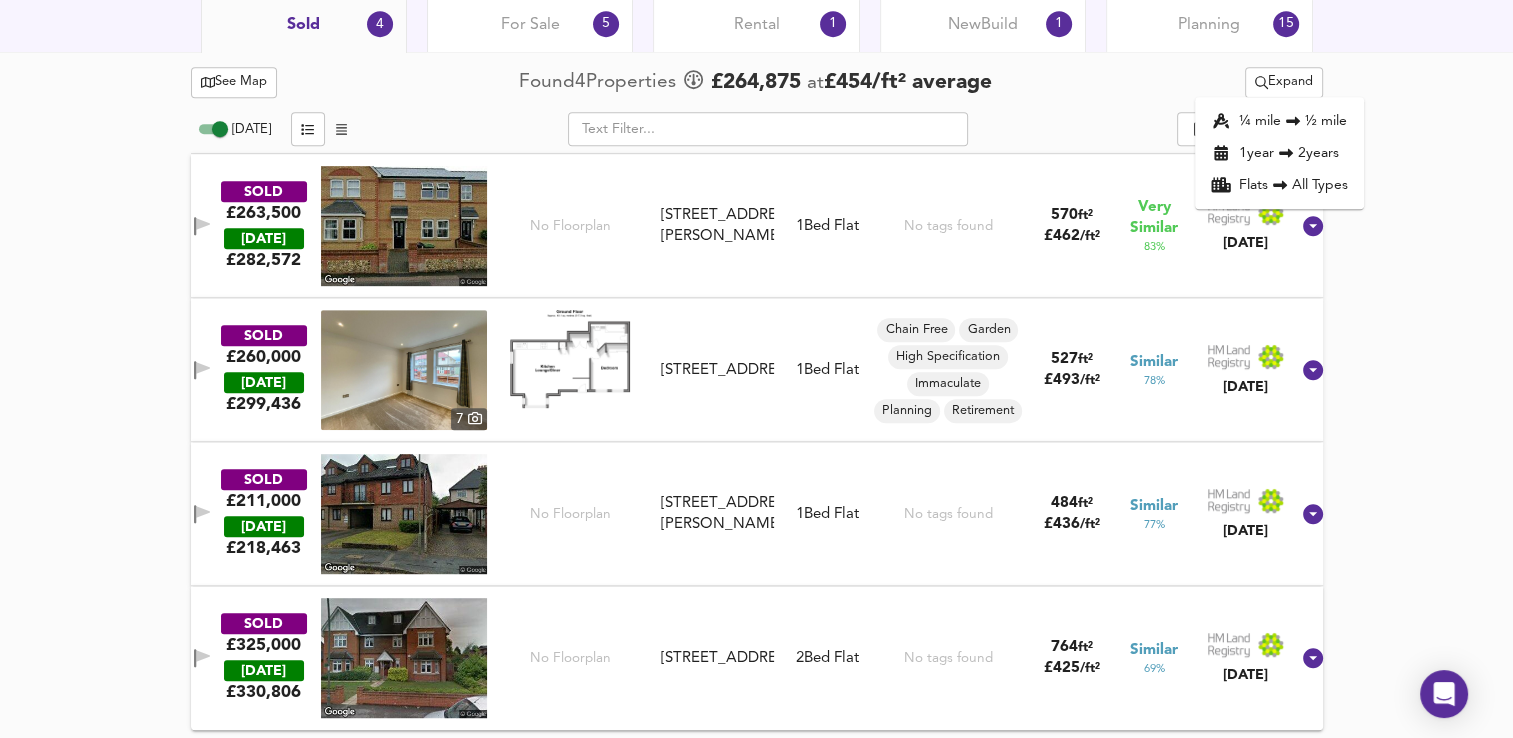 click on "See Map Found  4  Propert ies     £ 264,875   at  £ 454 / ft²   average      Expand ¼ mile ½ mile 1  year 2  years Flats All Types [DATE]           ​       Sort   similarityscore ​ SOLD £263,500   [DATE]  £ 282,572 No Floorplan [STREET_ADDRESS][GEOGRAPHIC_DATA][PERSON_NAME][STREET_ADDRESS][PERSON_NAME] 1  Bed   Flat No tags found 570 ft² £ 462 / ft² Very Similar 83 % [DATE] SOLD £260,000   [DATE]  £ 299,436   [GEOGRAPHIC_DATA][STREET_ADDRESS][STREET_ADDRESS] 1  Bed   Flat Chain Free Garden High Specification Immaculate Planning Retirement 527 ft² £ 493 / ft² Similar 78 % [DATE] SOLD £211,000   [DATE]  £ 218,463 No Floorplan [STREET_ADDRESS][GEOGRAPHIC_DATA][PERSON_NAME][STREET_ADDRESS][PERSON_NAME][GEOGRAPHIC_DATA] 1  Bed   Flat No tags found 484 ft² £ 436 / ft² Similar 77 % [DATE] SOLD £325,000   [DATE]  £ 330,806 [STREET_ADDRESS] 2  Bed   Flat No tags found" at bounding box center (756, 396) 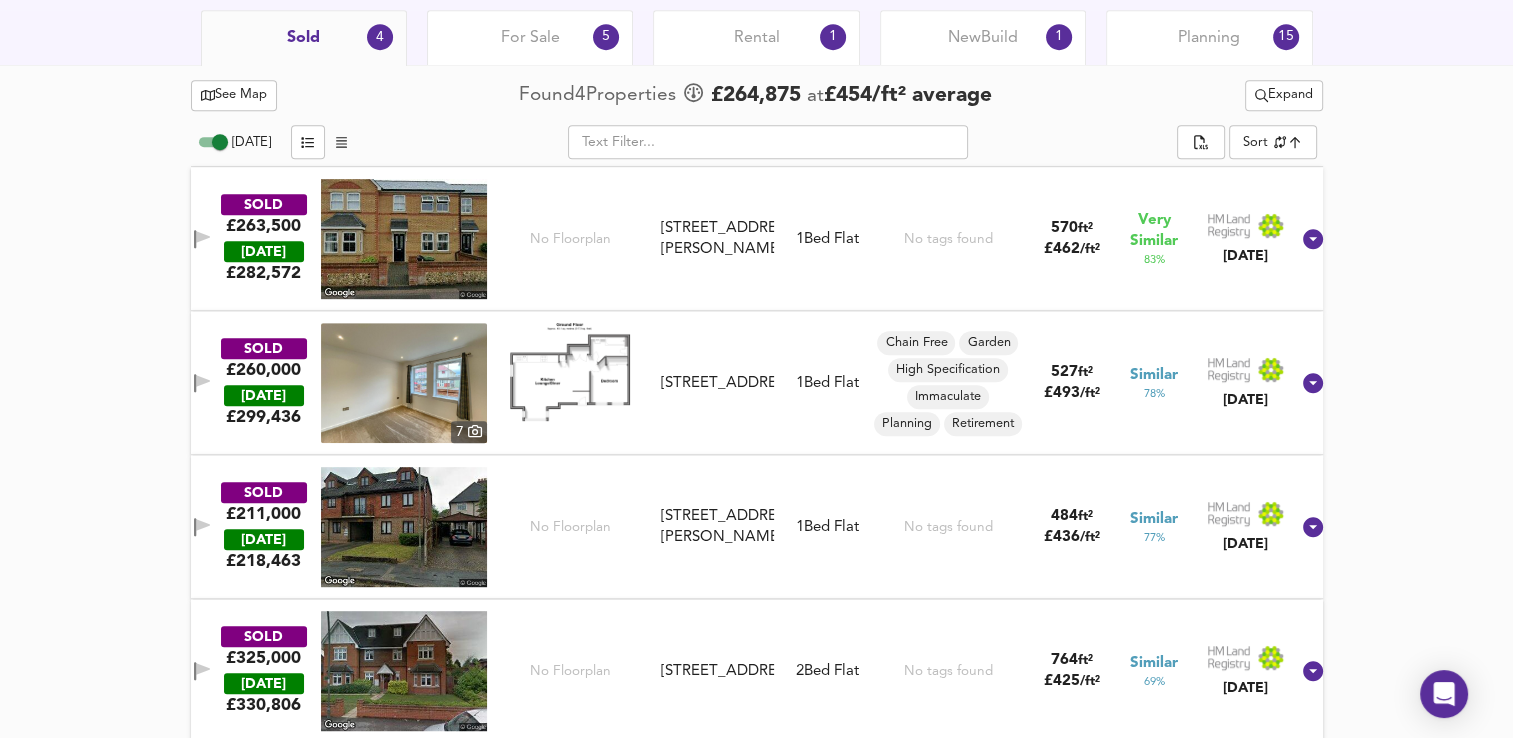 scroll, scrollTop: 944, scrollLeft: 0, axis: vertical 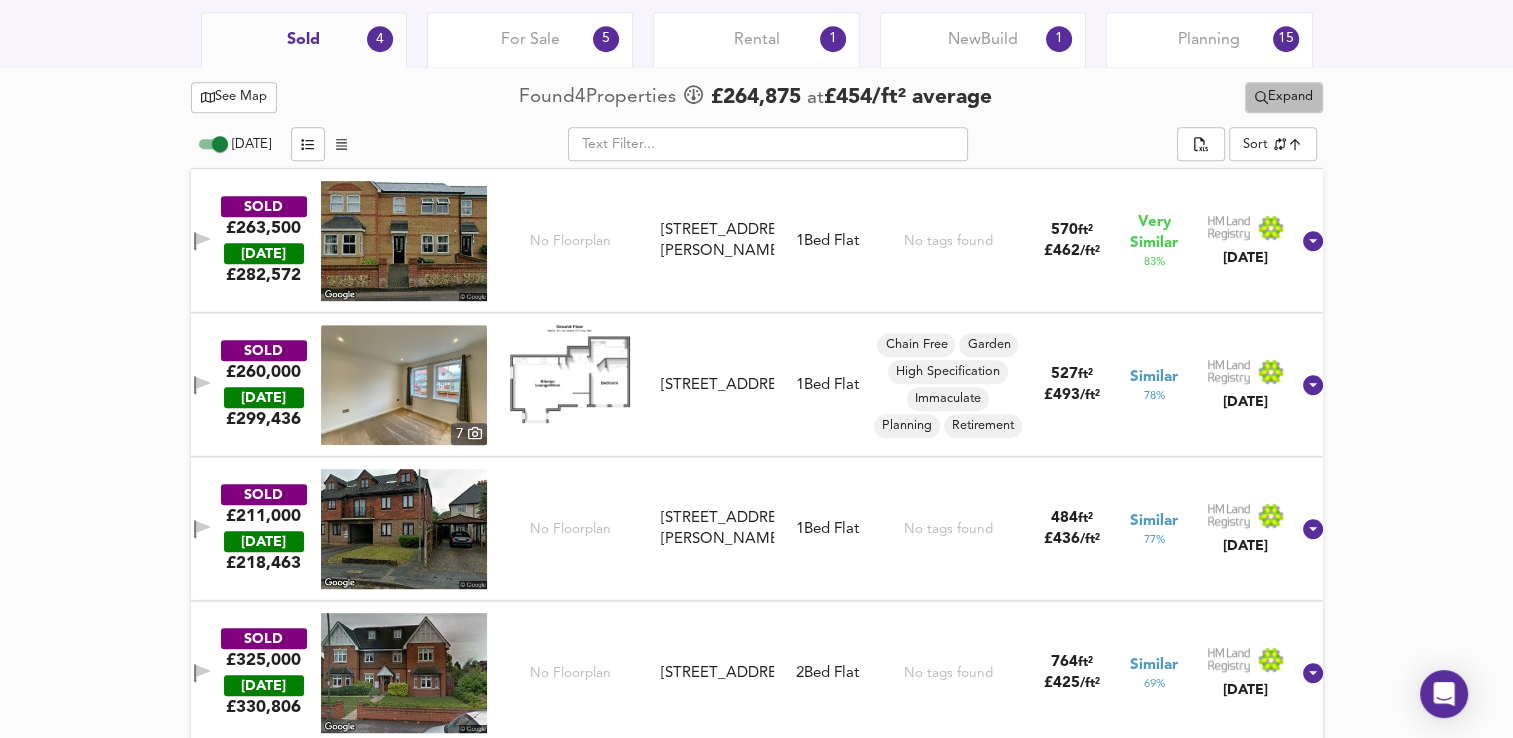 click on "Expand" at bounding box center (1284, 97) 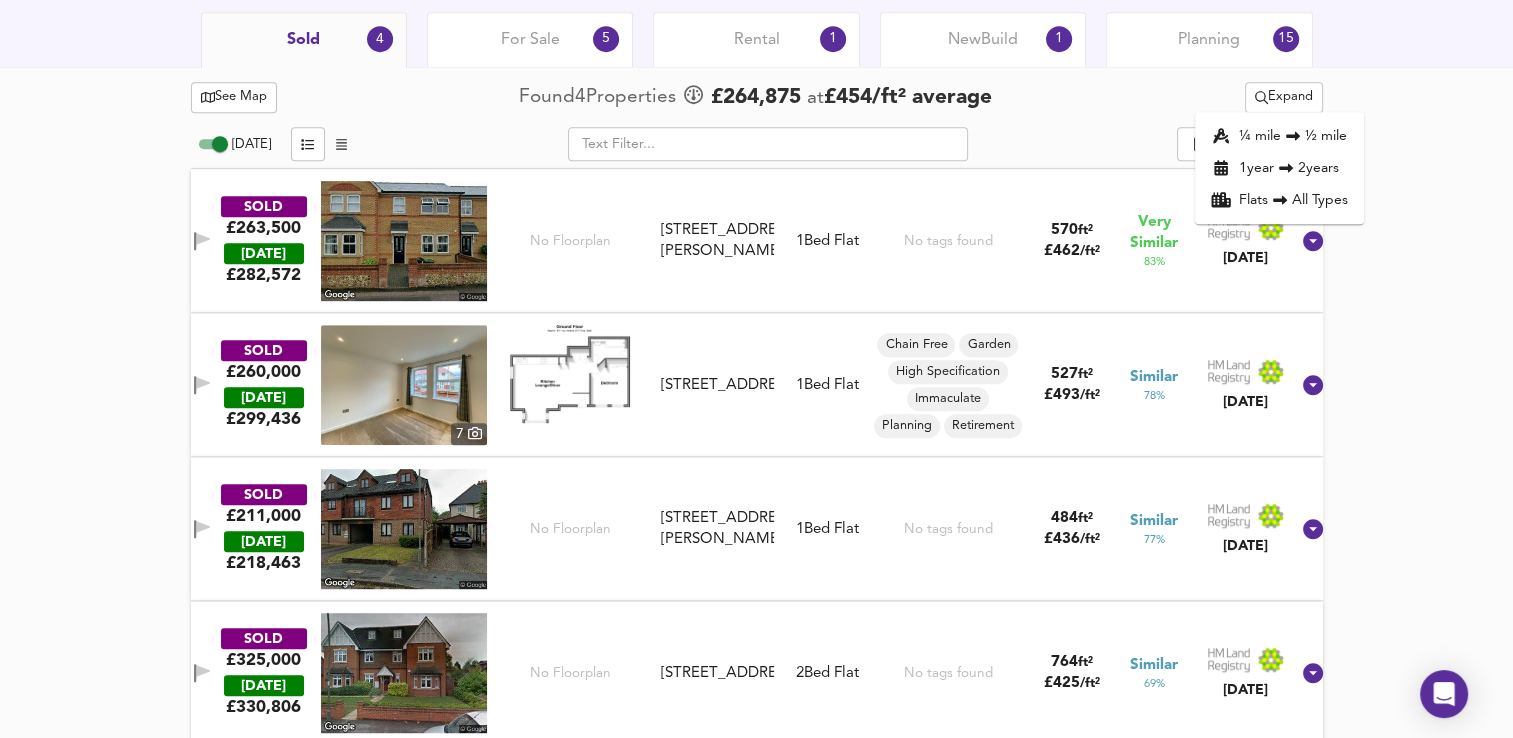 click 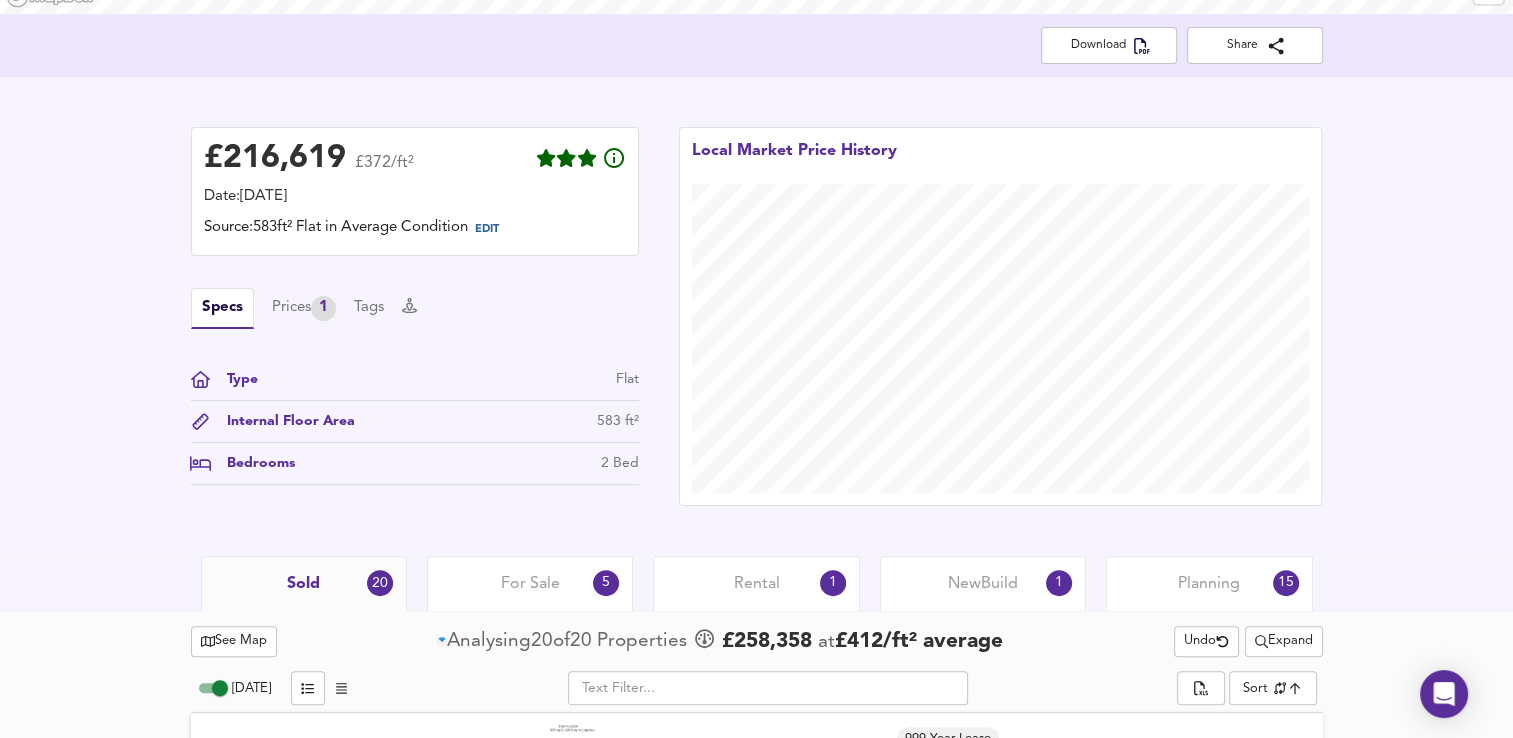 scroll, scrollTop: 944, scrollLeft: 0, axis: vertical 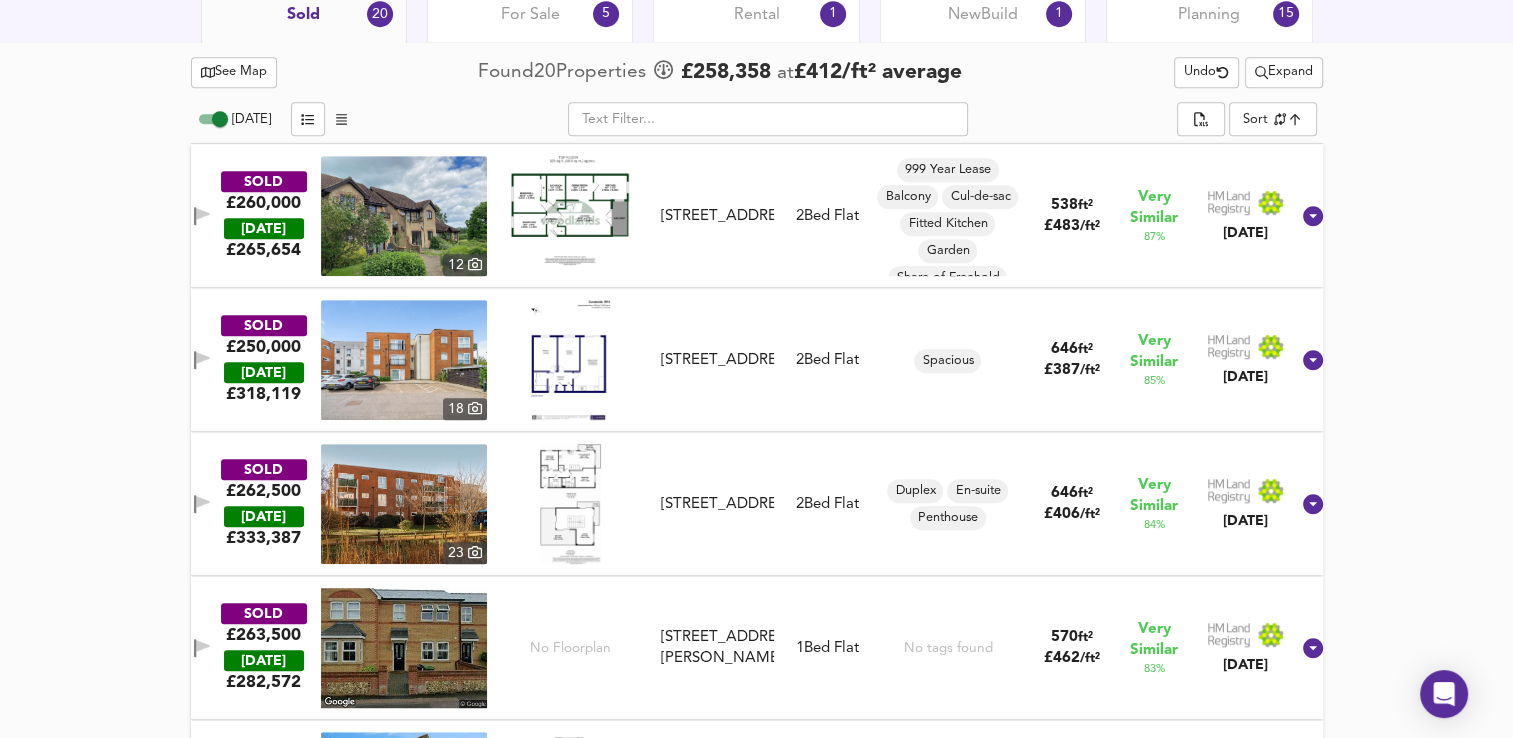 click on "Map Search Valuation    25 Log out [STREET_ADDRESS] Download Share £ 216,619   £372/ft²   Date:  [DATE] Source:  583ft² Flat in Average Condition EDIT Specs Prices   1 Tags Type Flat Internal Floor Area 583 ft² Bedrooms 2 Bed   Local Market Price History   Sold 20 For Sale 5 Rental 1 New  Build 1 Planning 15   See Map Found  20  Propert ies     £ 258,358   at  £ 412 / ft²   average    Undo       Expand [DATE]           ​       Sort   similarityscore ​ SOLD £260,000   [DATE]  £ 265,654   [GEOGRAPHIC_DATA][STREET_ADDRESS] [STREET_ADDRESS] 2  Bed   Flat 999 Year Lease Balcony Cul-de-sac Fitted Kitchen Garden Share of Freehold 538 ft² £ 483 / ft² Very Similar 87 % [DATE] SOLD £250,000   [DATE]  £ 318,119   [GEOGRAPHIC_DATA][STREET_ADDRESS] 2  Bed   Flat Spacious 646 ft² £ 387 / ft² Very Similar 85 % [DATE] SOLD £262,500   [DATE]  £ 333,387   [GEOGRAPHIC_DATA] 2  Bed   Flat Duplex" at bounding box center [756, -600] 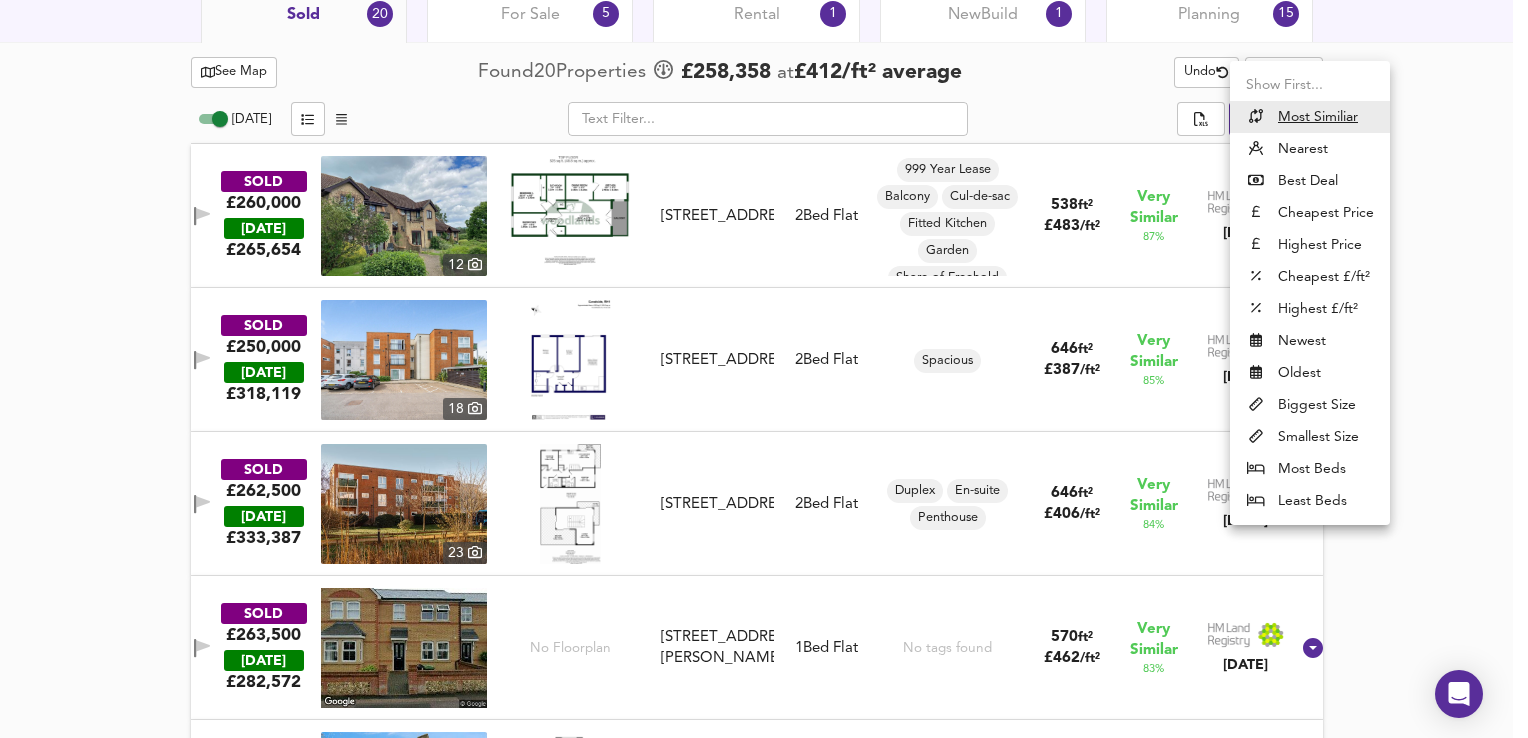 click on "Nearest" at bounding box center (1310, 149) 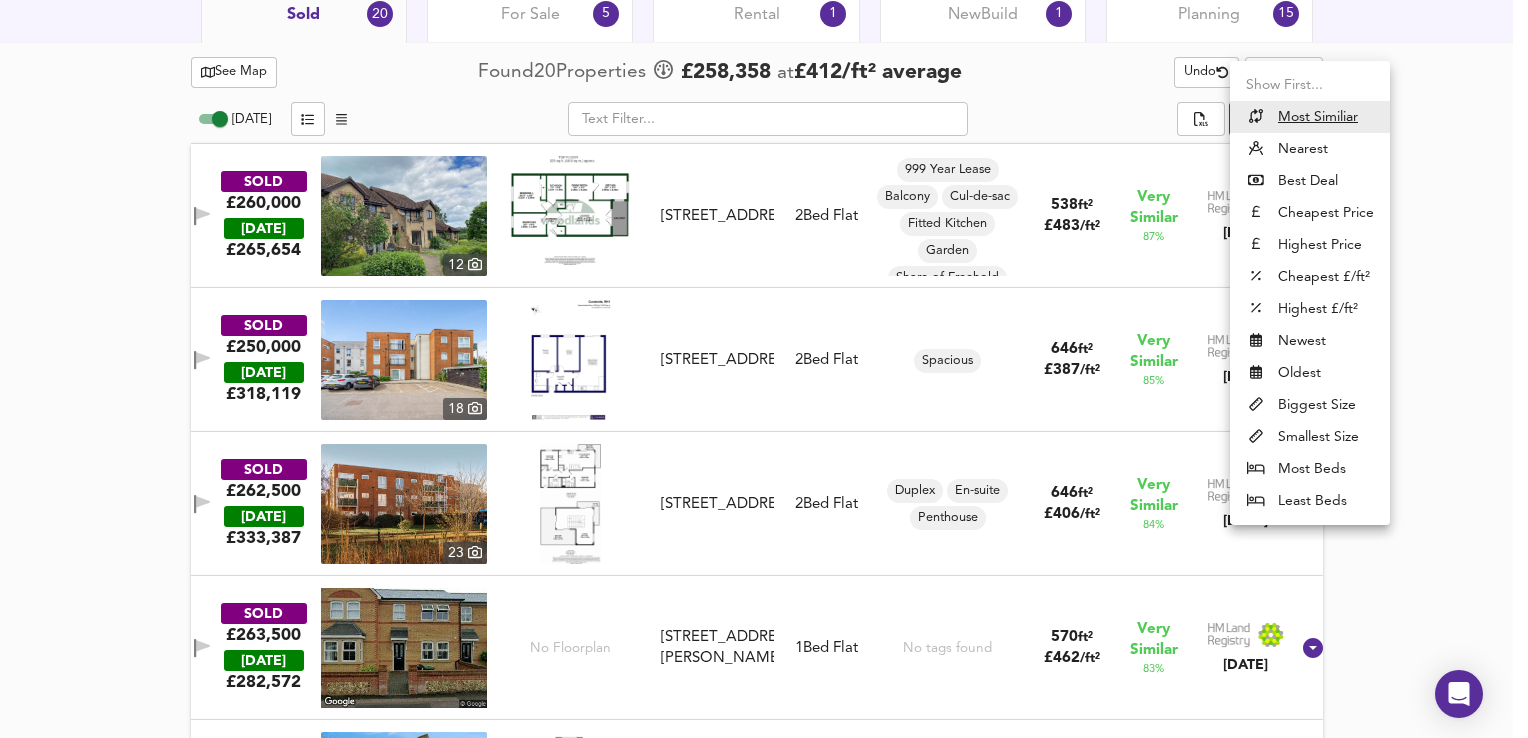 type on "distancetocenter" 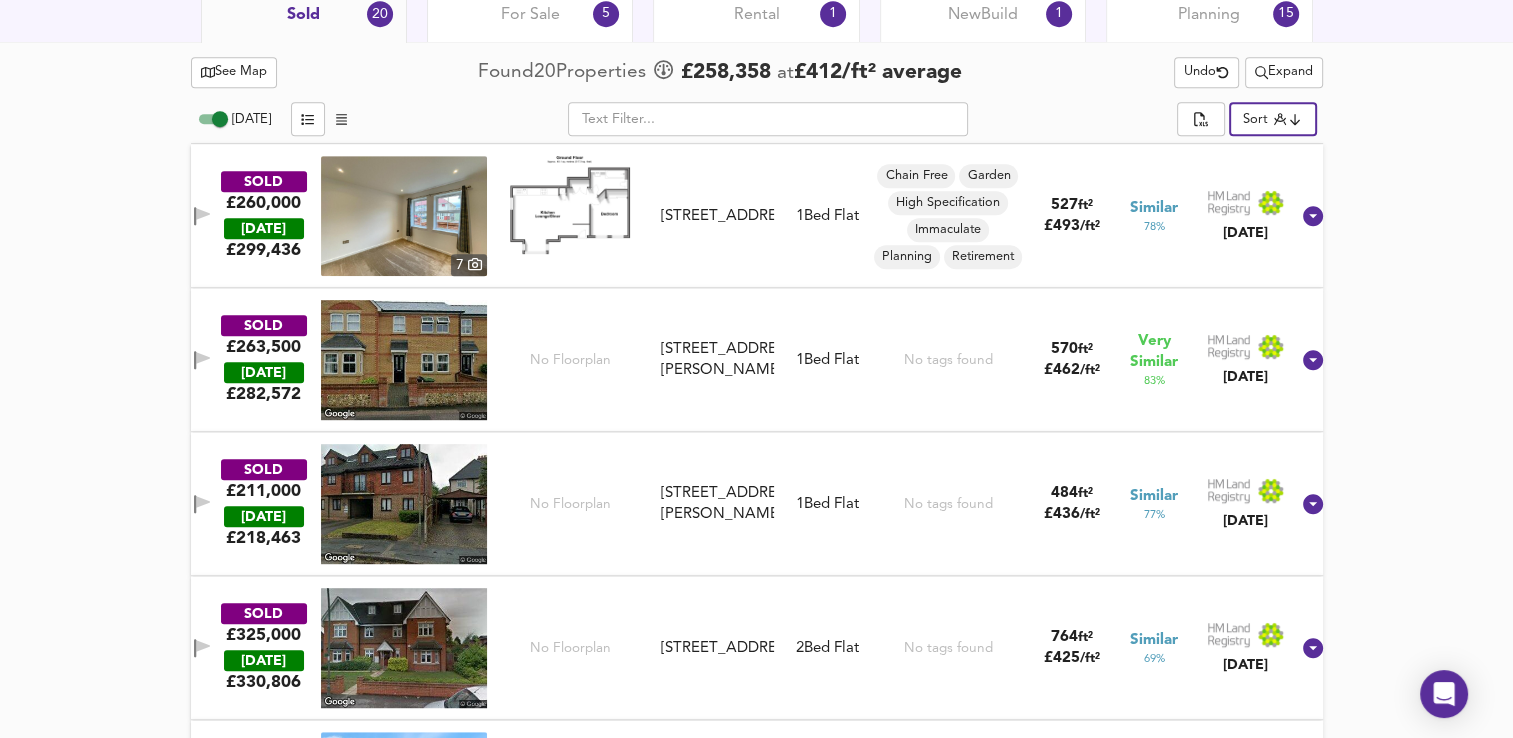 click on "See Map" at bounding box center [234, 72] 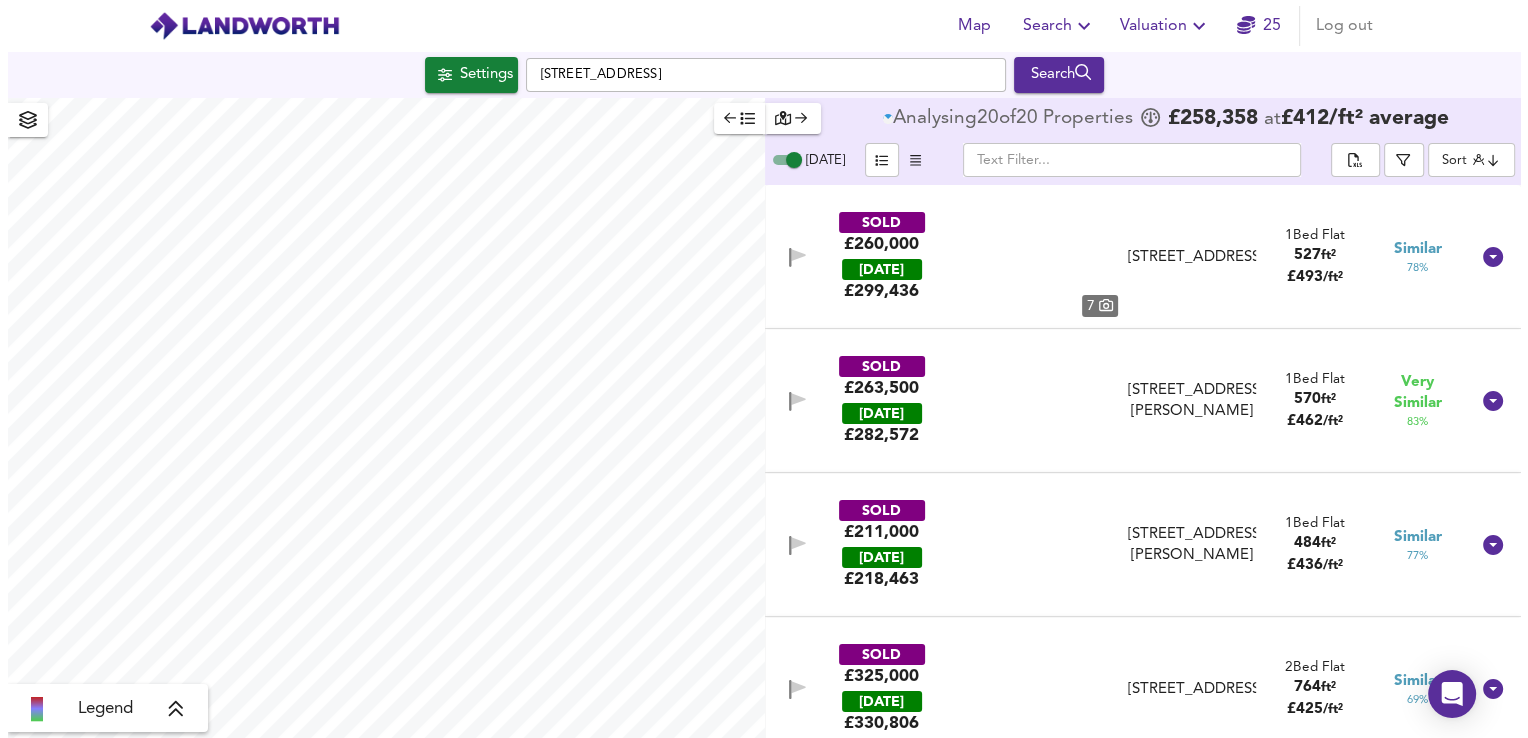 scroll, scrollTop: 0, scrollLeft: 0, axis: both 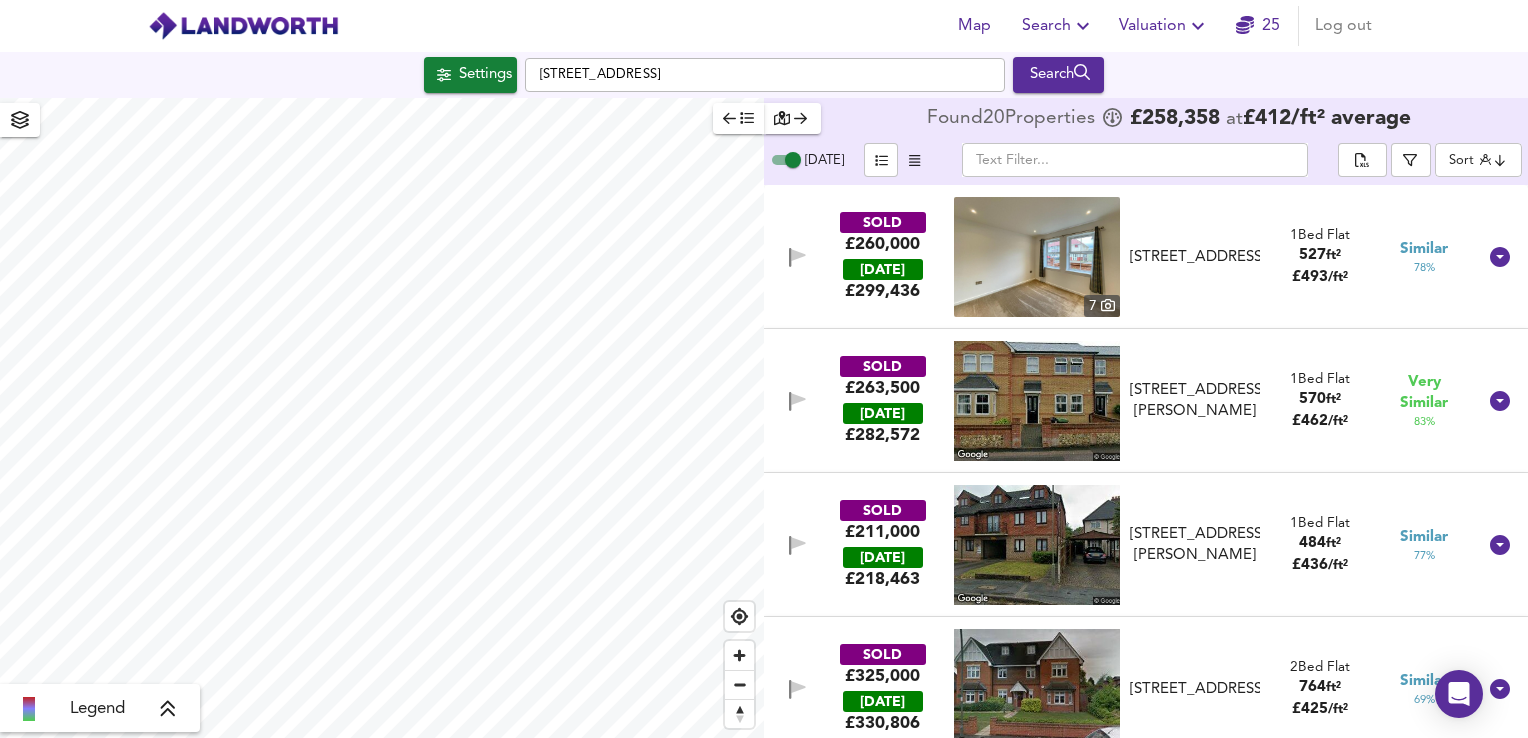 checkbox on "false" 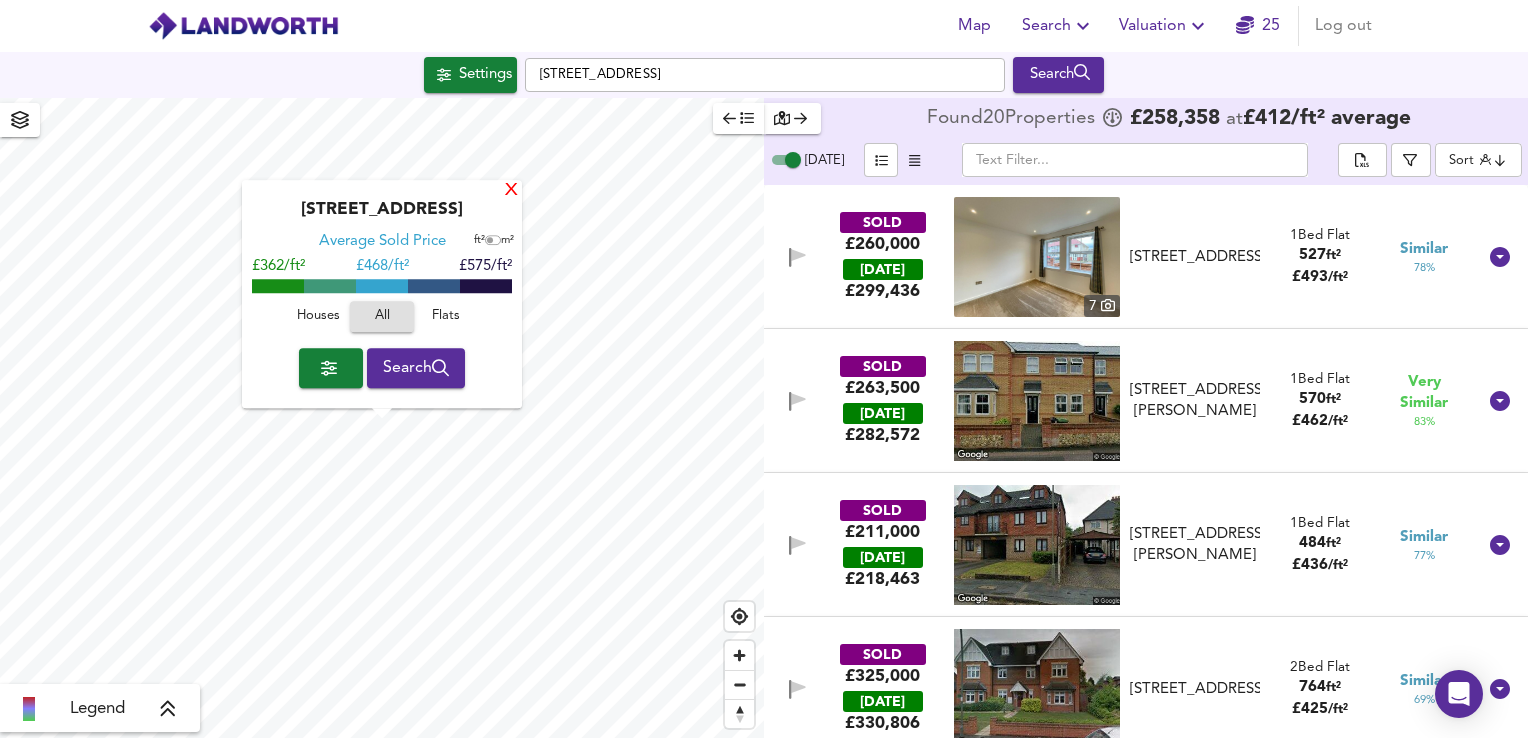 click on "X" at bounding box center [511, 191] 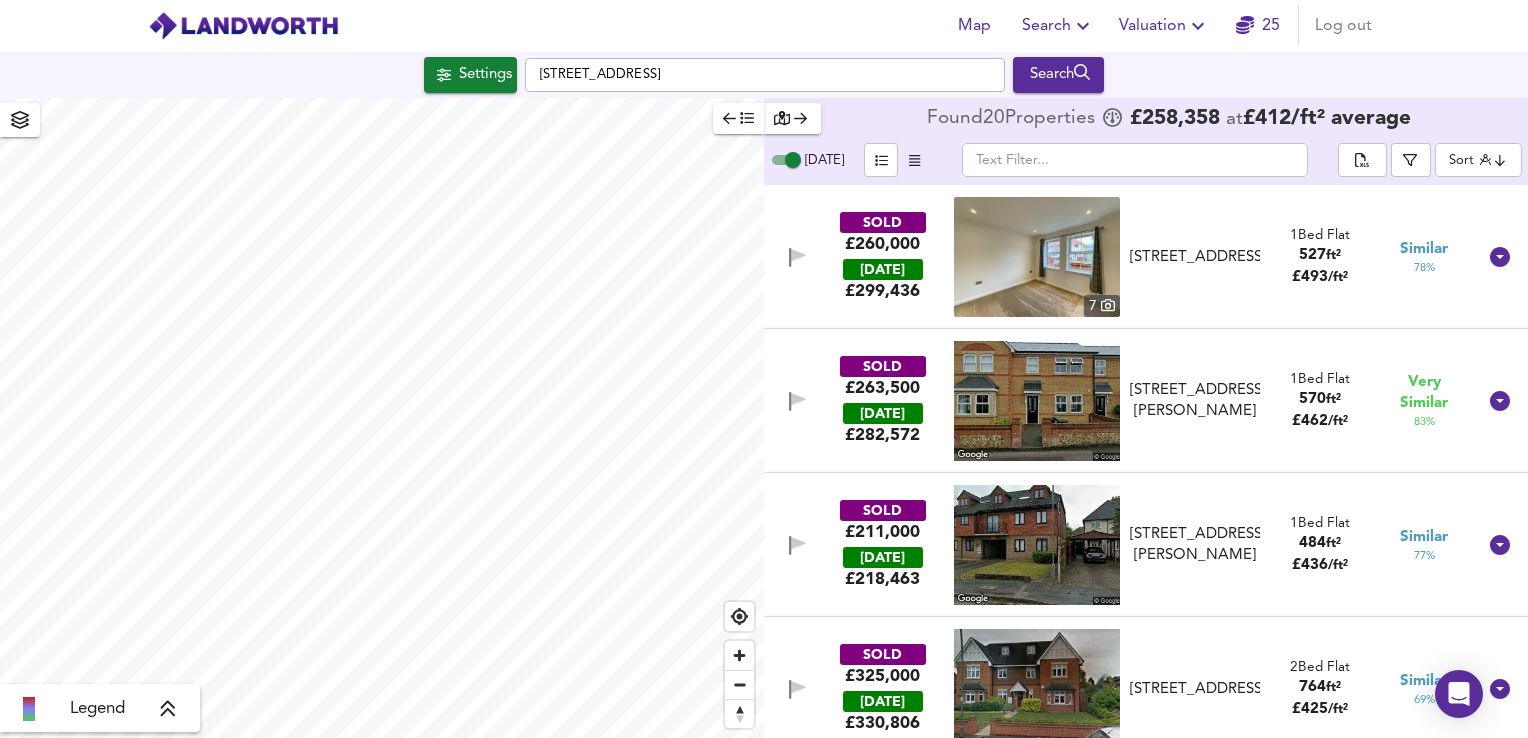 click on "SOLD £263,500   [DATE]  £ 282,572 [STREET_ADDRESS][PERSON_NAME][PERSON_NAME] 1  Bed   Flat 570 ft² £ 462 / ft²   Very Similar 83 %" at bounding box center (1122, 401) 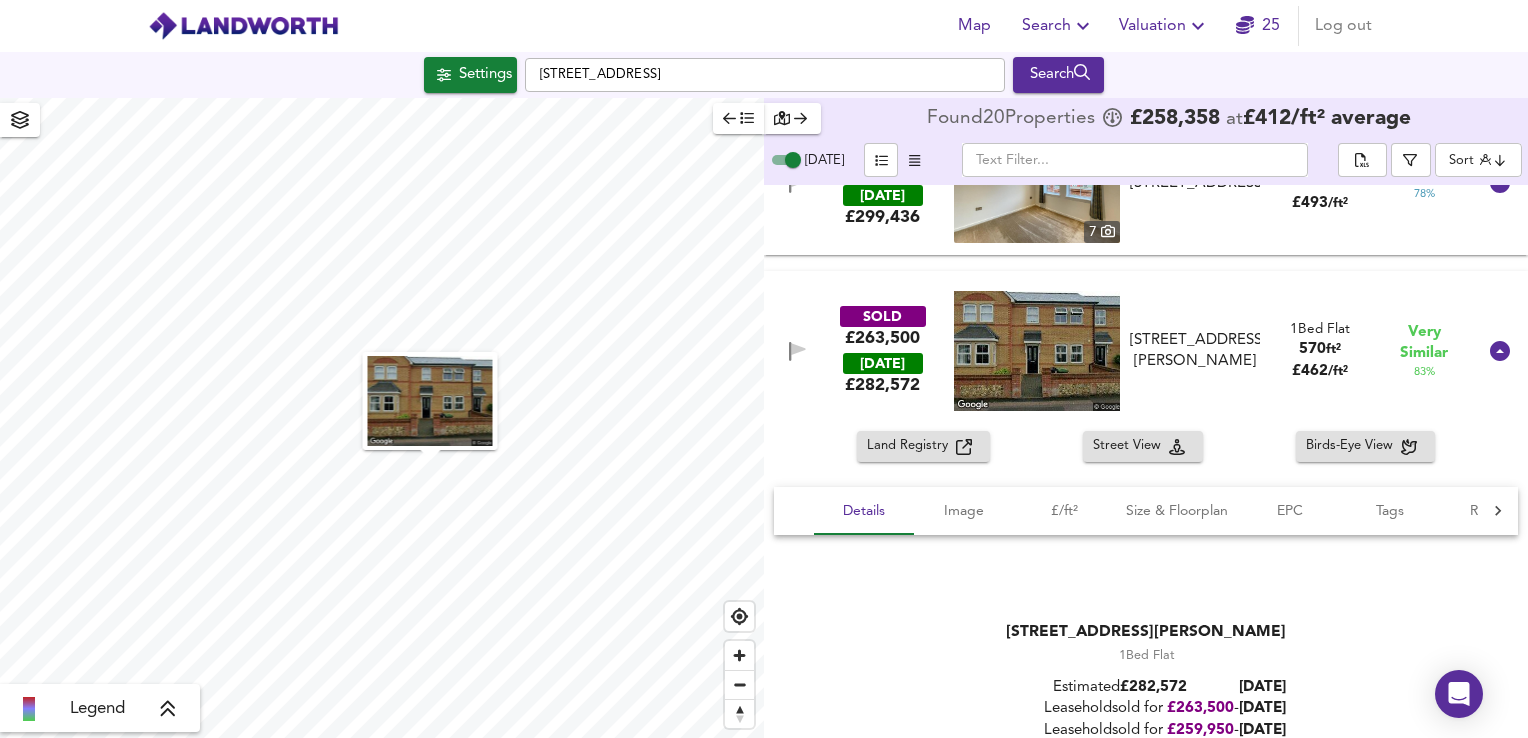 scroll, scrollTop: 80, scrollLeft: 0, axis: vertical 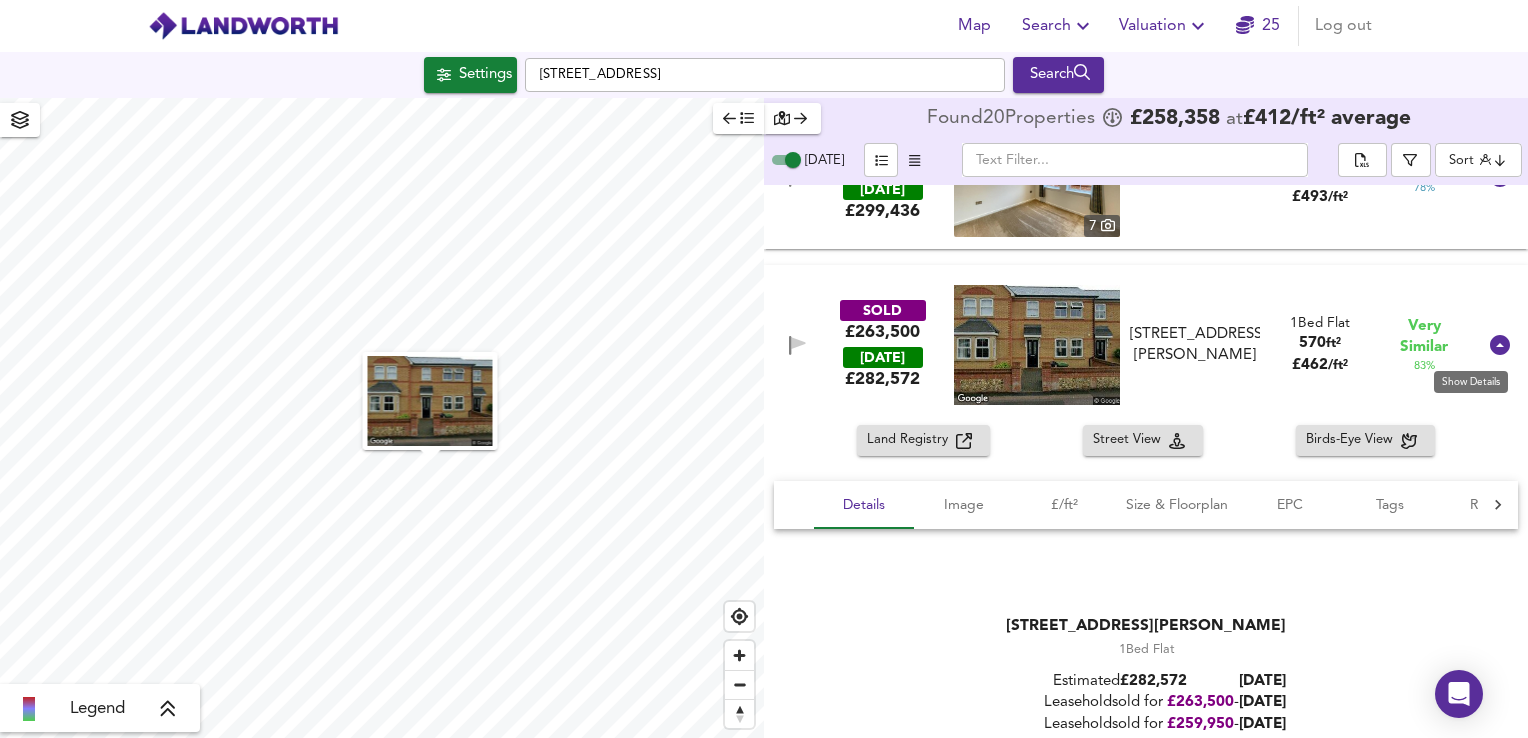 click 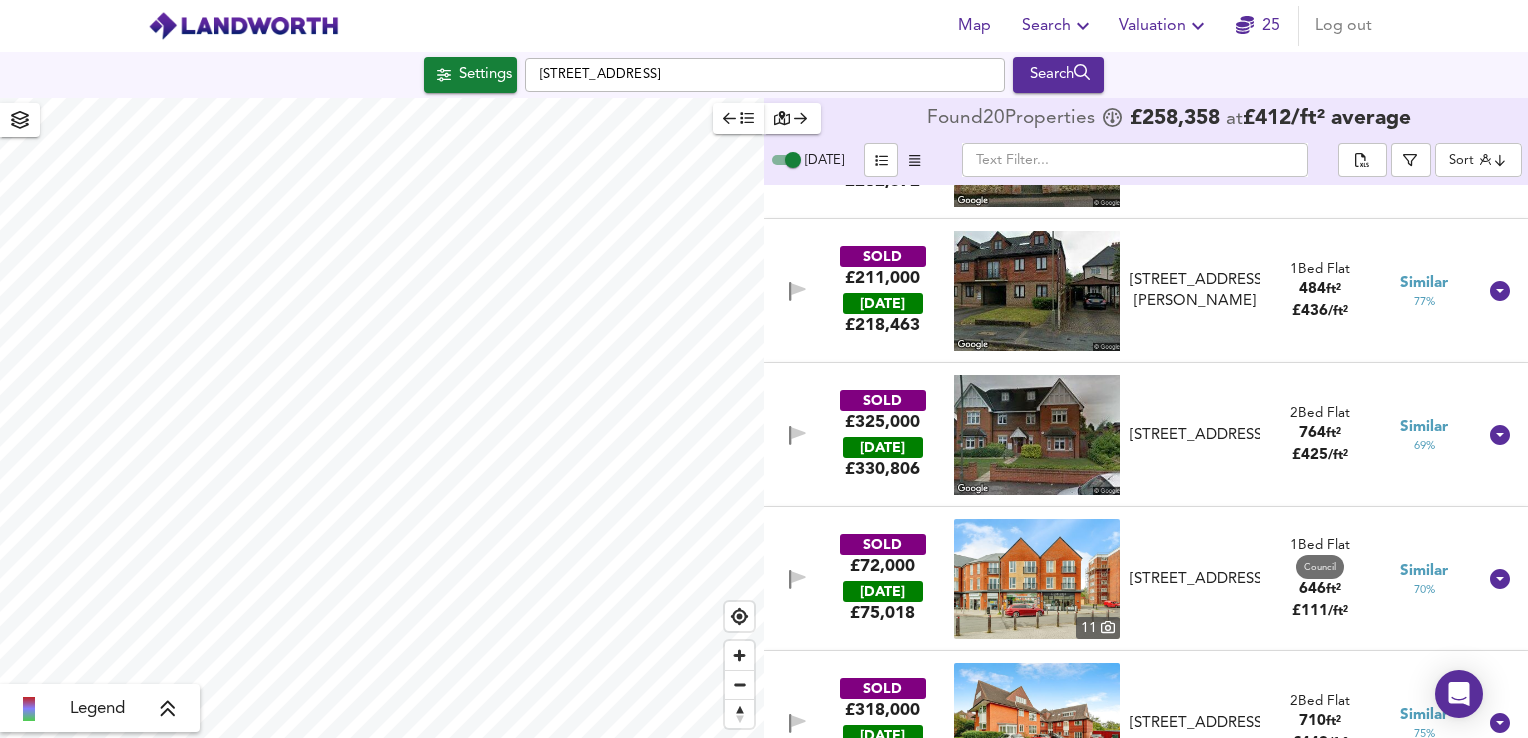 scroll, scrollTop: 271, scrollLeft: 0, axis: vertical 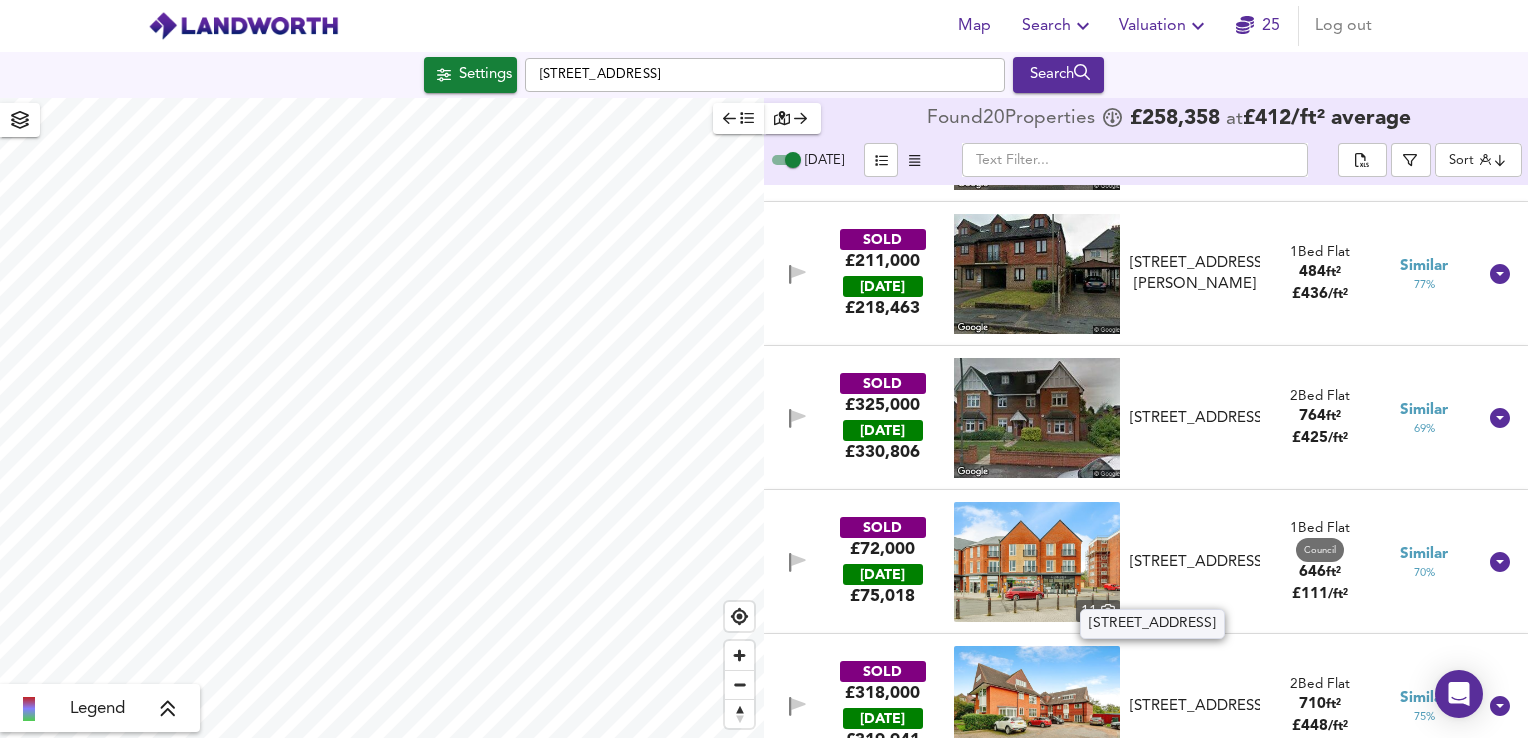 click on "[STREET_ADDRESS]" at bounding box center (1195, 562) 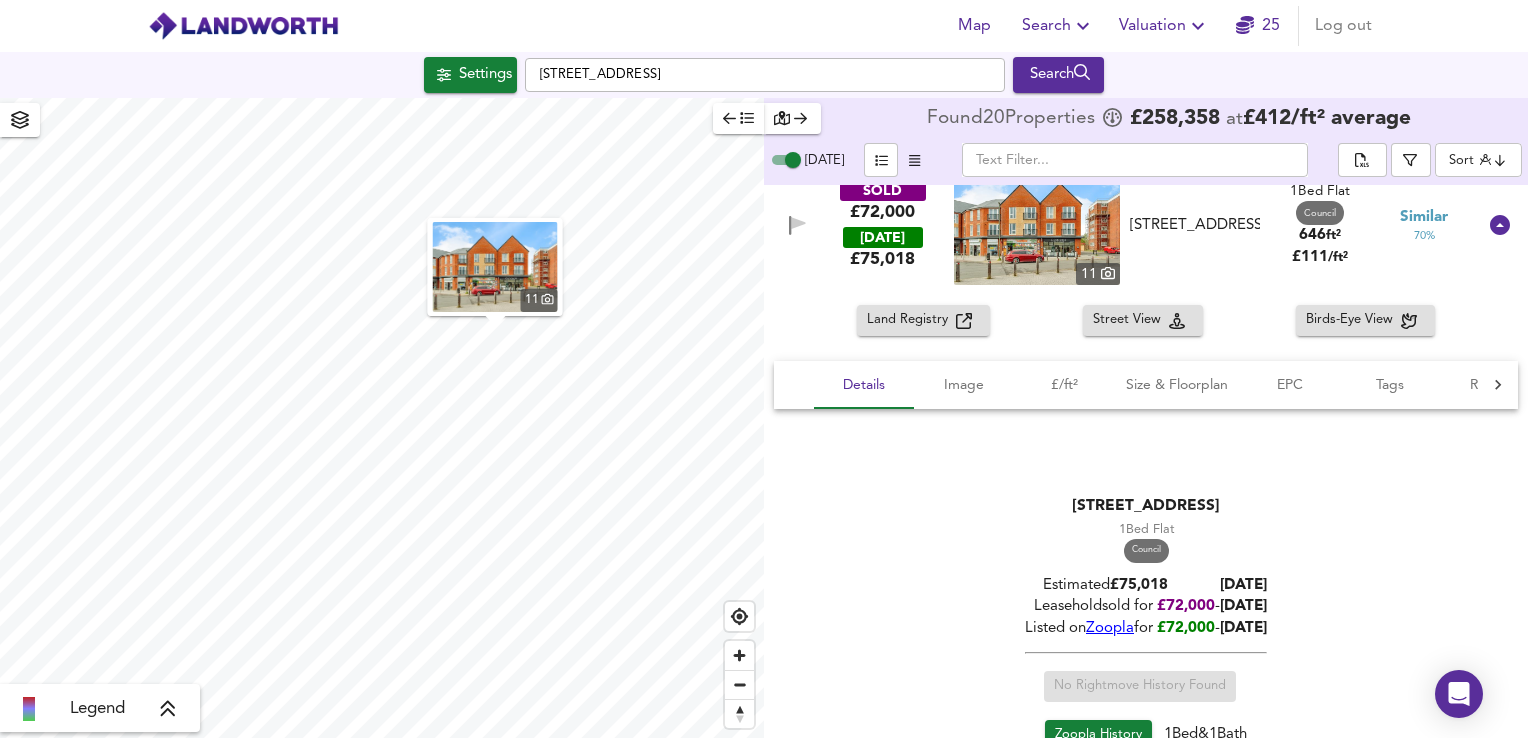 scroll, scrollTop: 643, scrollLeft: 0, axis: vertical 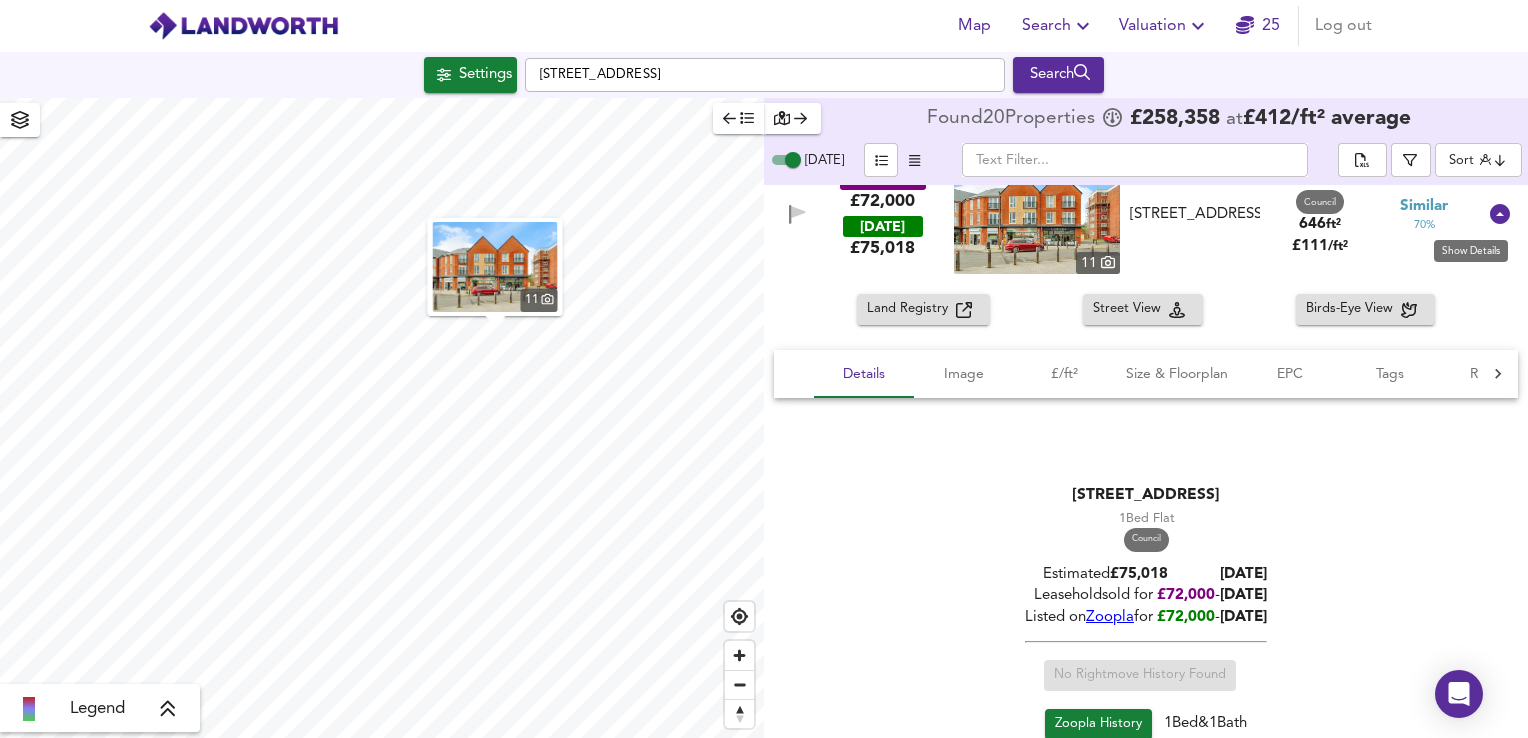 click 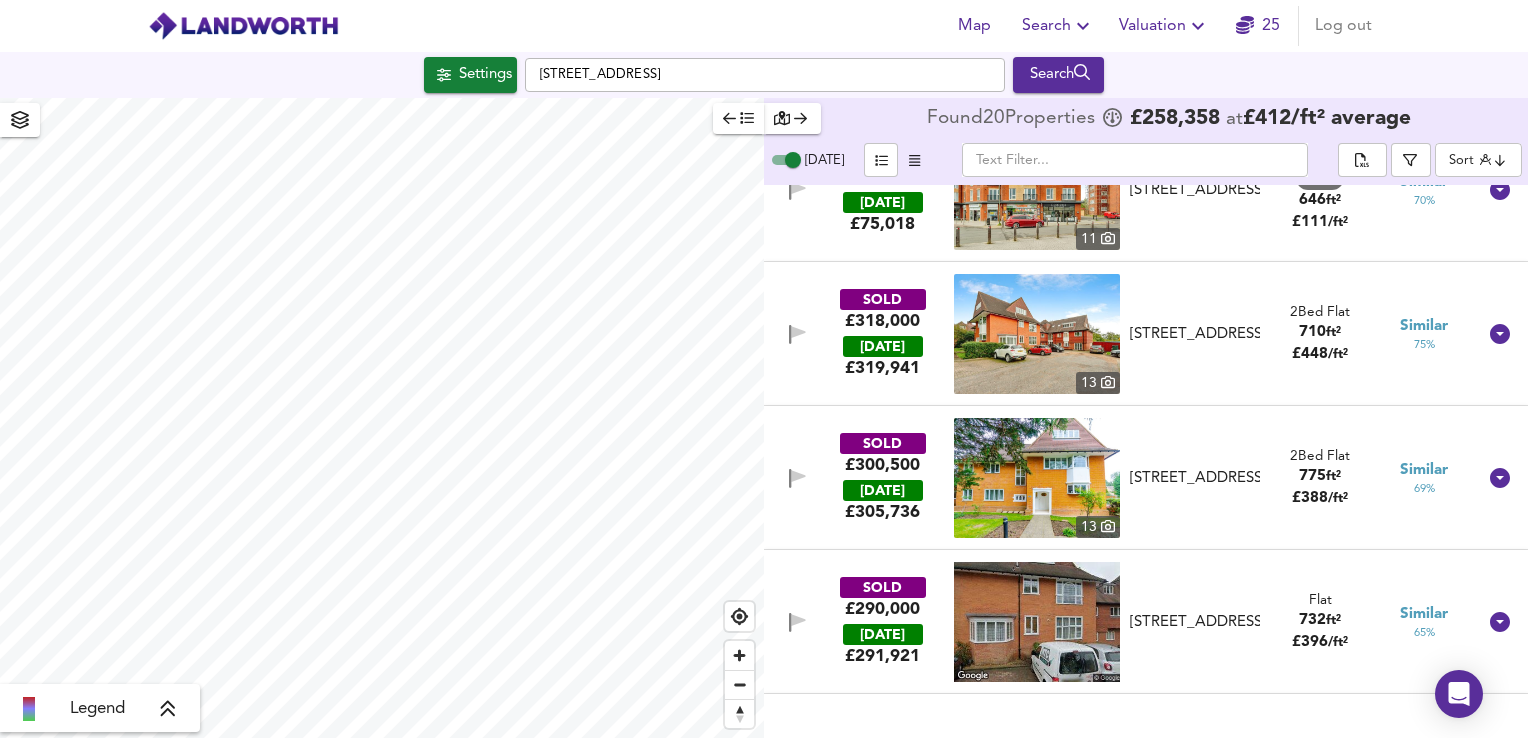 click on "SOLD £318,000   [DATE]  £ 319,941   [GEOGRAPHIC_DATA][STREET_ADDRESS][STREET_ADDRESS] 2  Bed   Flat 710 ft² £ 448 / ft²   Similar 75 %" at bounding box center (1122, 334) 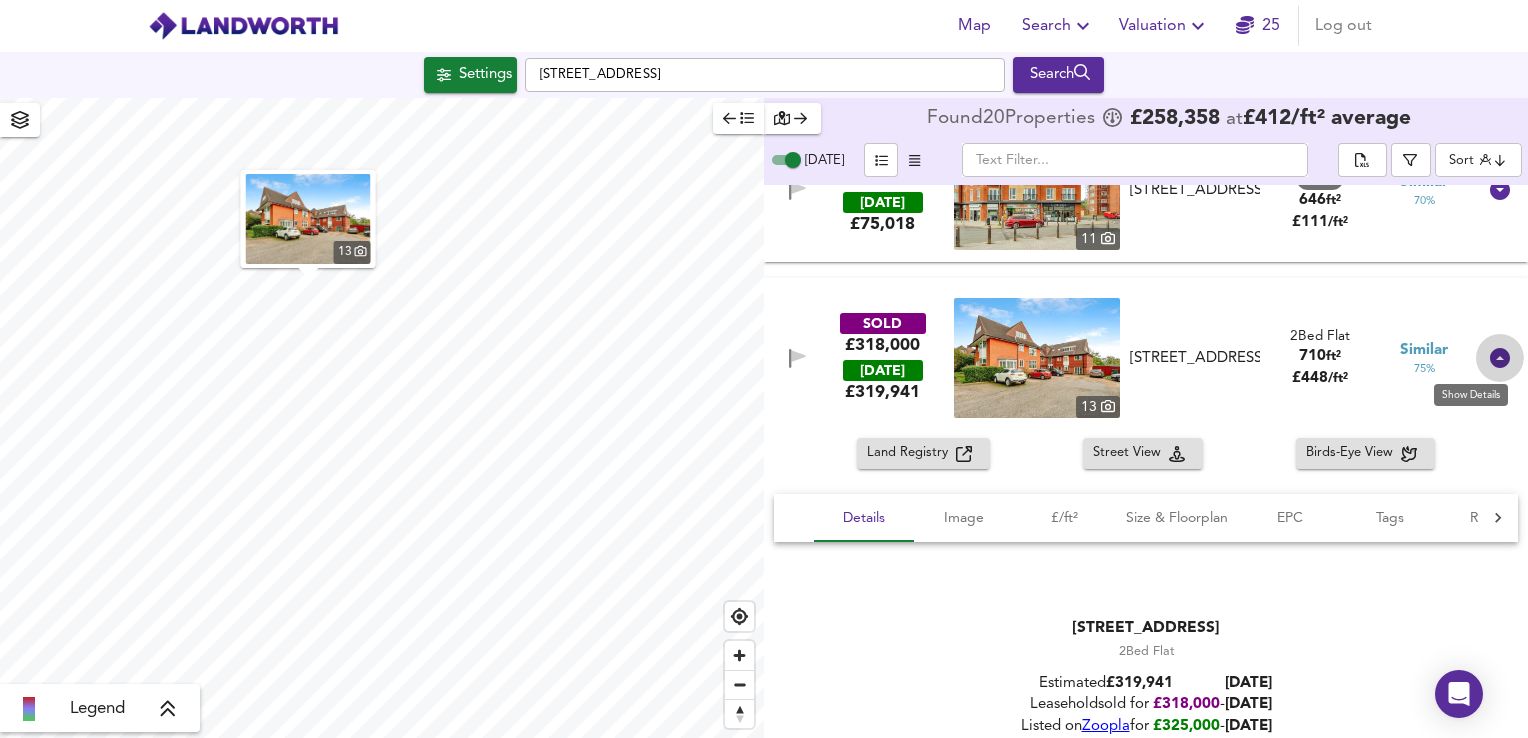 click 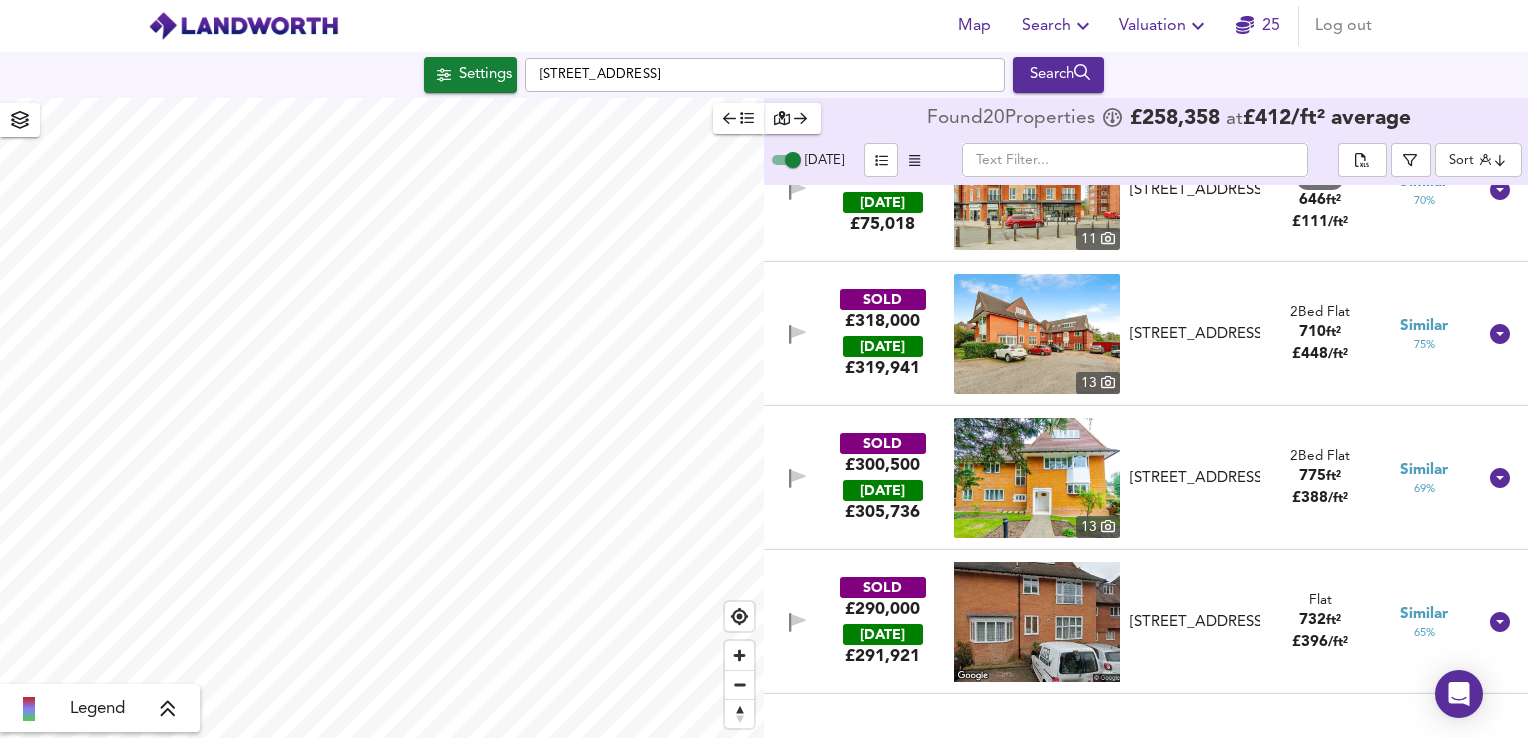 click on "SOLD £300,500   [DATE]  £ 305,736   [GEOGRAPHIC_DATA][STREET_ADDRESS][STREET_ADDRESS] 2  Bed   Flat 775 ft² £ 388 / ft²   Similar 69 %" at bounding box center [1122, 478] 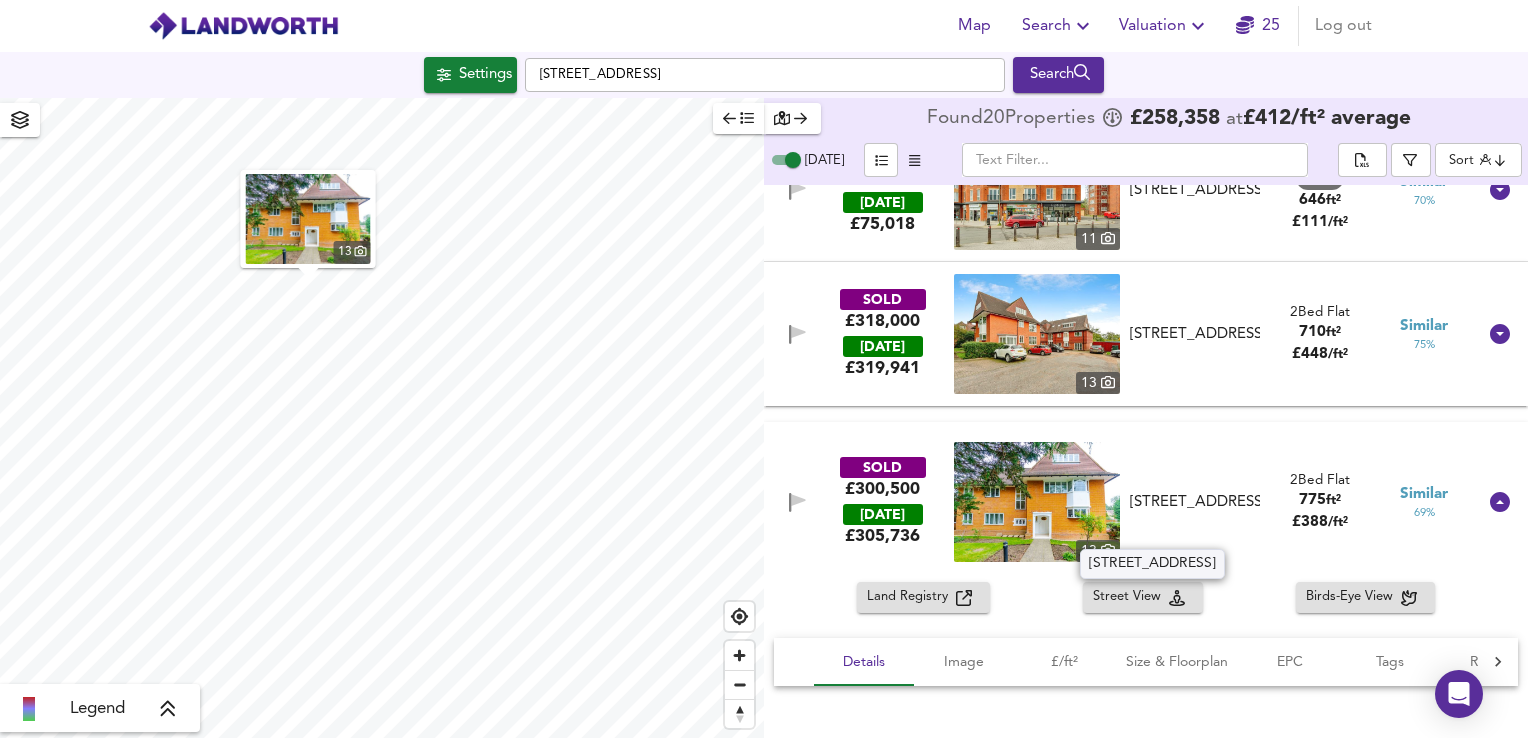 click on "[STREET_ADDRESS]" at bounding box center [1195, 502] 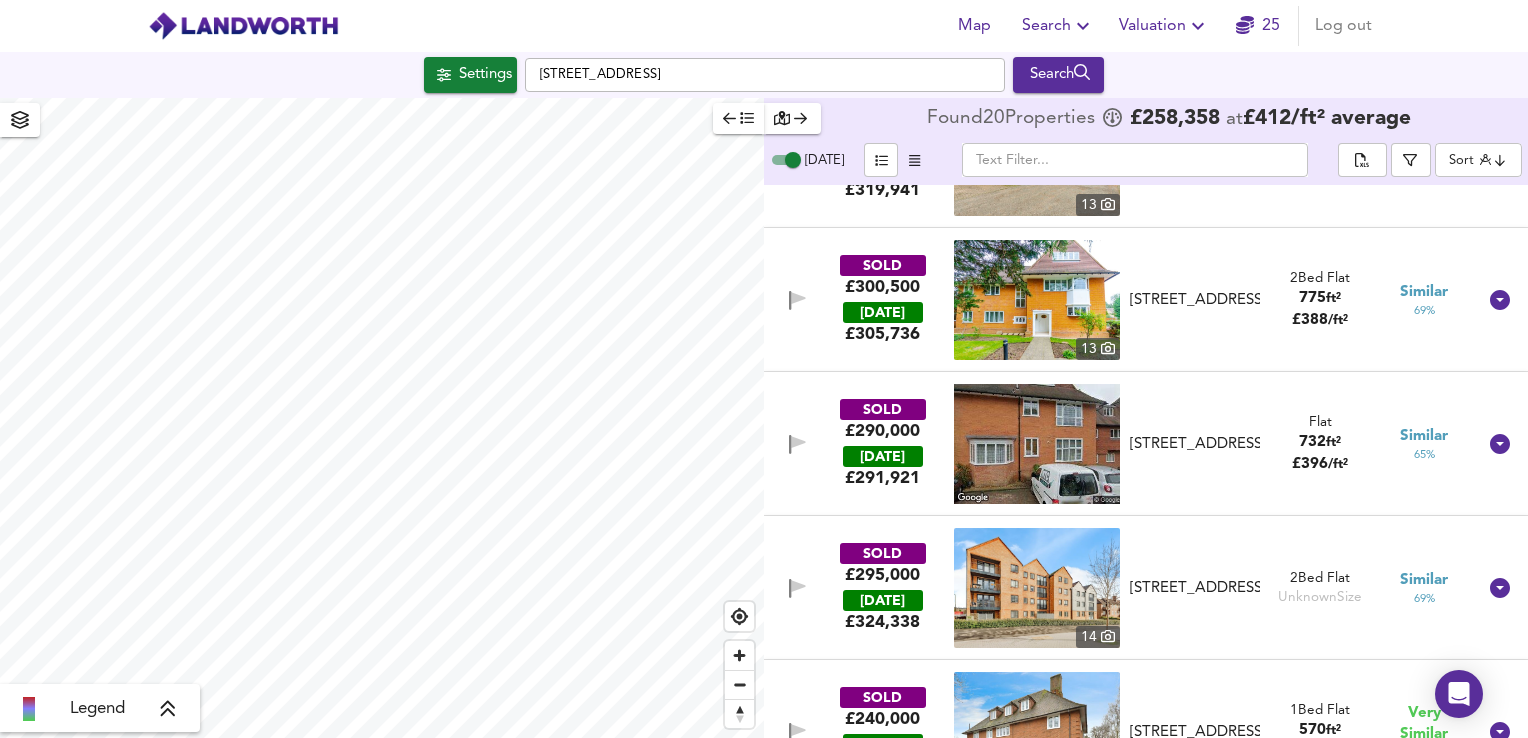 scroll, scrollTop: 796, scrollLeft: 0, axis: vertical 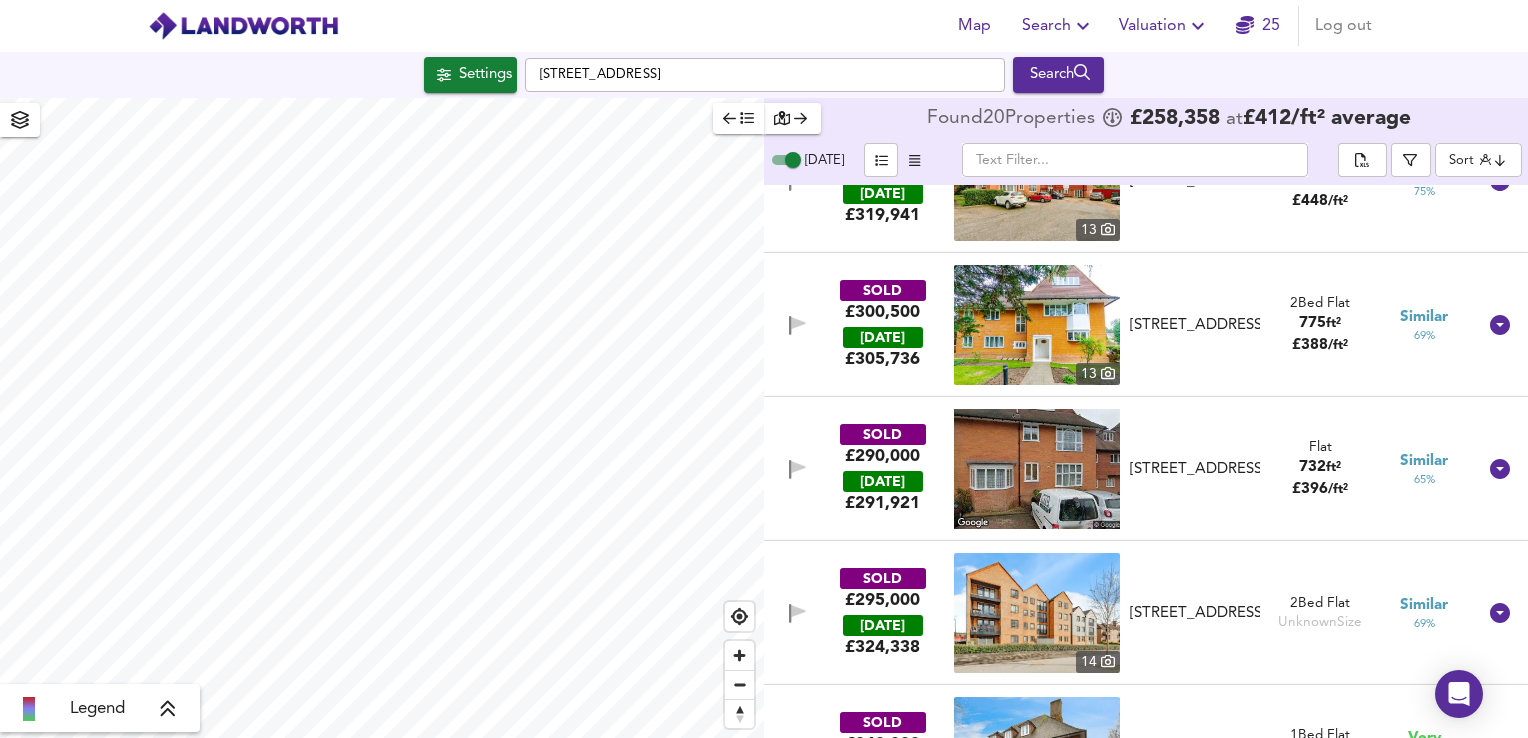 click on "SOLD £300,500   [DATE]  £ 305,736   [GEOGRAPHIC_DATA][STREET_ADDRESS][STREET_ADDRESS] 2  Bed   Flat 775 ft² £ 388 / ft²   Similar 69 %" at bounding box center [1122, 325] 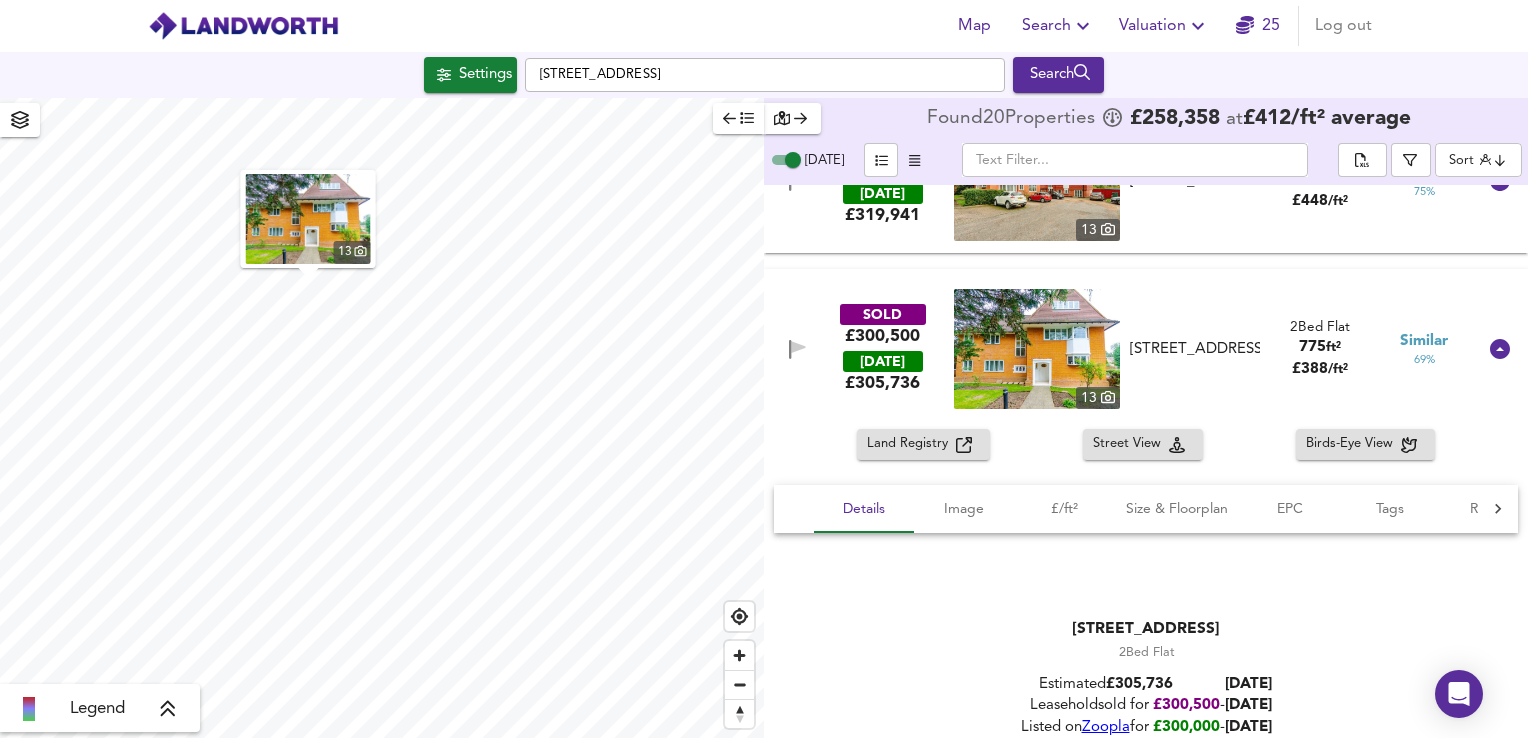 click at bounding box center [1037, 349] 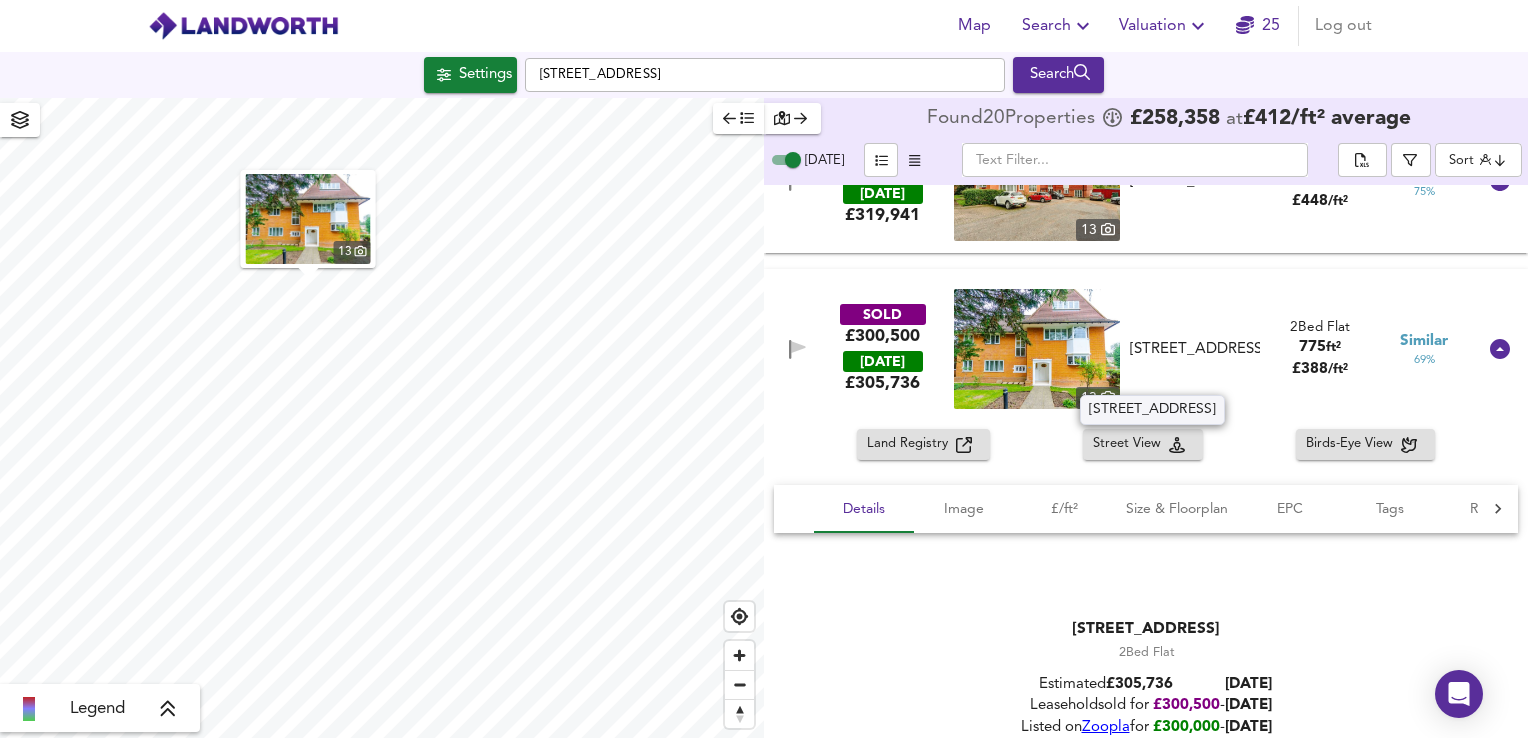 drag, startPoint x: 1131, startPoint y: 317, endPoint x: 1215, endPoint y: 381, distance: 105.60303 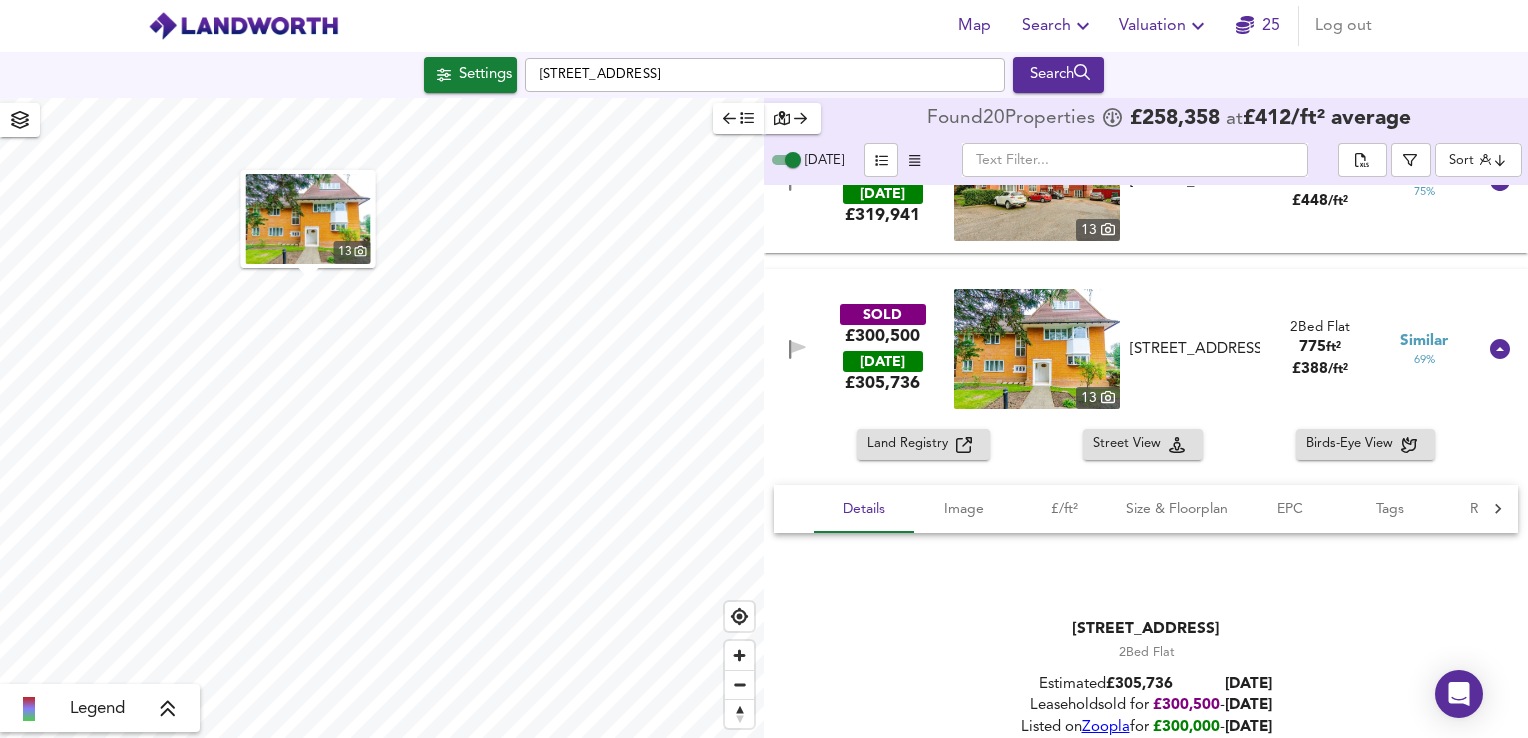drag, startPoint x: 1215, startPoint y: 381, endPoint x: 1197, endPoint y: 363, distance: 25.455845 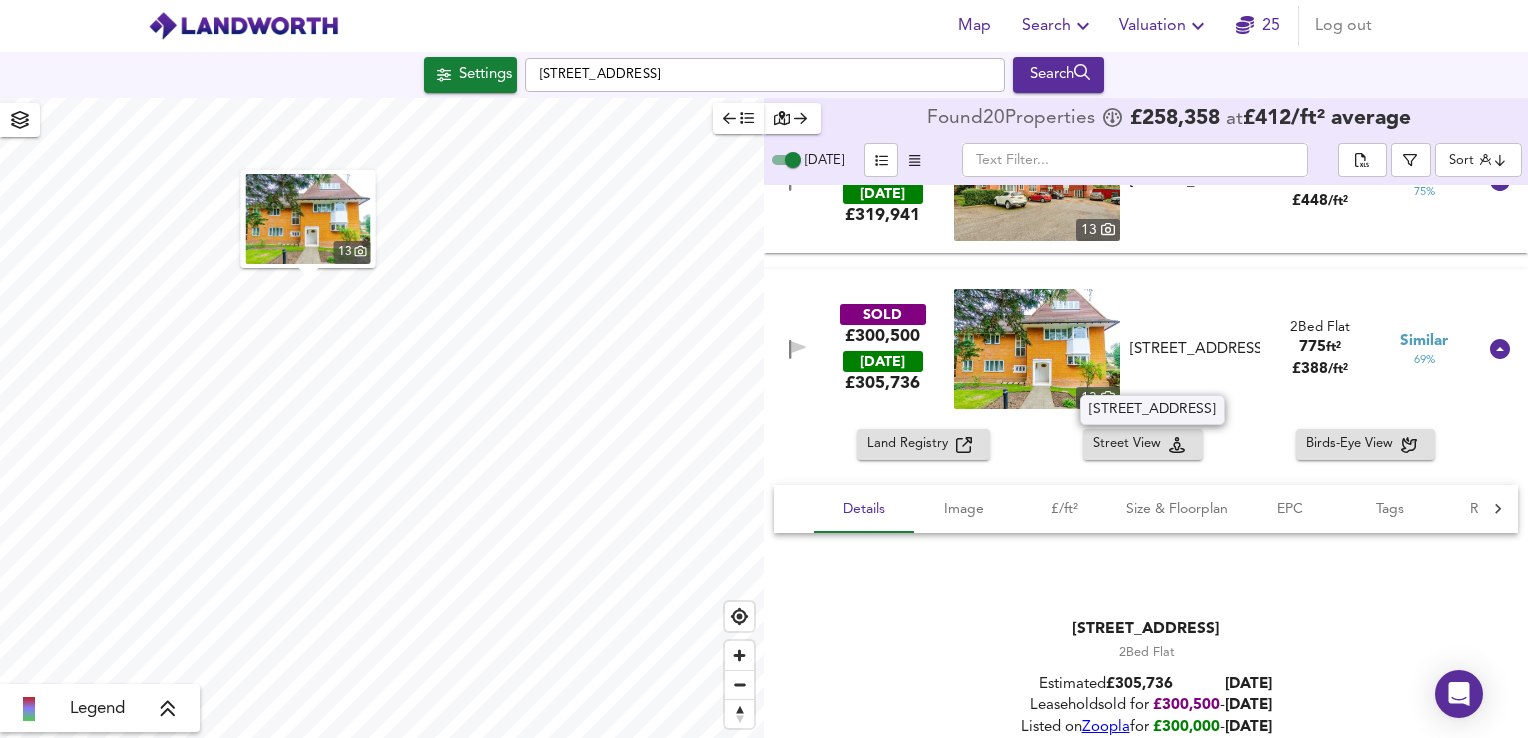 copy on "[STREET_ADDRESS]" 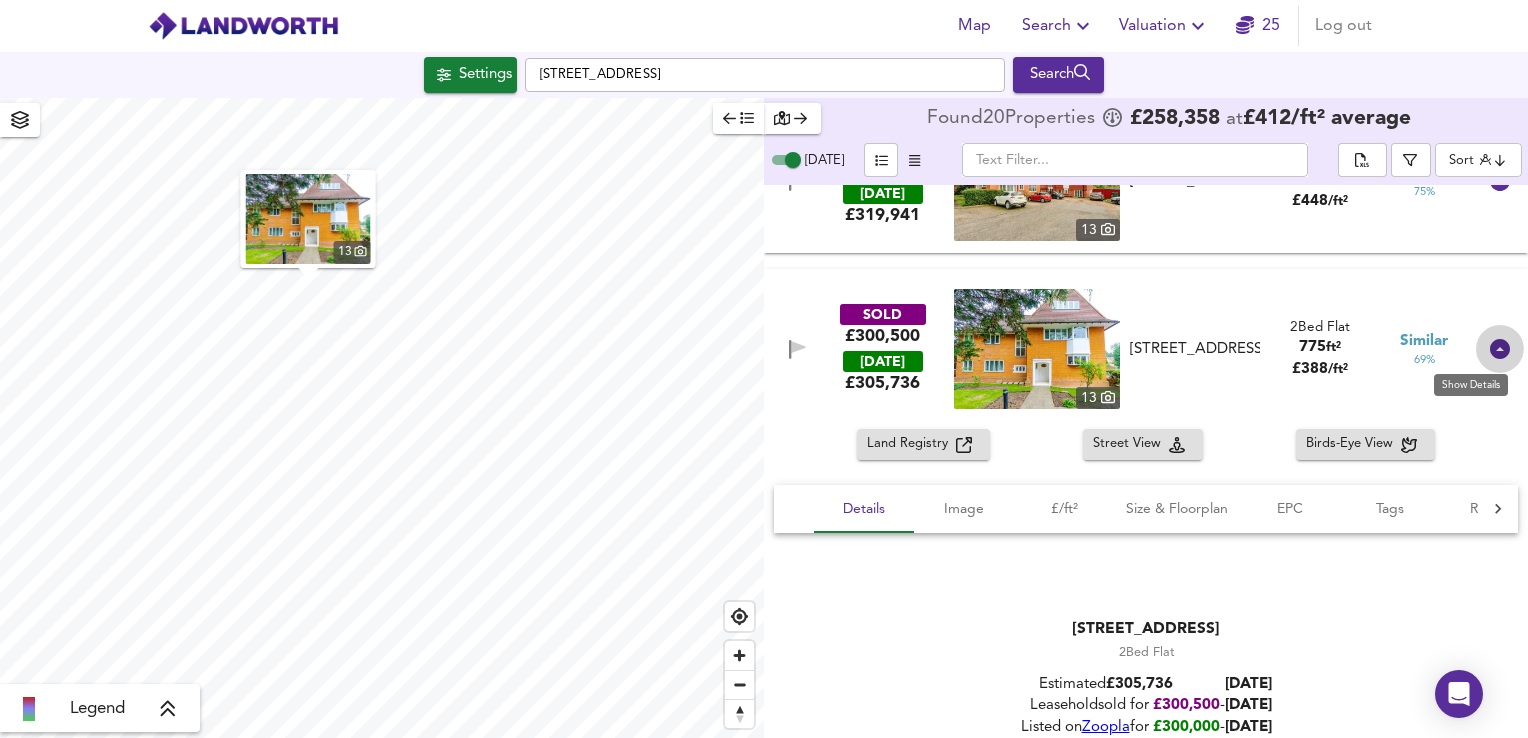 click 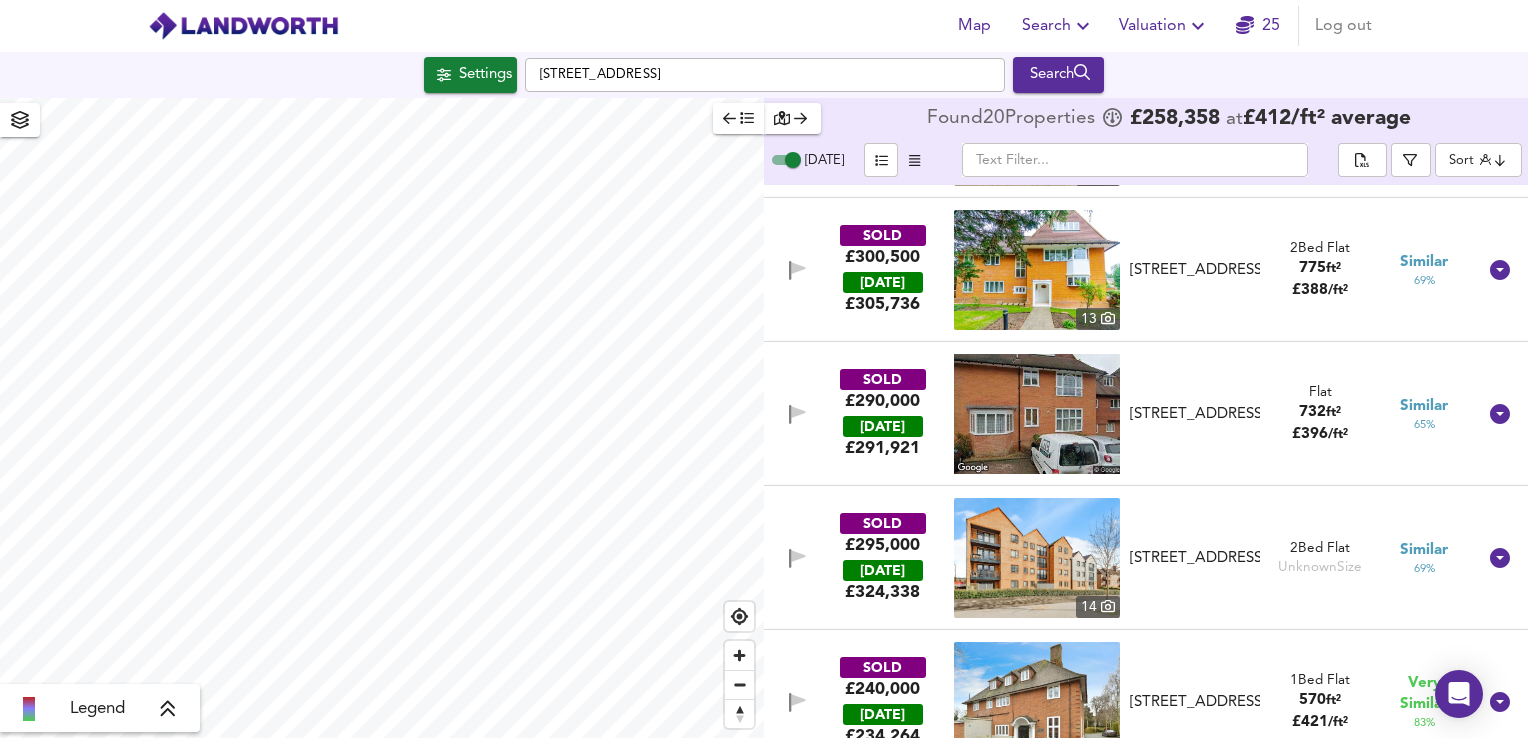 scroll, scrollTop: 863, scrollLeft: 0, axis: vertical 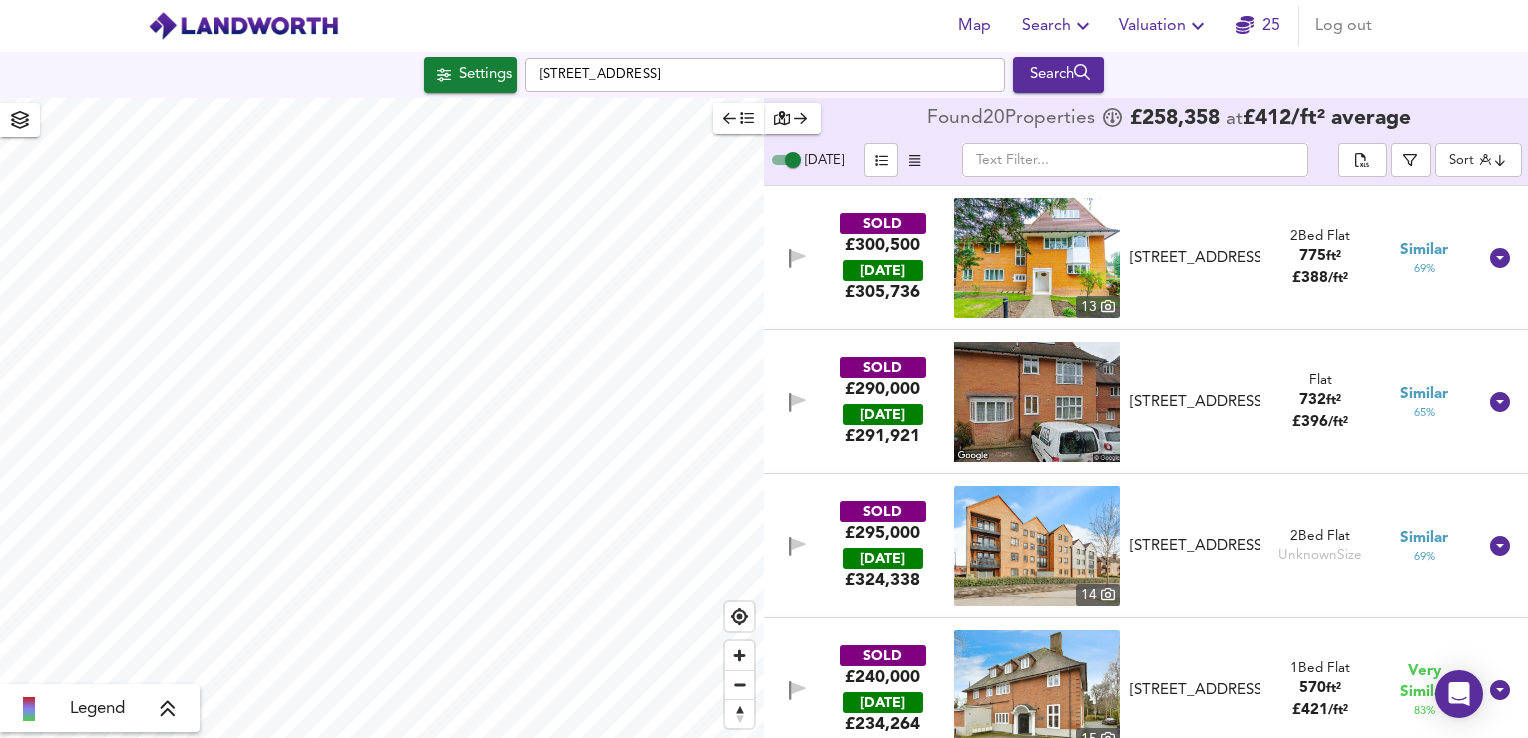 click on "SOLD £295,000   [DATE]  £ 324,338   [STREET_ADDRESS][GEOGRAPHIC_DATA][STREET_ADDRESS] 2  Bed   Flat Unknown  Size   Similar 69 %" at bounding box center [1122, 546] 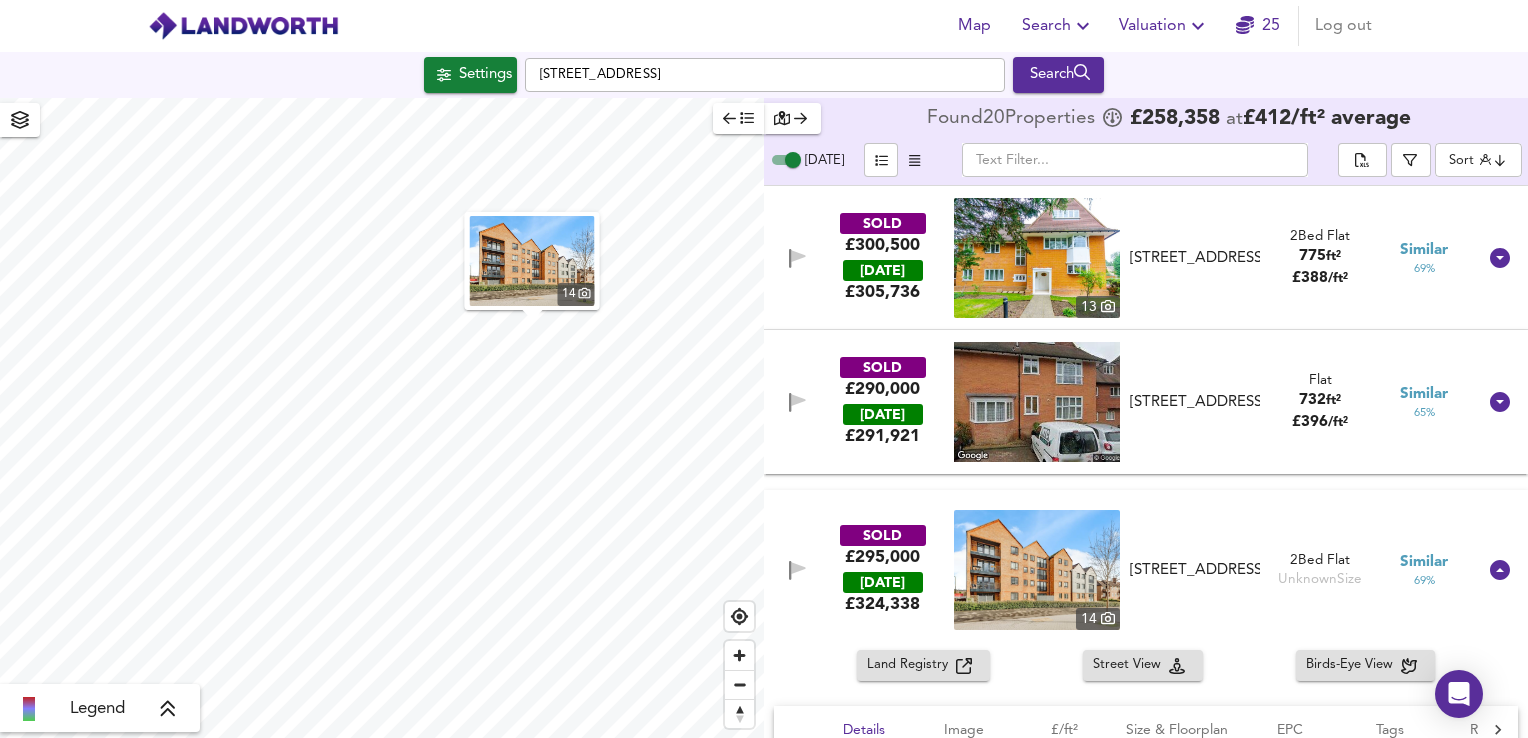 drag, startPoint x: 1517, startPoint y: 391, endPoint x: 1522, endPoint y: 418, distance: 27.45906 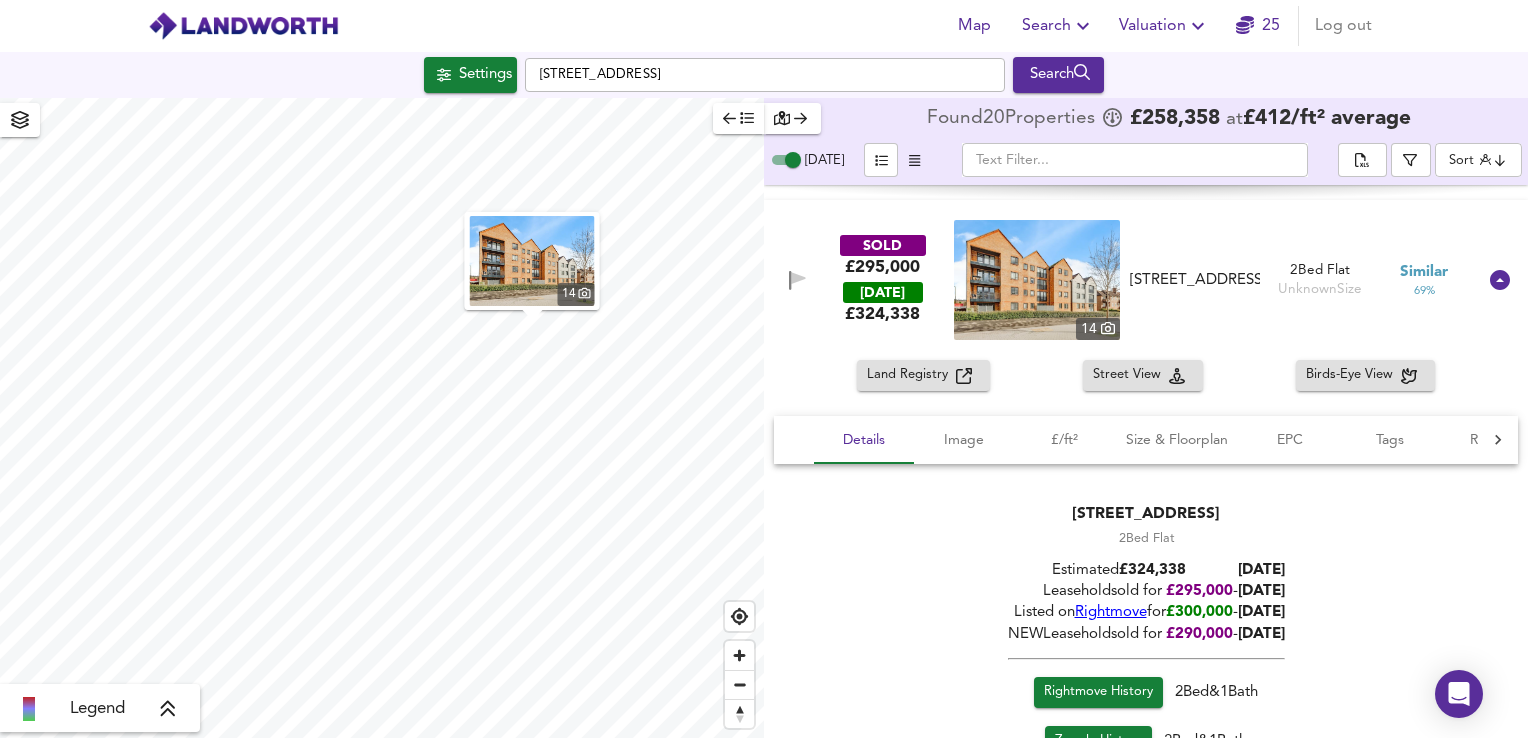 scroll, scrollTop: 1164, scrollLeft: 0, axis: vertical 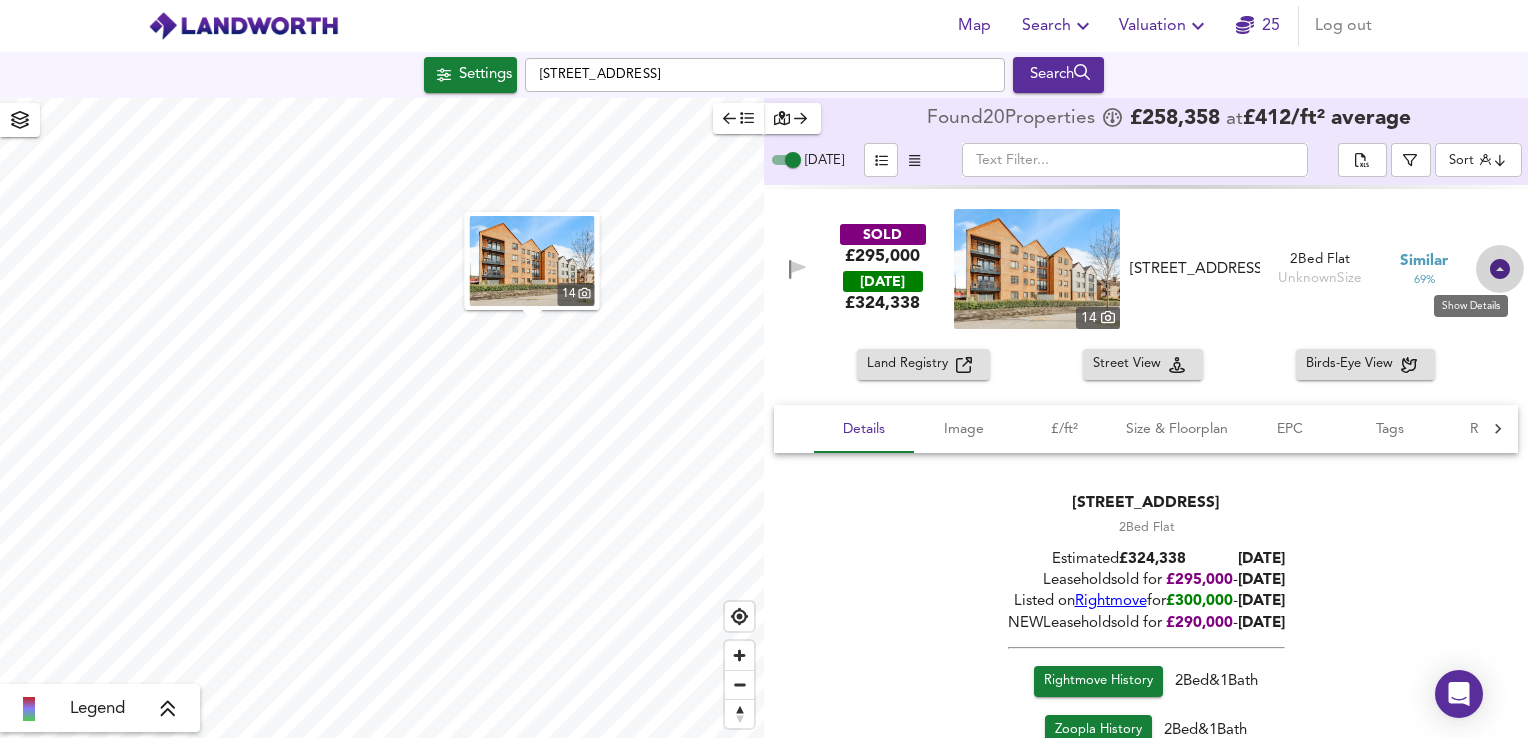 click 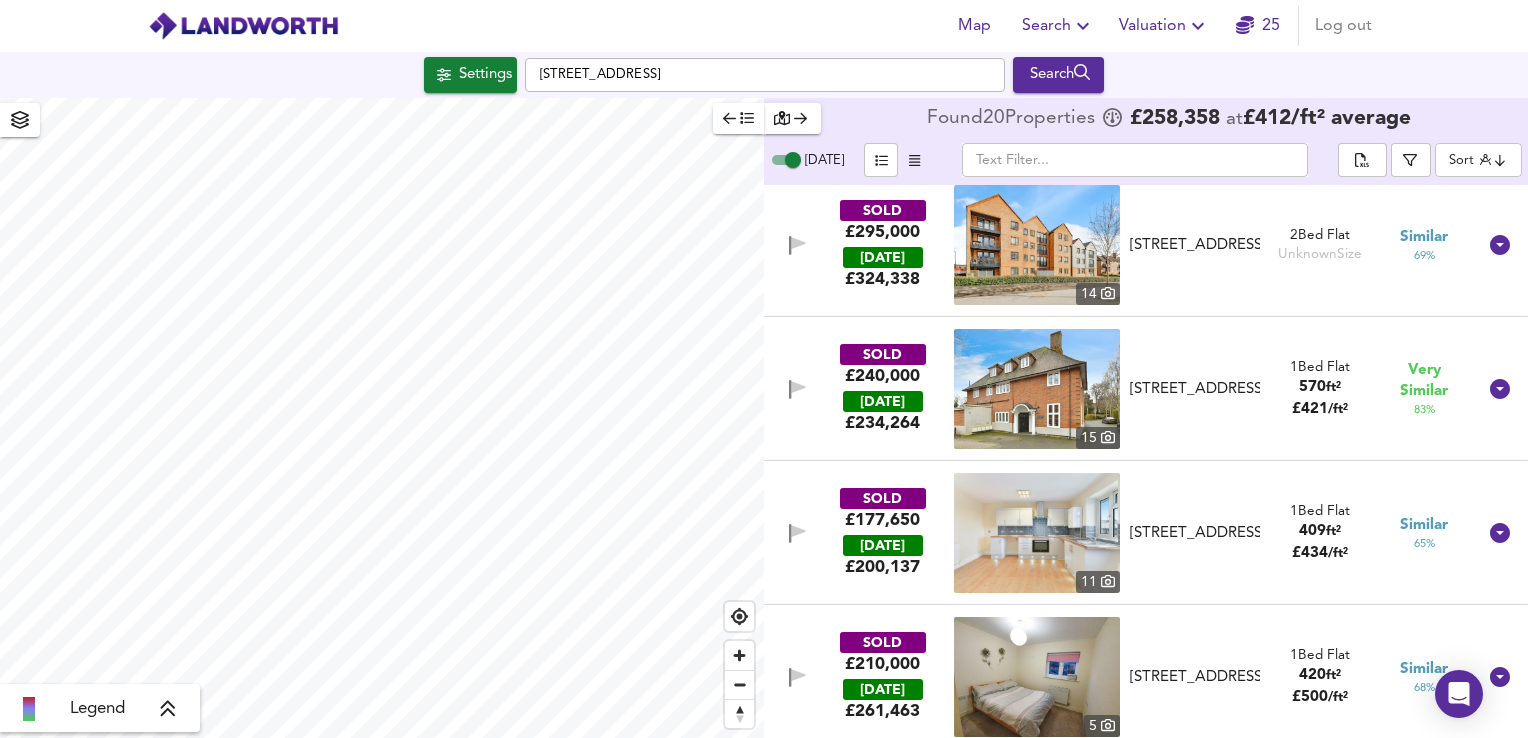 click at bounding box center (1037, 389) 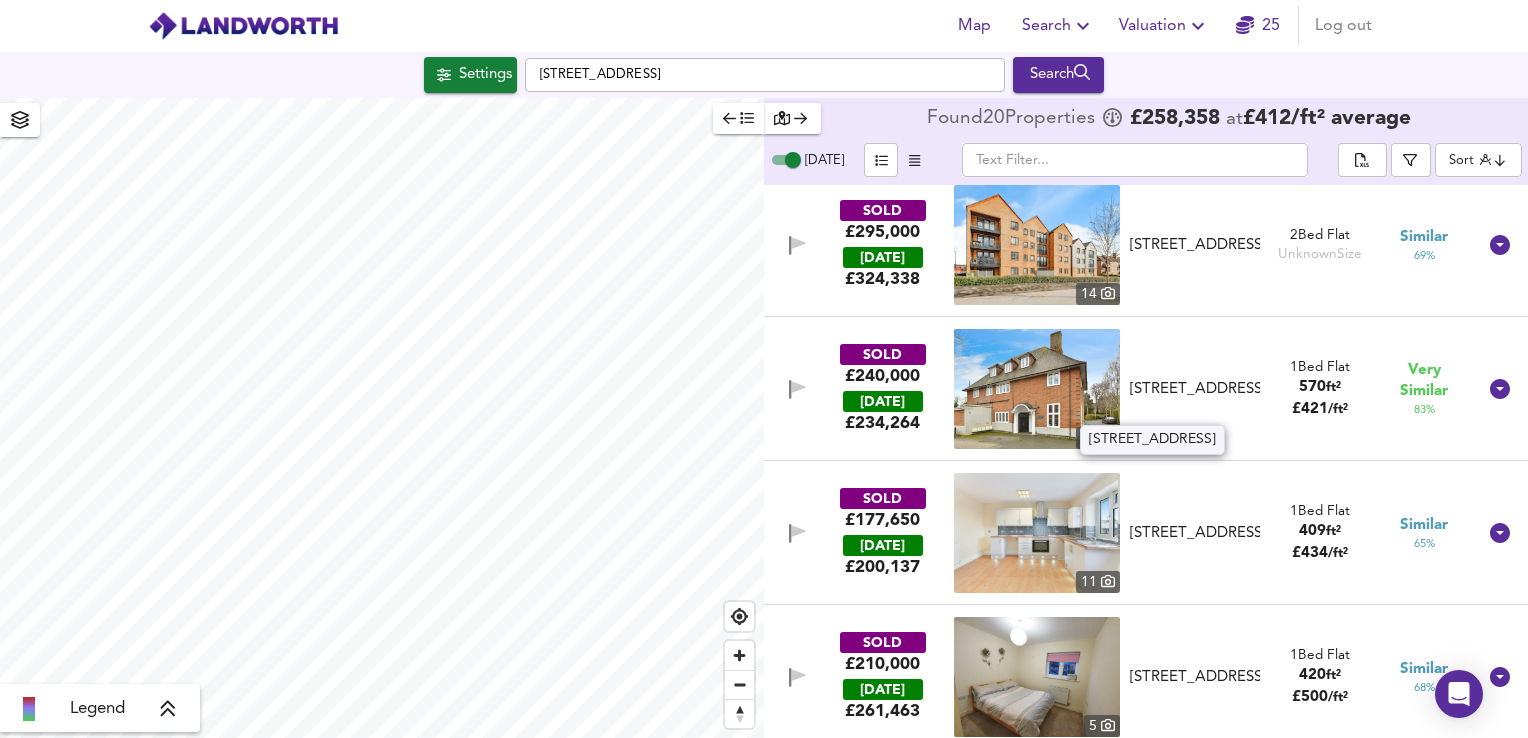 click on "[STREET_ADDRESS]" at bounding box center [1195, 389] 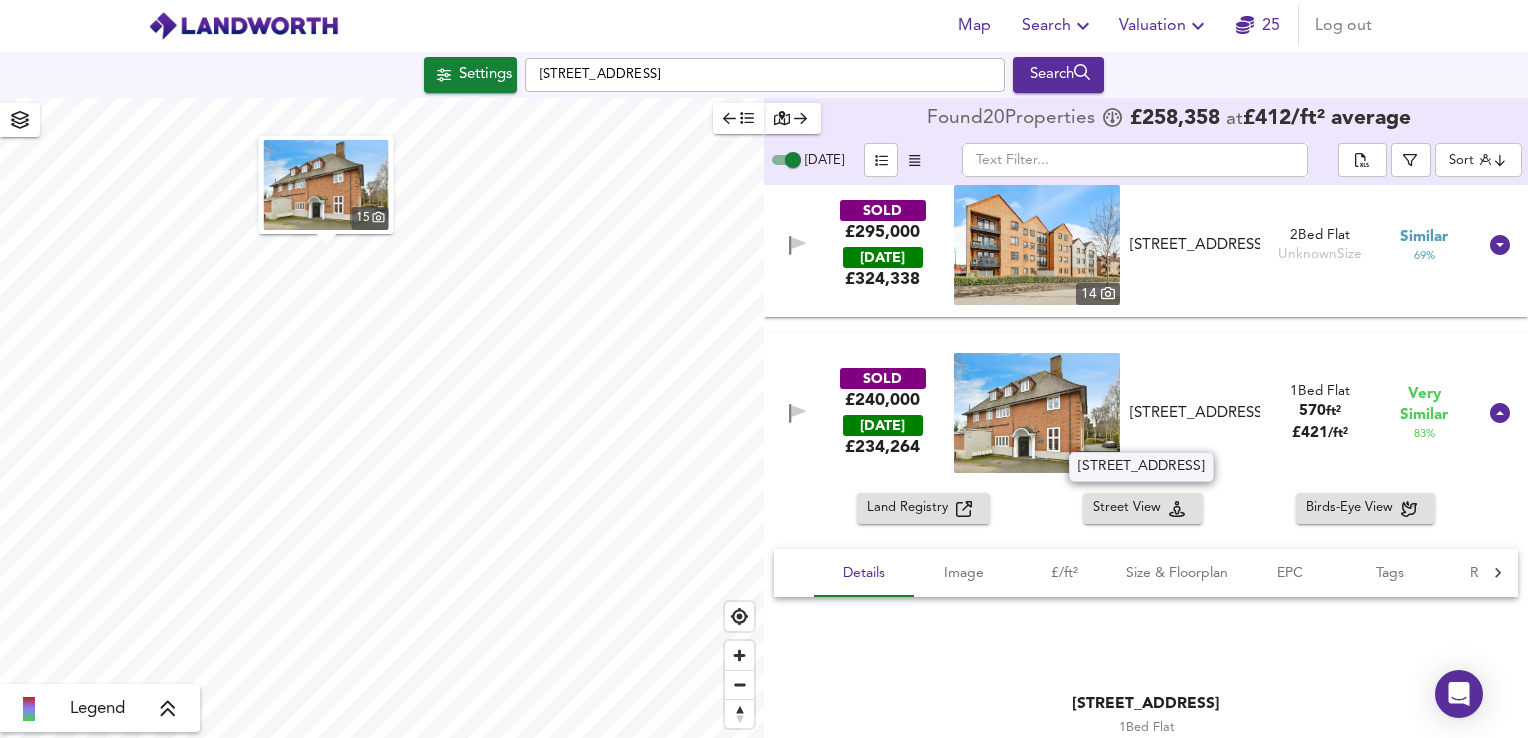 click on "[STREET_ADDRESS]" at bounding box center [1195, 413] 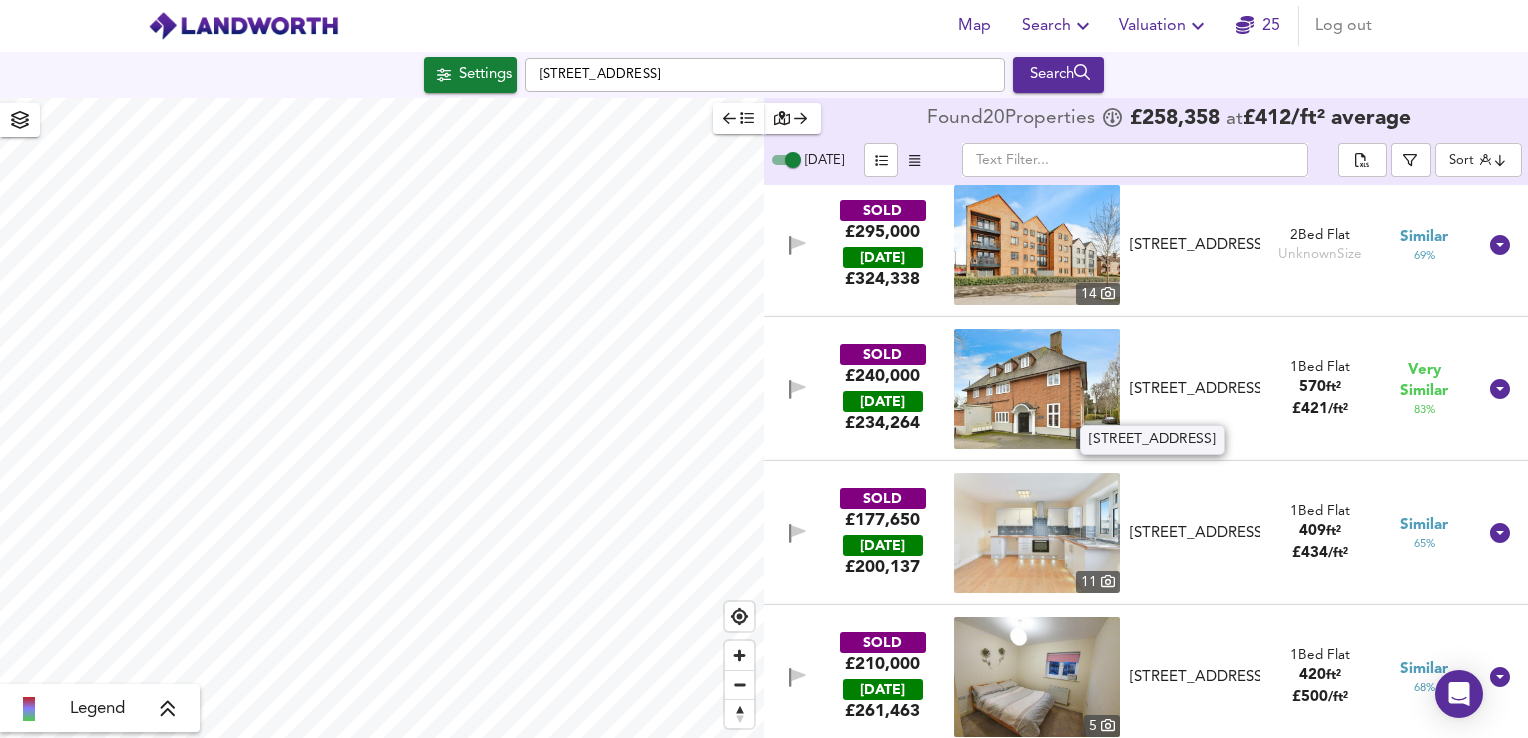 drag, startPoint x: 1128, startPoint y: 366, endPoint x: 1236, endPoint y: 402, distance: 113.841995 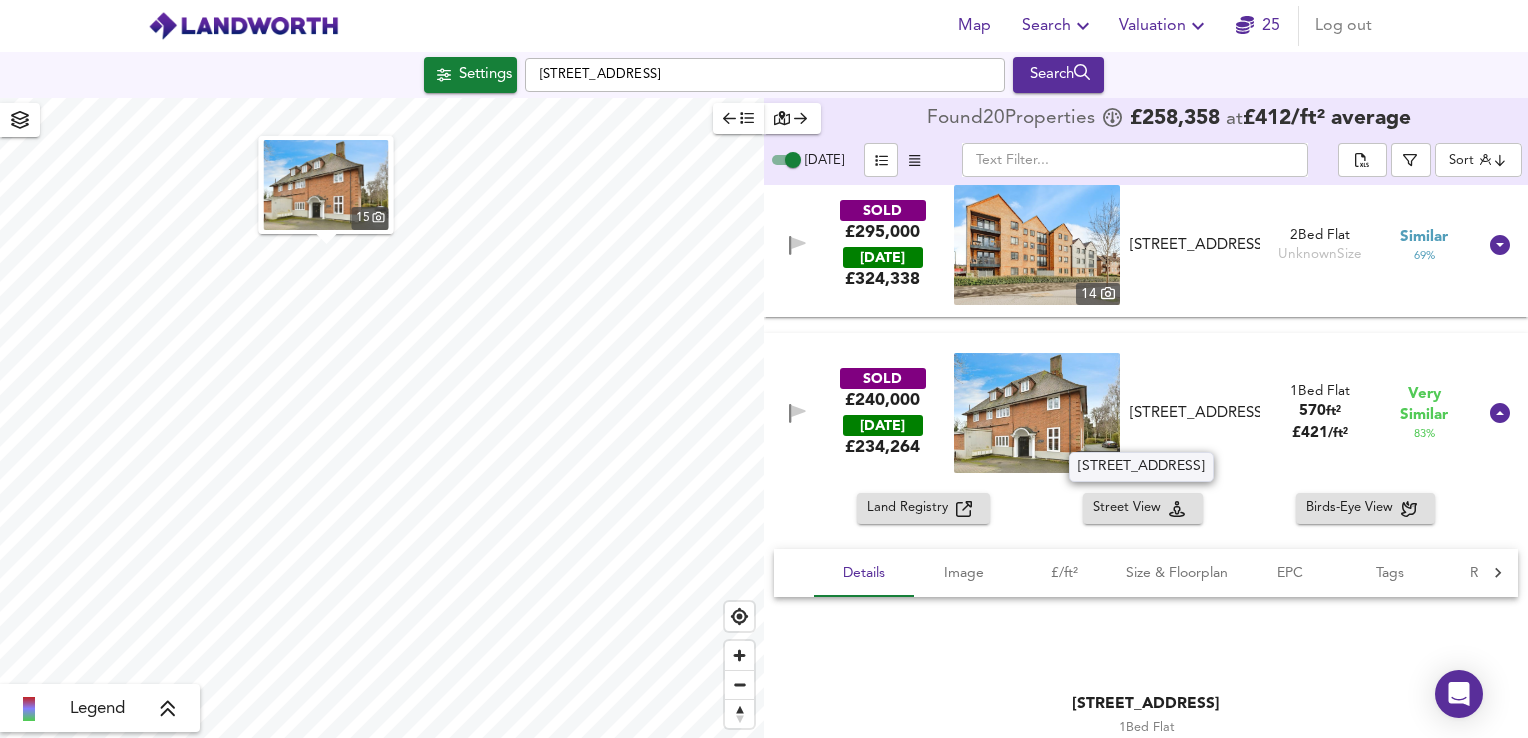 click on "[STREET_ADDRESS]" at bounding box center [1195, 413] 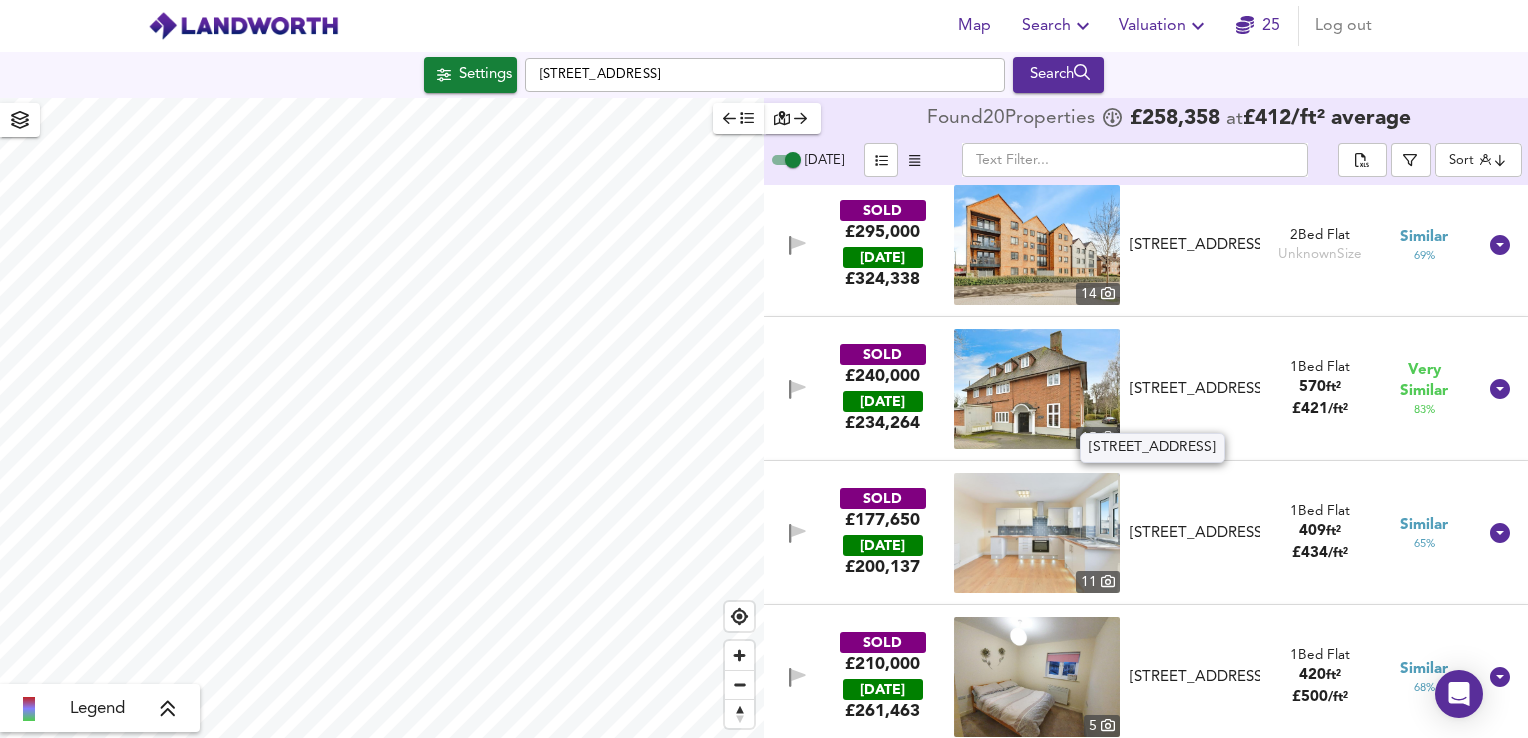 drag, startPoint x: 1131, startPoint y: 366, endPoint x: 1244, endPoint y: 406, distance: 119.870766 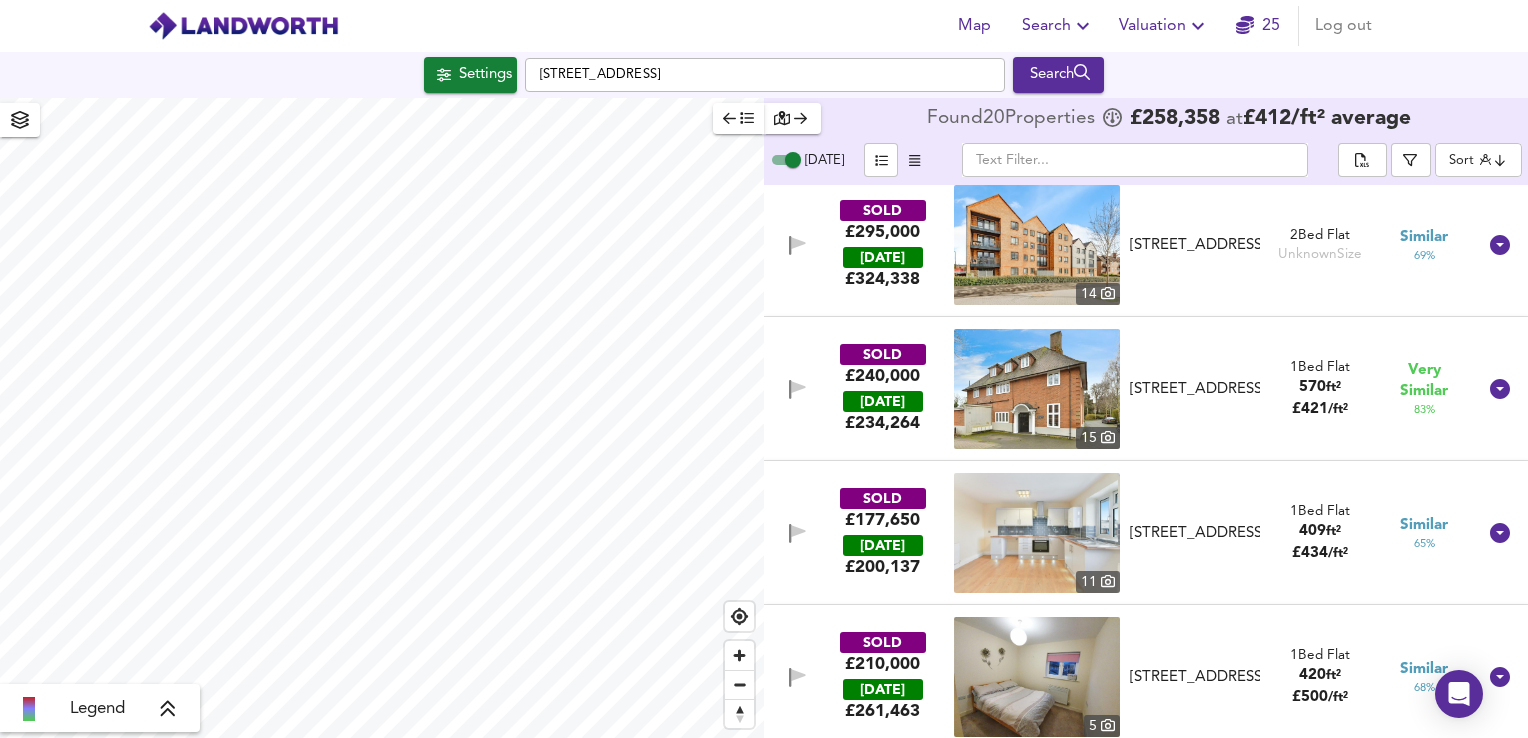 click at bounding box center [1037, 389] 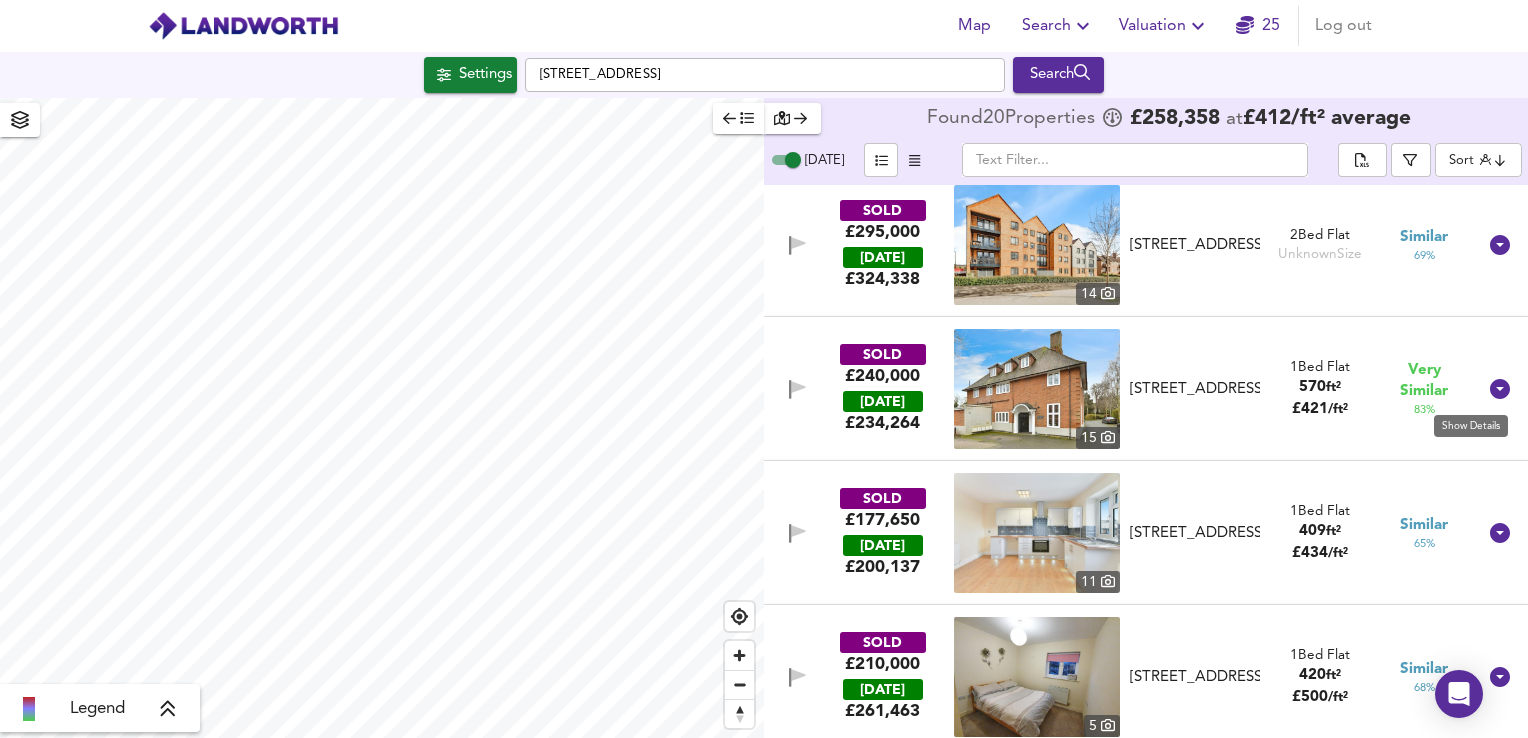 click 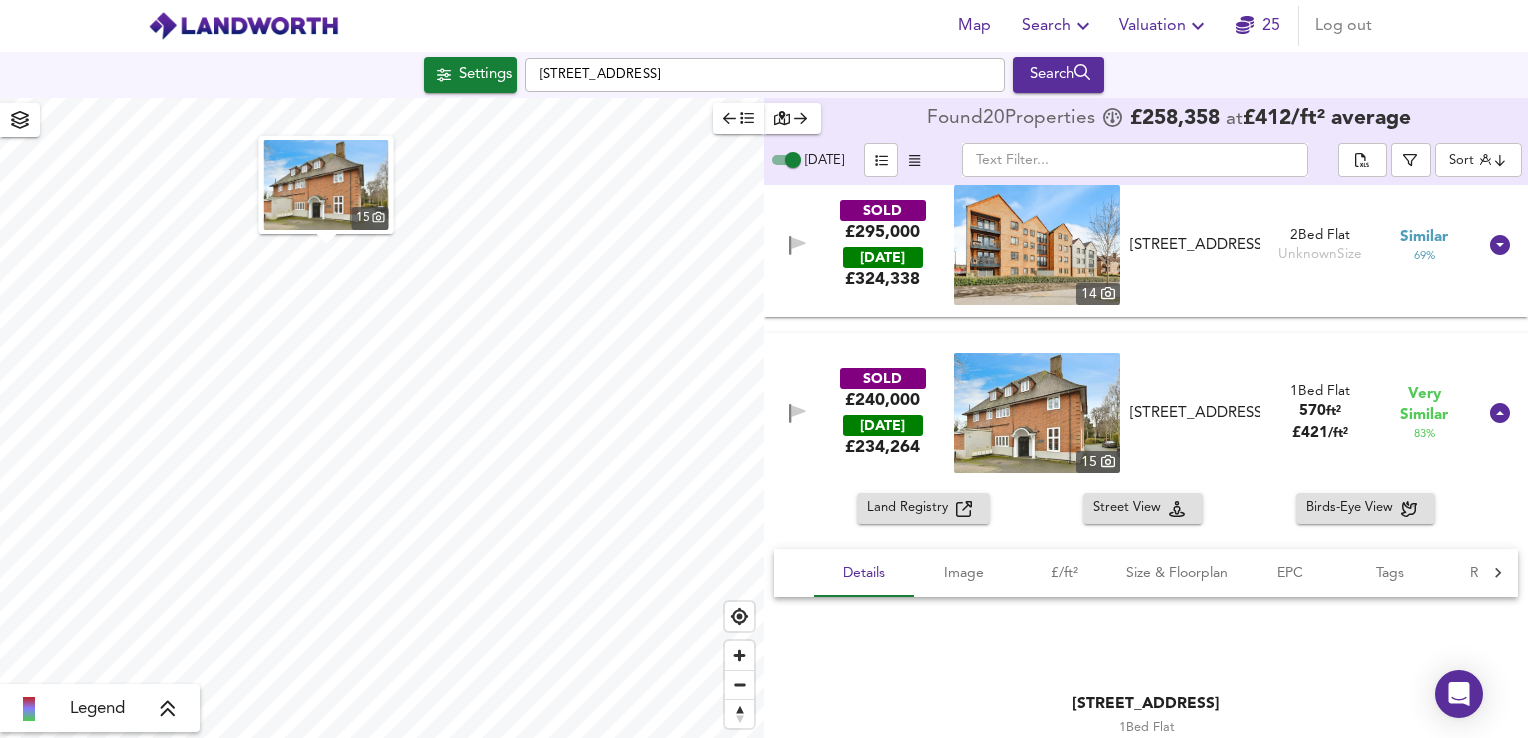 scroll, scrollTop: 1405, scrollLeft: 0, axis: vertical 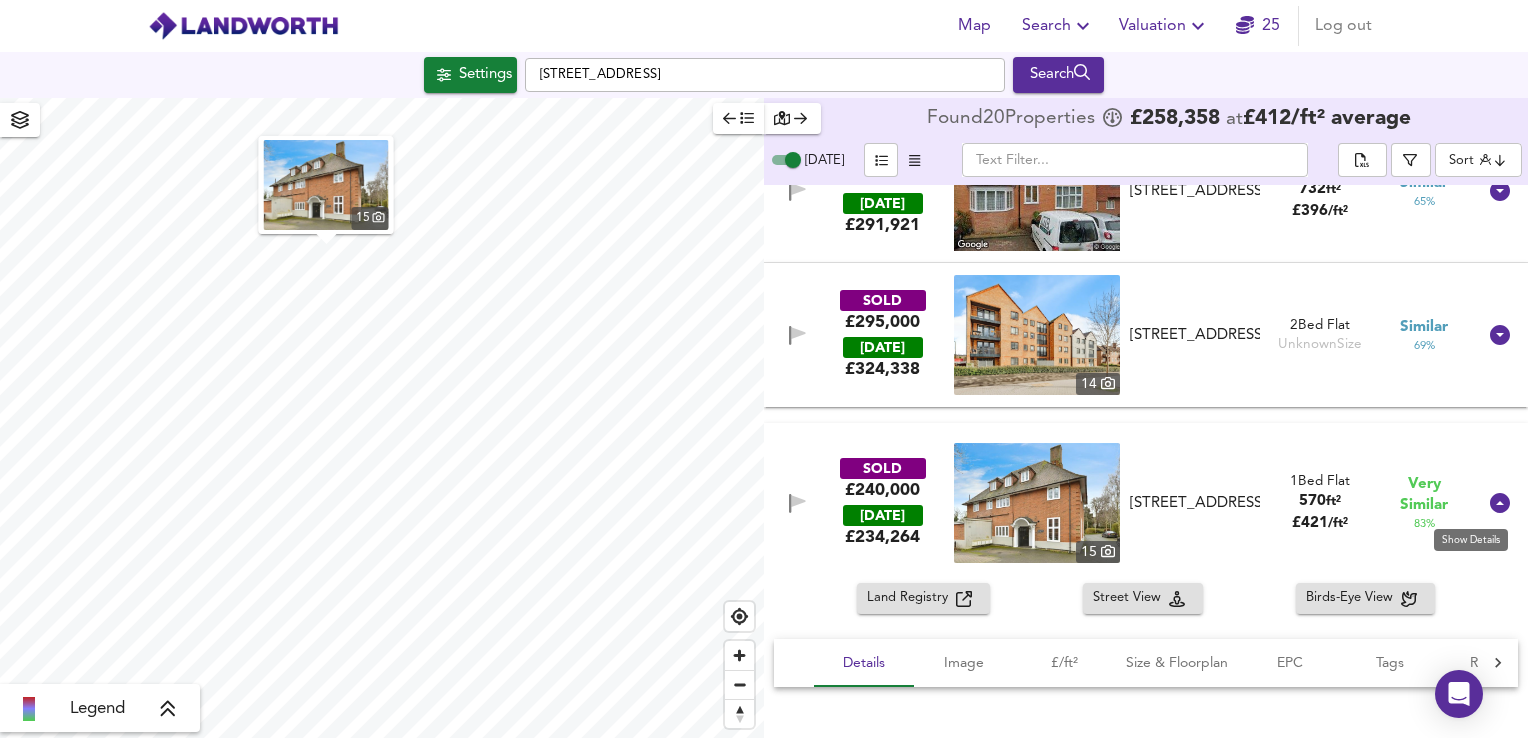 click 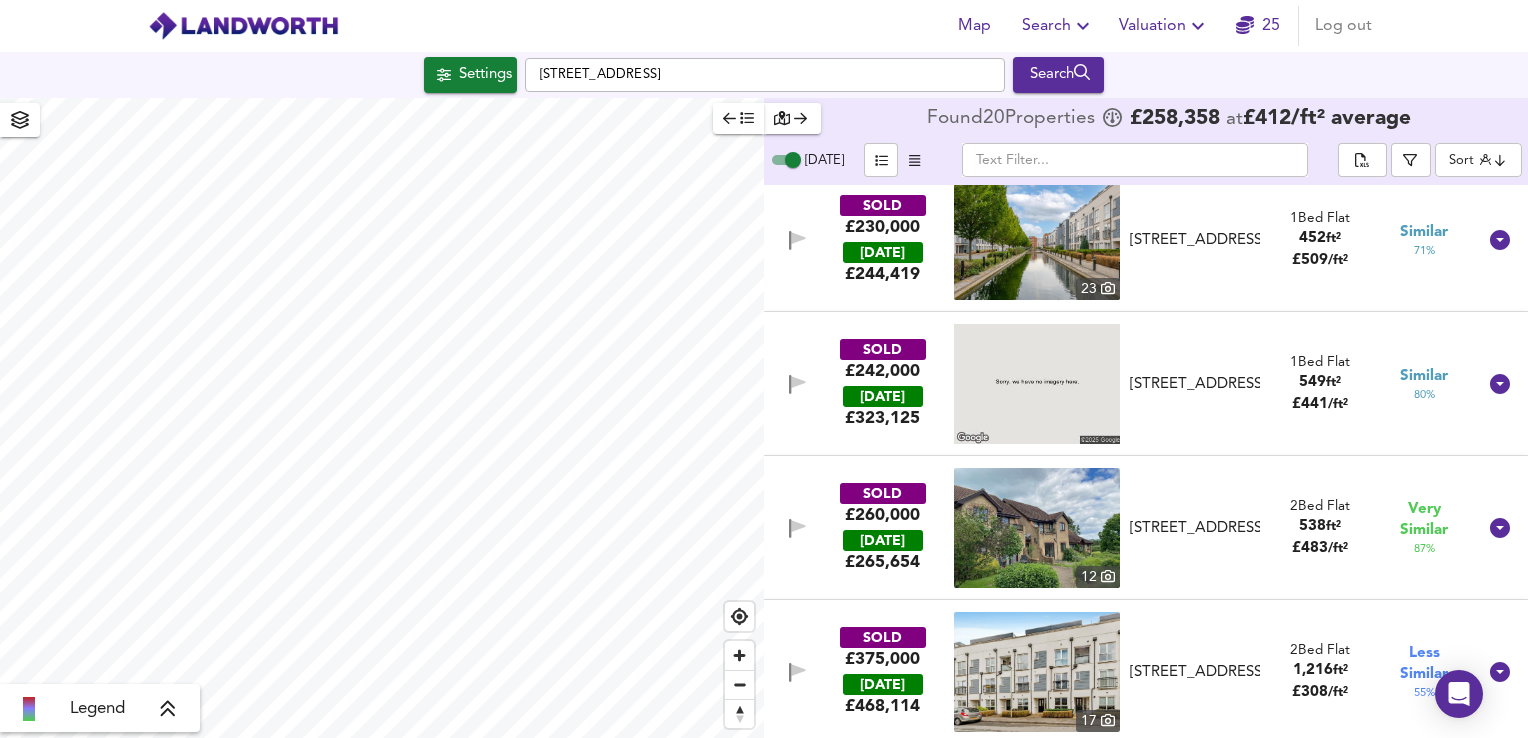 scroll, scrollTop: 1901, scrollLeft: 0, axis: vertical 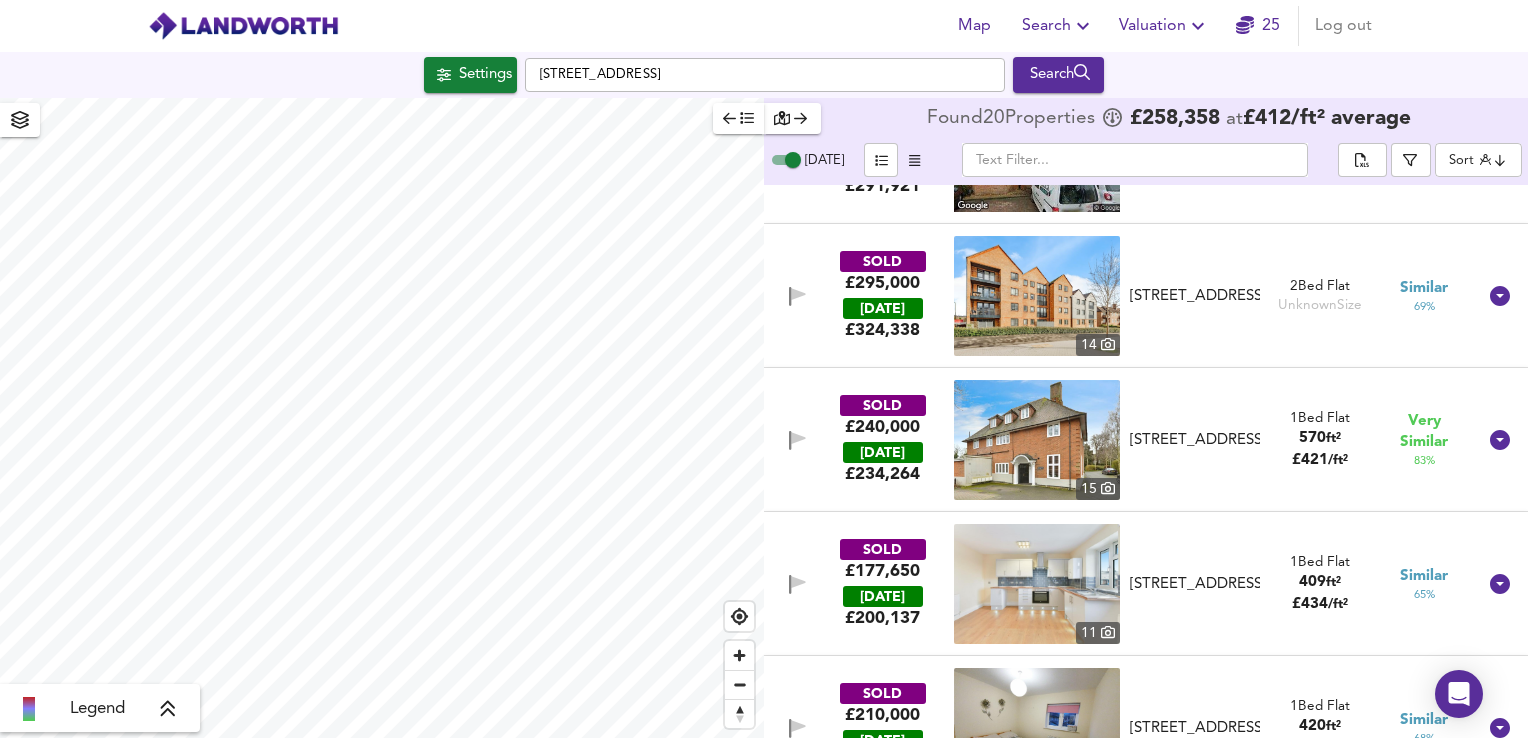 click 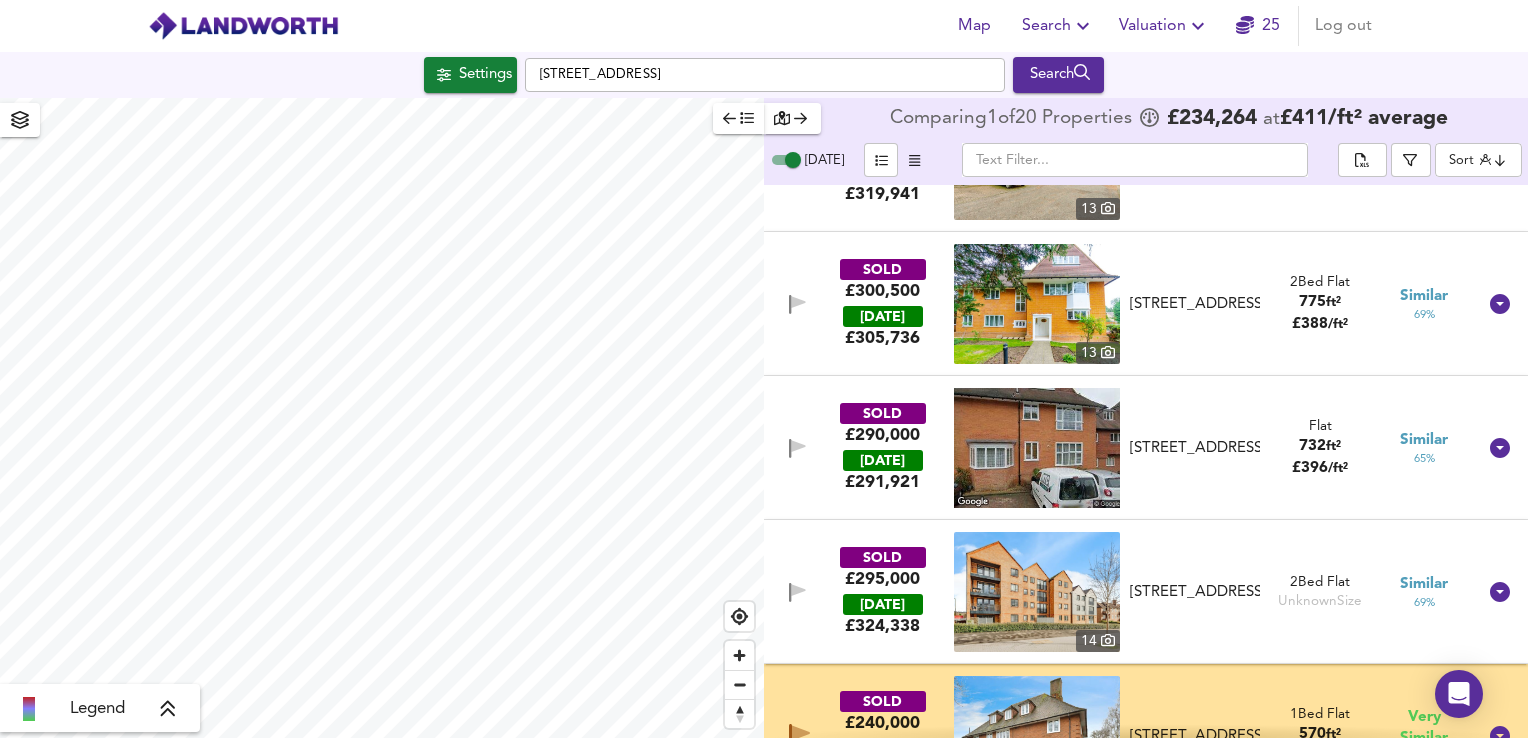 scroll, scrollTop: 784, scrollLeft: 0, axis: vertical 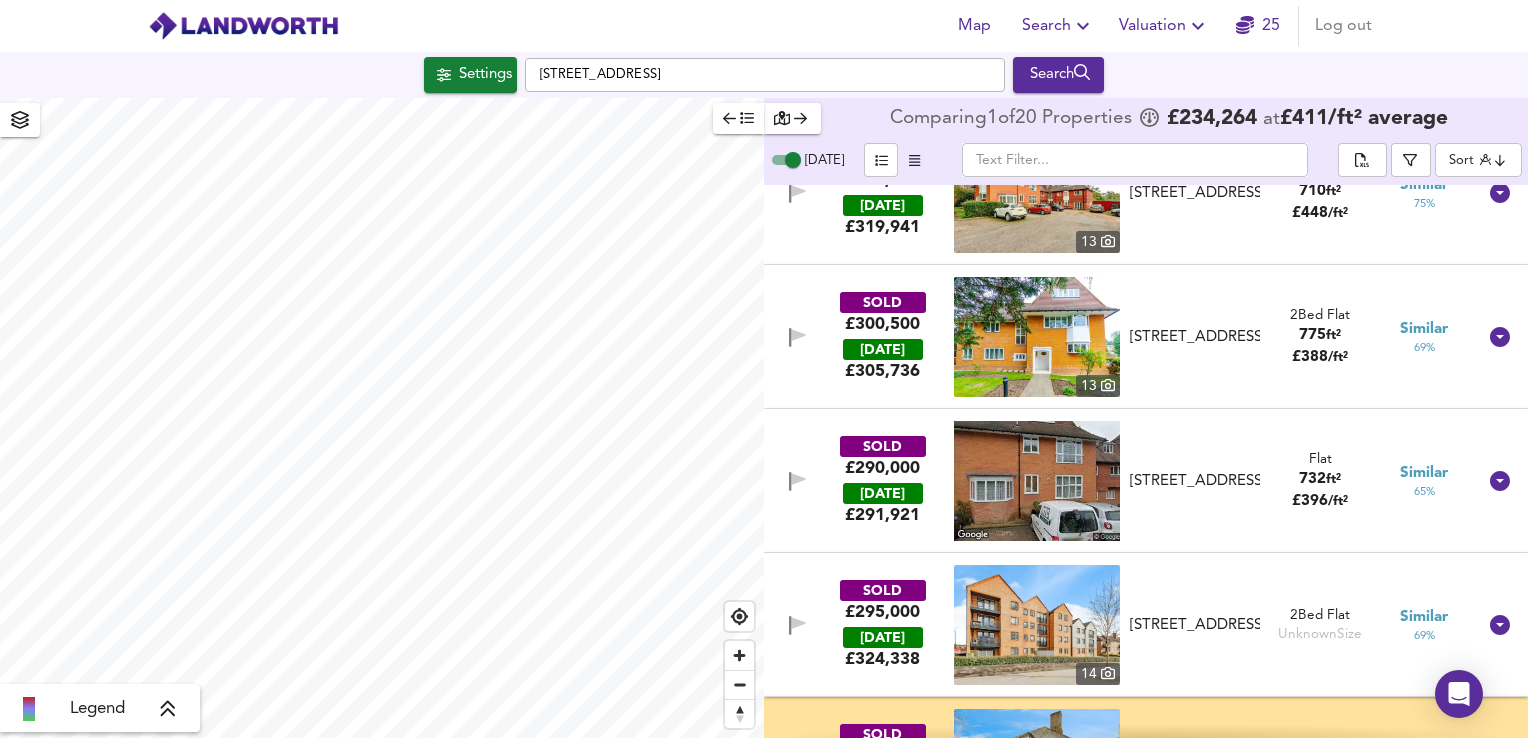 click 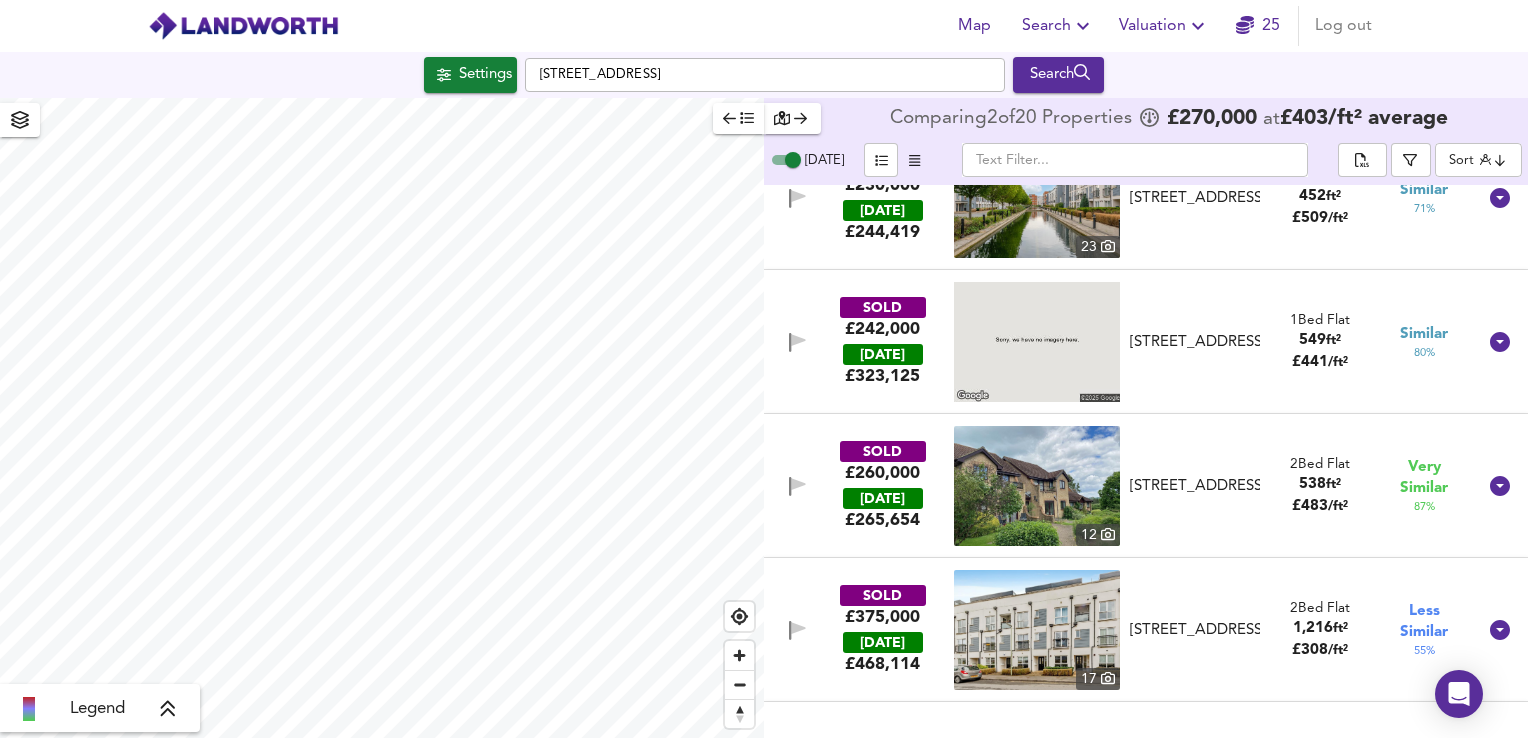 scroll, scrollTop: 1930, scrollLeft: 0, axis: vertical 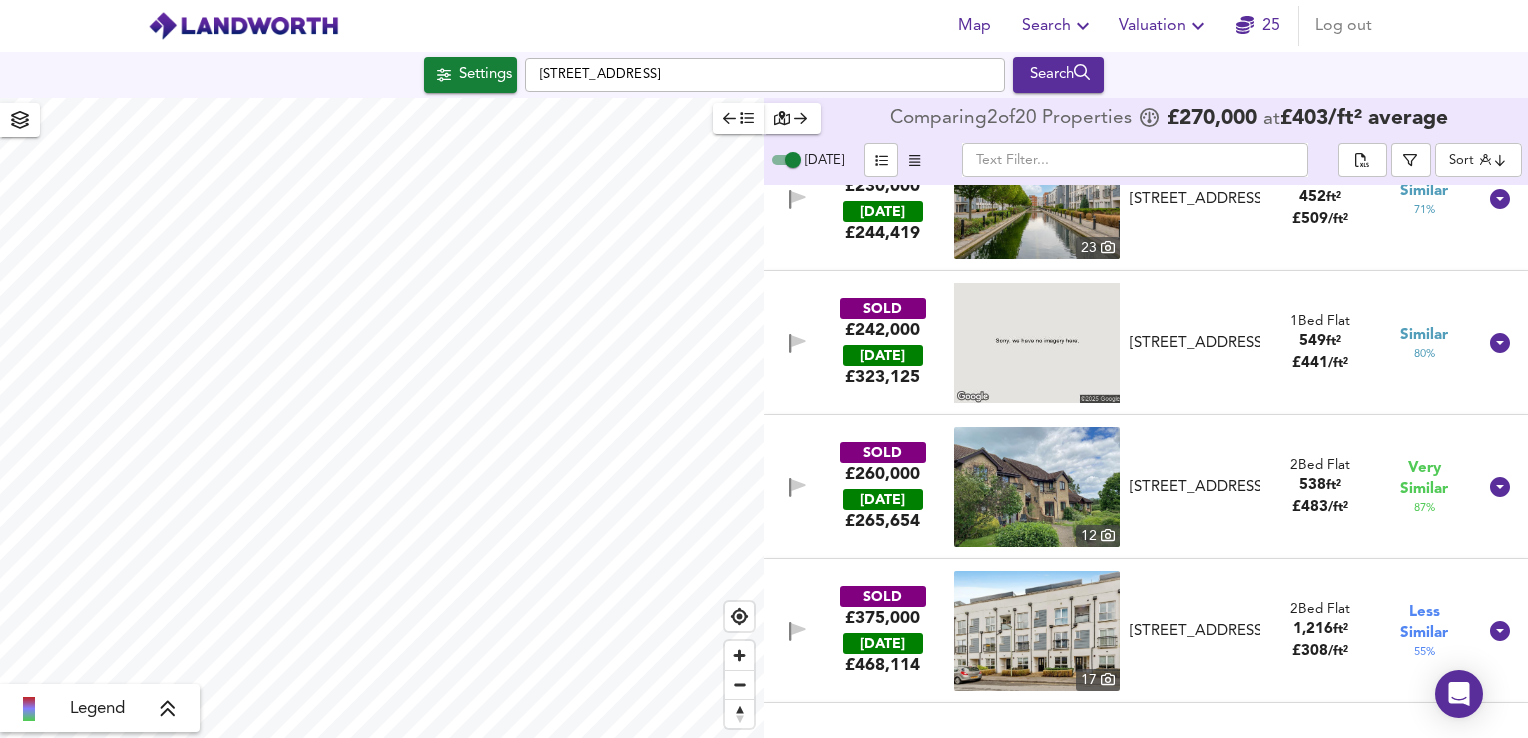 click on "SOLD £260,000   [DATE]  £ 265,654   [STREET_ADDRESS][GEOGRAPHIC_DATA][STREET_ADDRESS] 2  Bed   Flat 538 ft² £ 483 / ft²   Very Similar 87 %" at bounding box center (1122, 487) 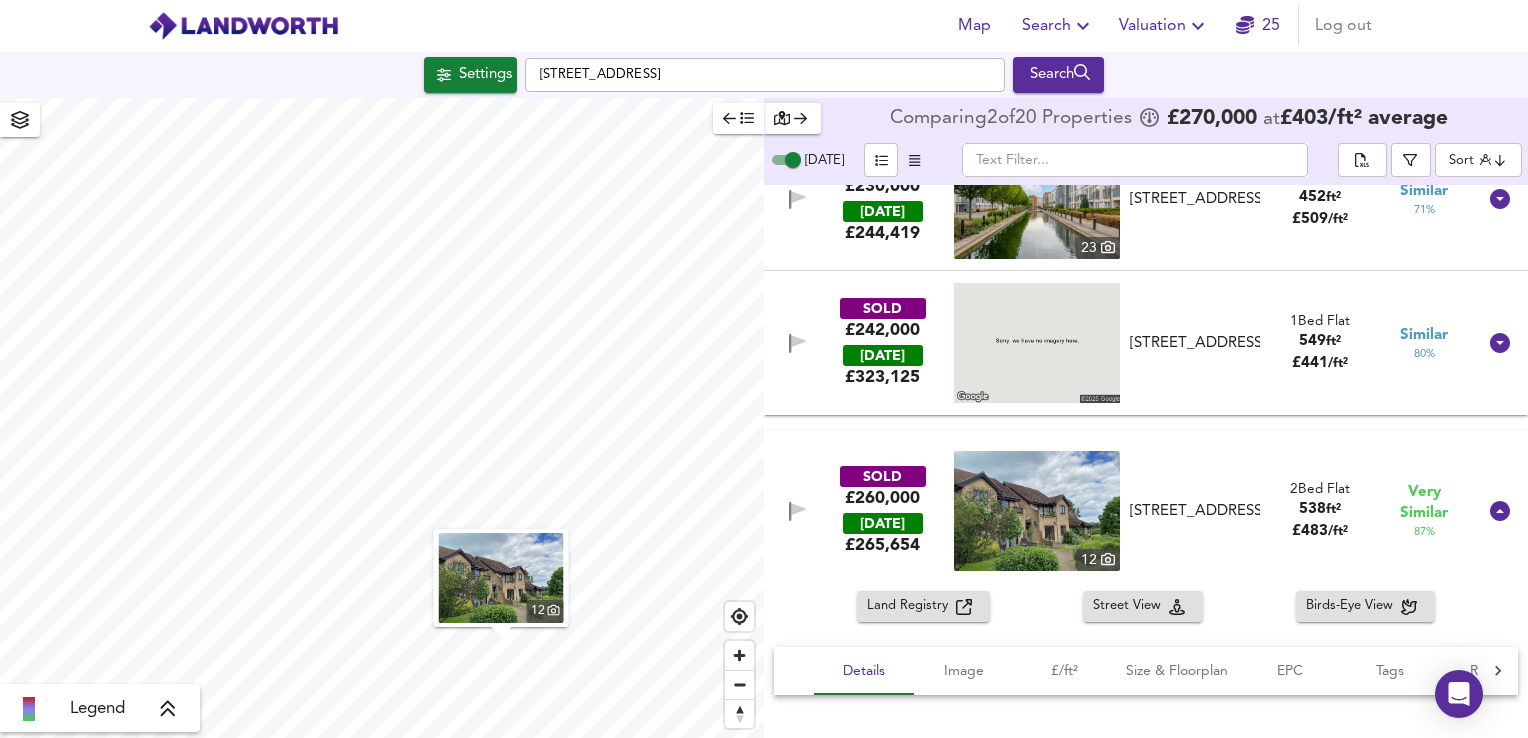 click at bounding box center (1037, 511) 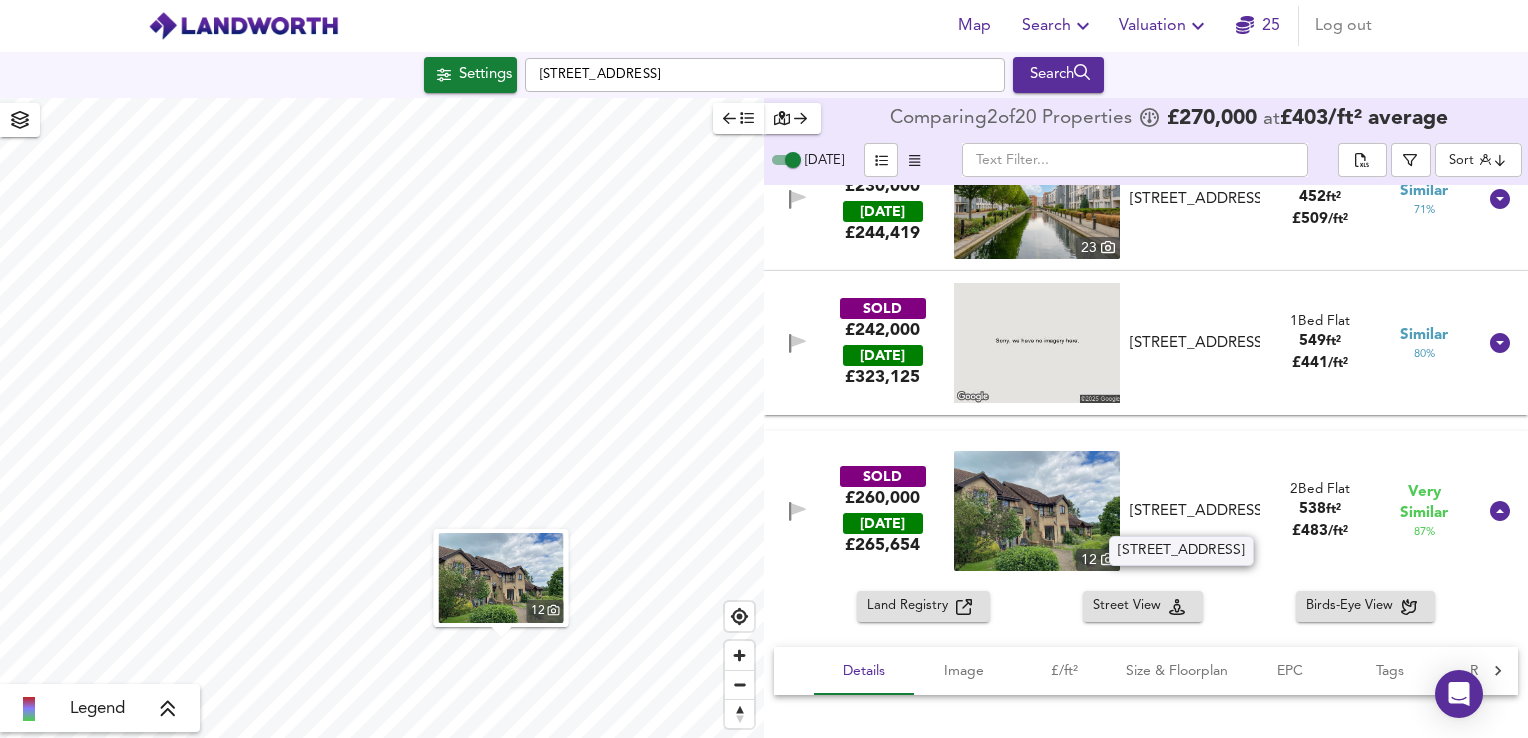 drag, startPoint x: 1251, startPoint y: 496, endPoint x: 1246, endPoint y: 506, distance: 11.18034 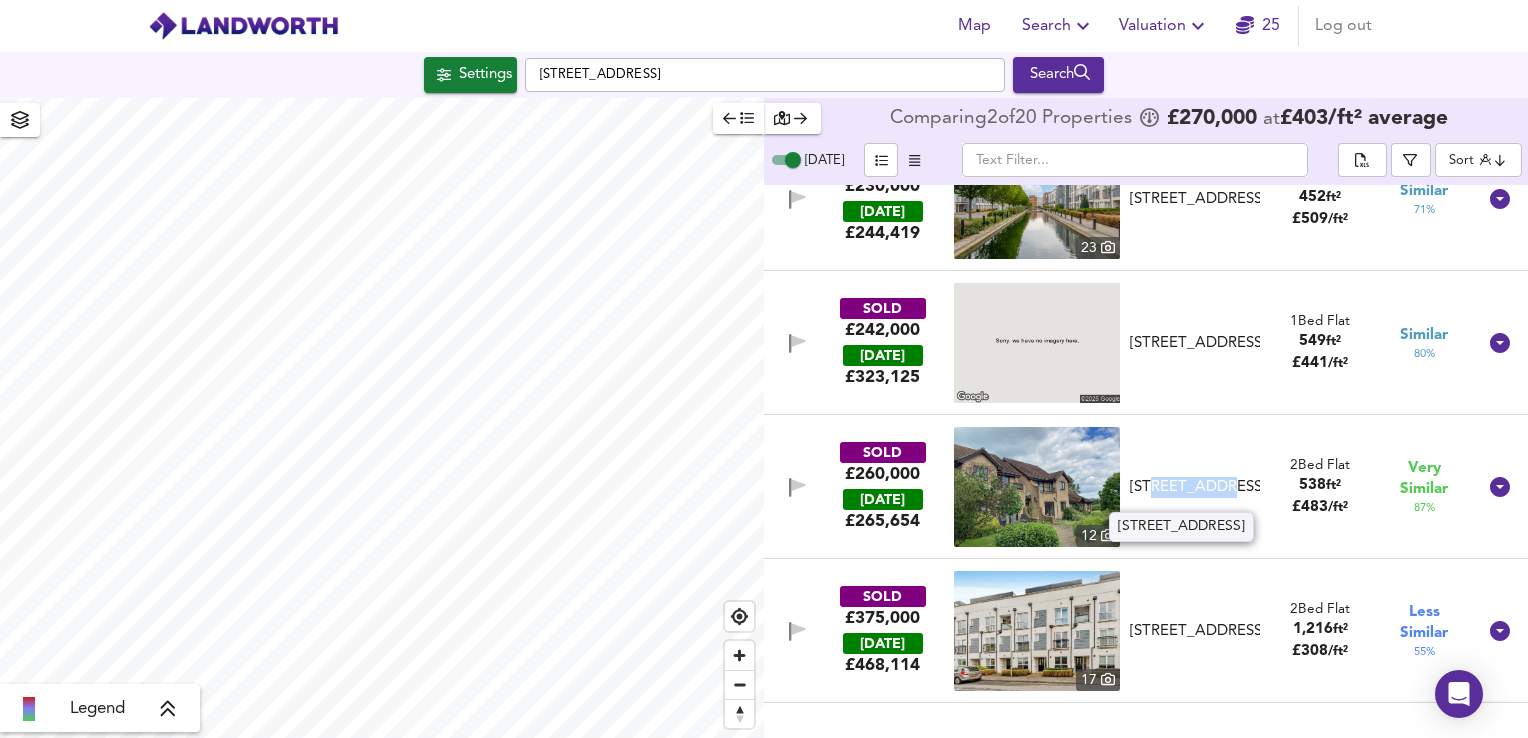 drag, startPoint x: 1211, startPoint y: 485, endPoint x: 1153, endPoint y: 479, distance: 58.30952 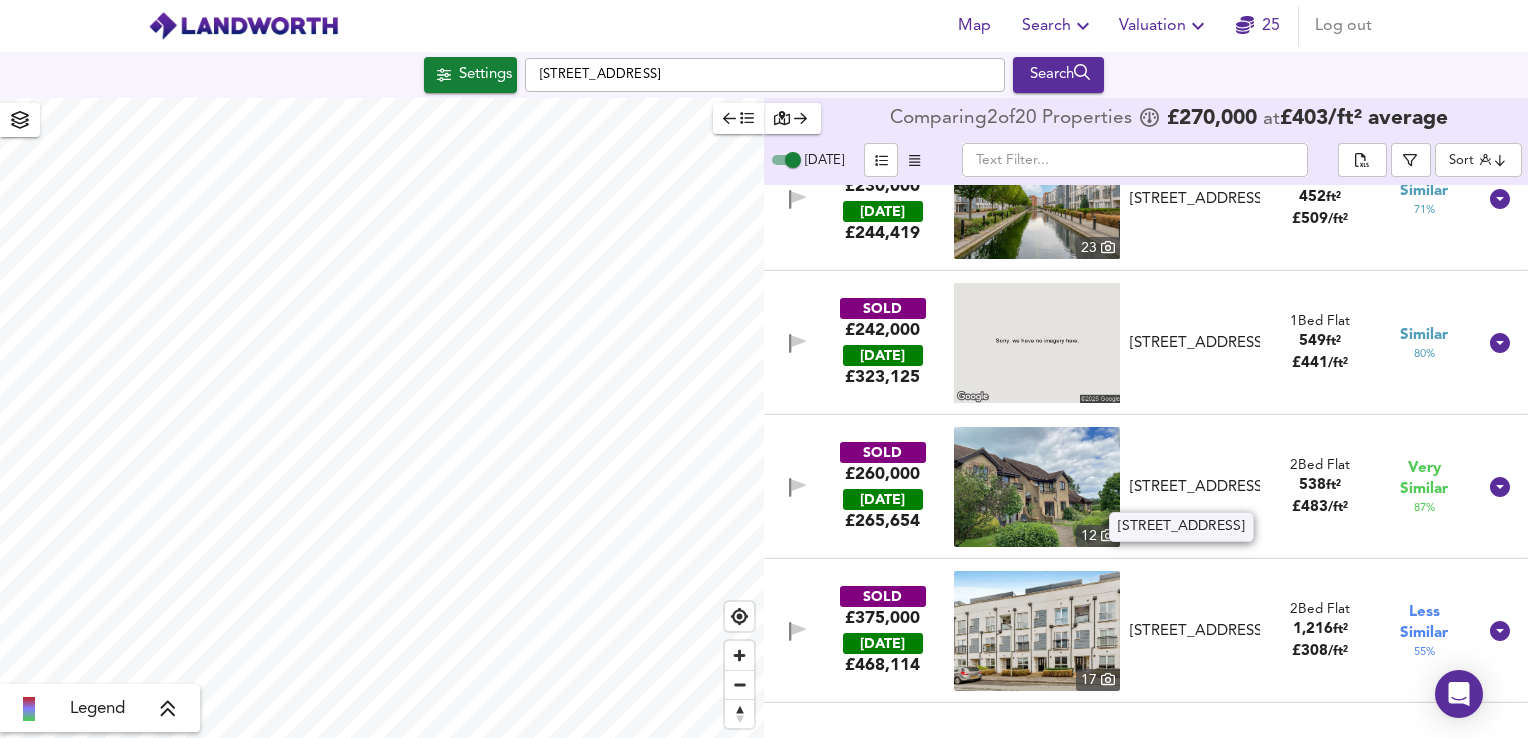 drag, startPoint x: 1153, startPoint y: 479, endPoint x: 1129, endPoint y: 470, distance: 25.632011 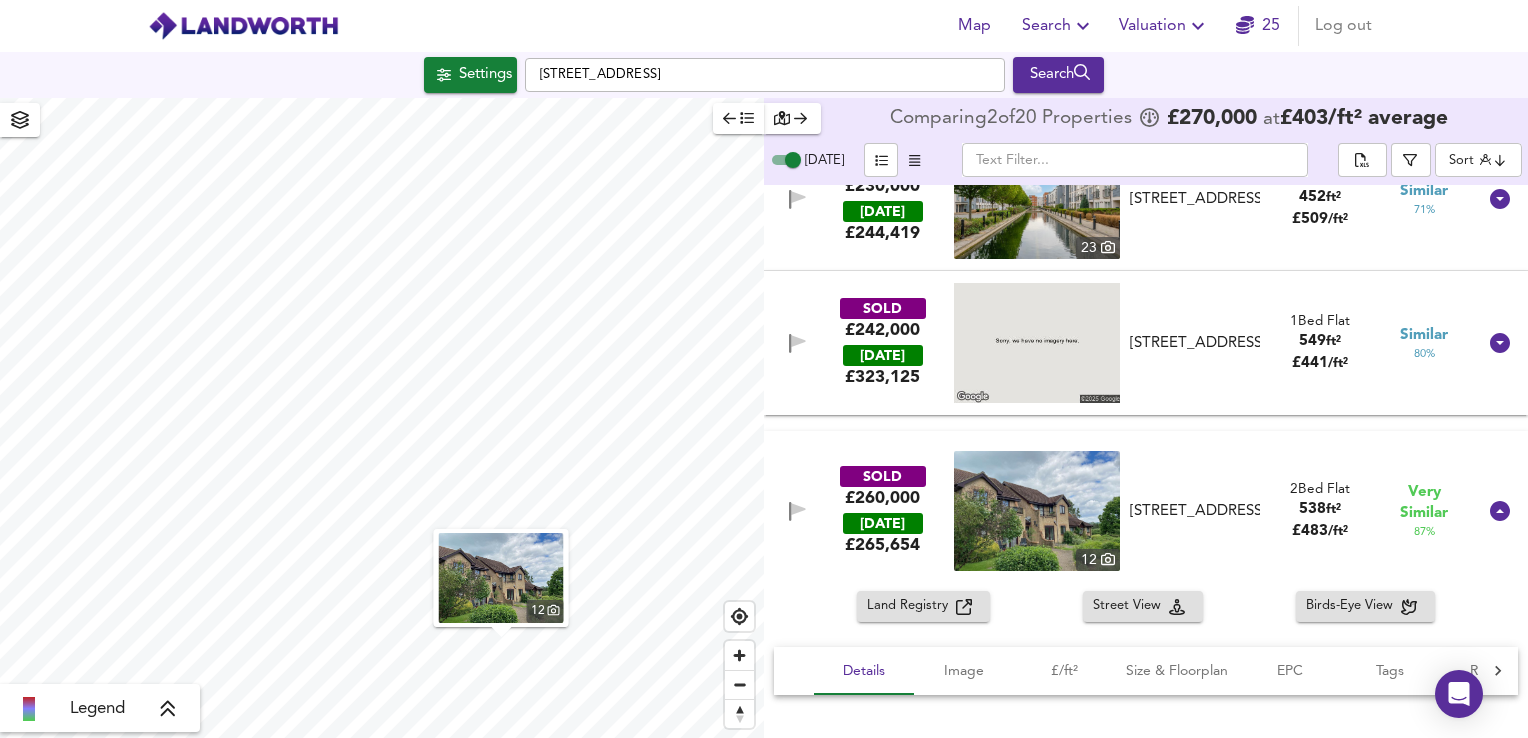 drag, startPoint x: 1129, startPoint y: 470, endPoint x: 1143, endPoint y: 486, distance: 21.260292 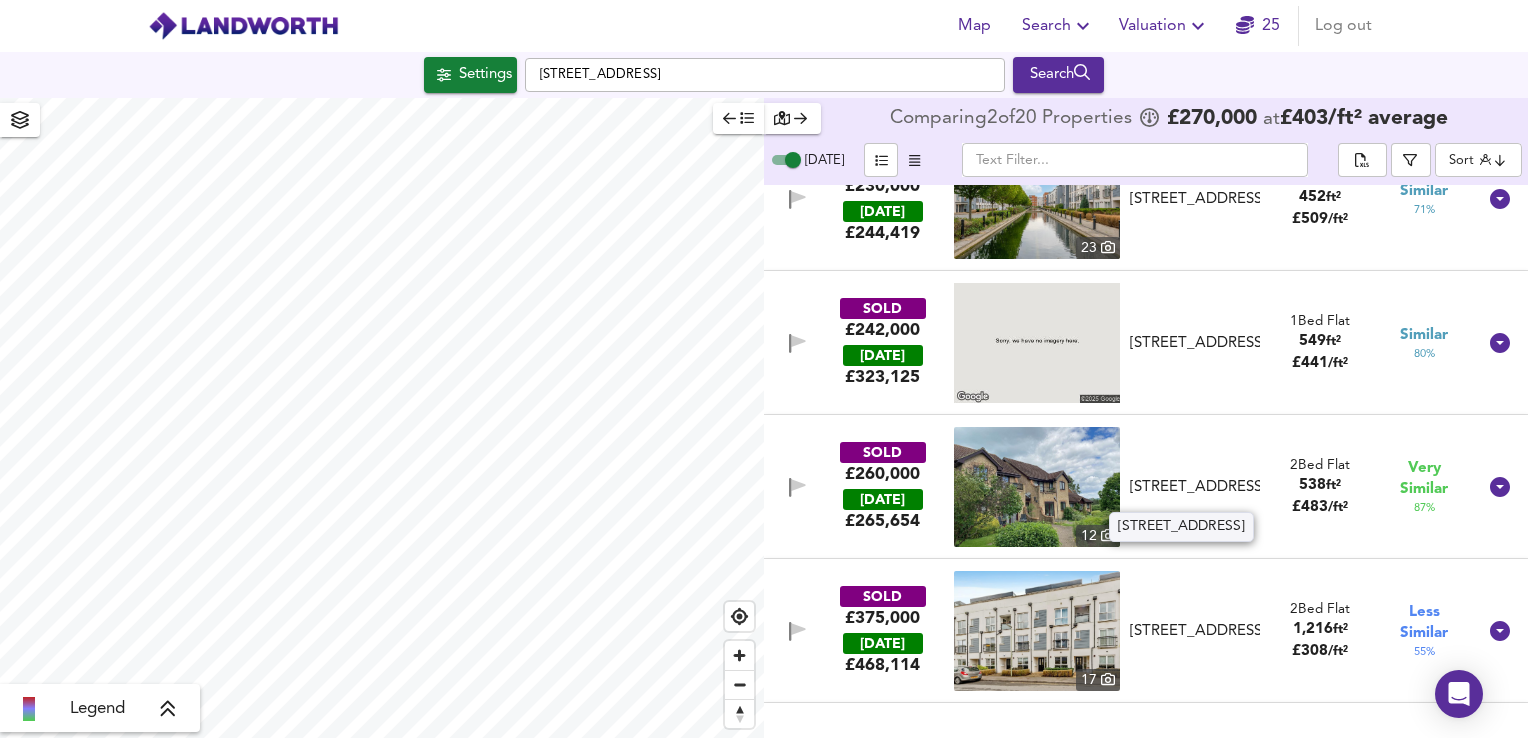 drag, startPoint x: 1135, startPoint y: 472, endPoint x: 1250, endPoint y: 497, distance: 117.68602 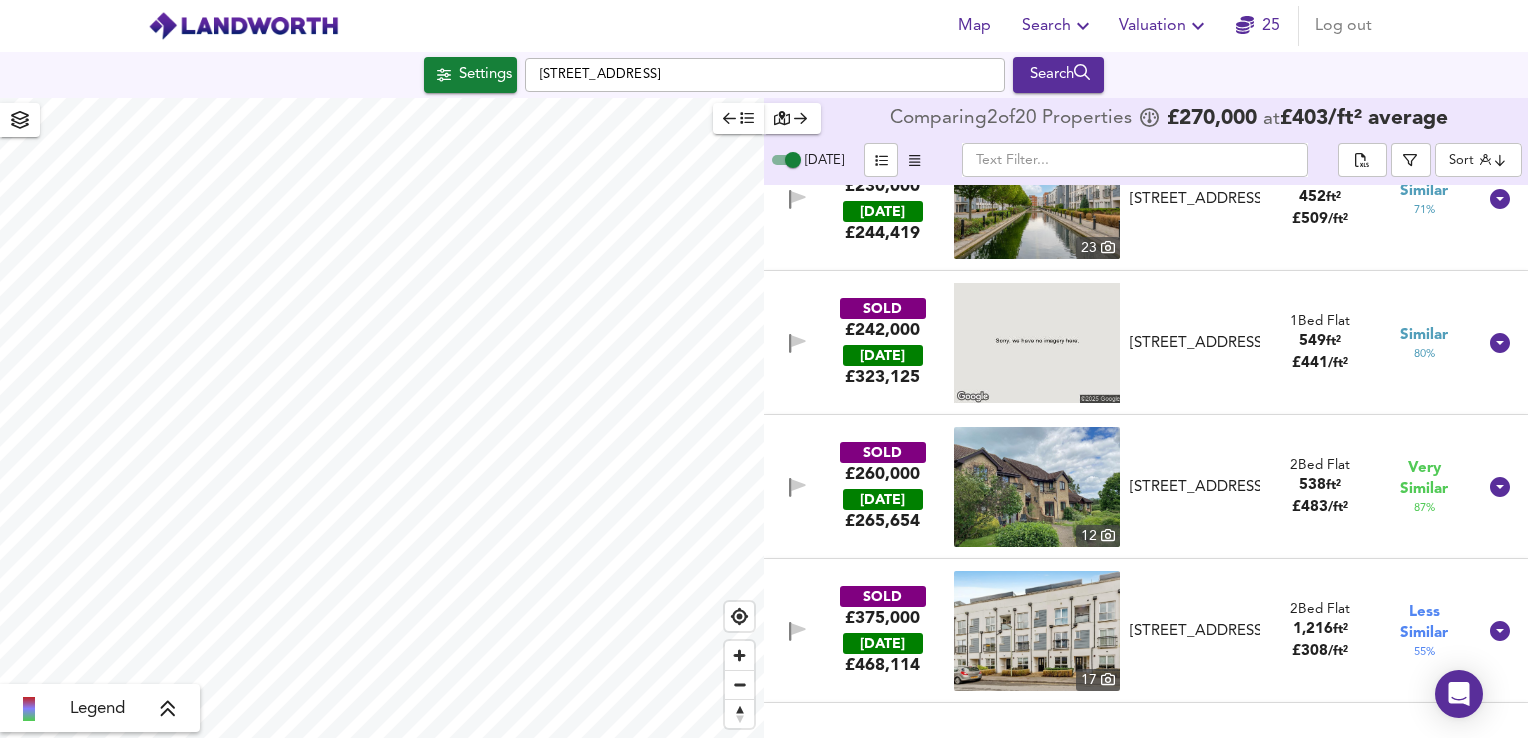 drag, startPoint x: 1250, startPoint y: 497, endPoint x: 1192, endPoint y: 490, distance: 58.420887 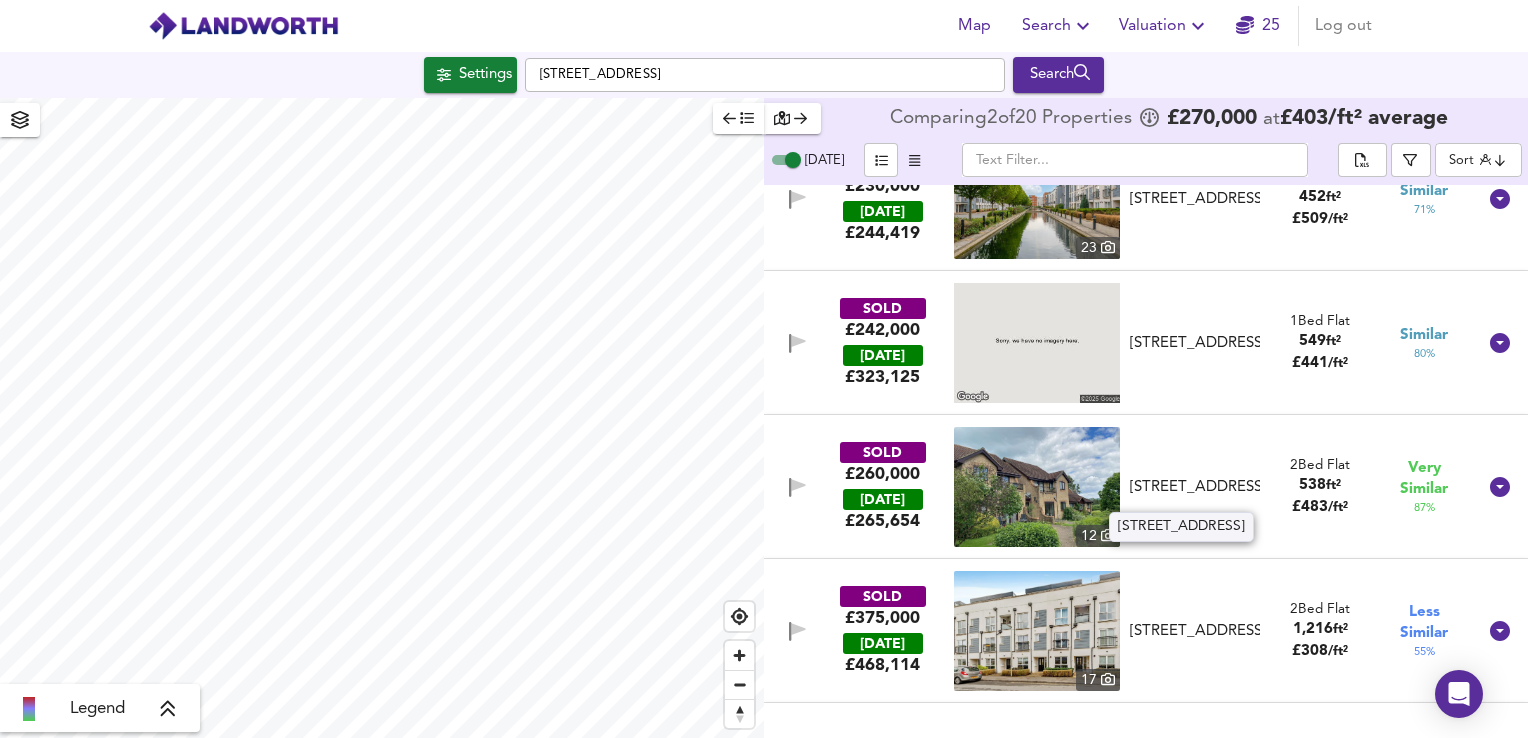 copy on "[STREET_ADDRESS]" 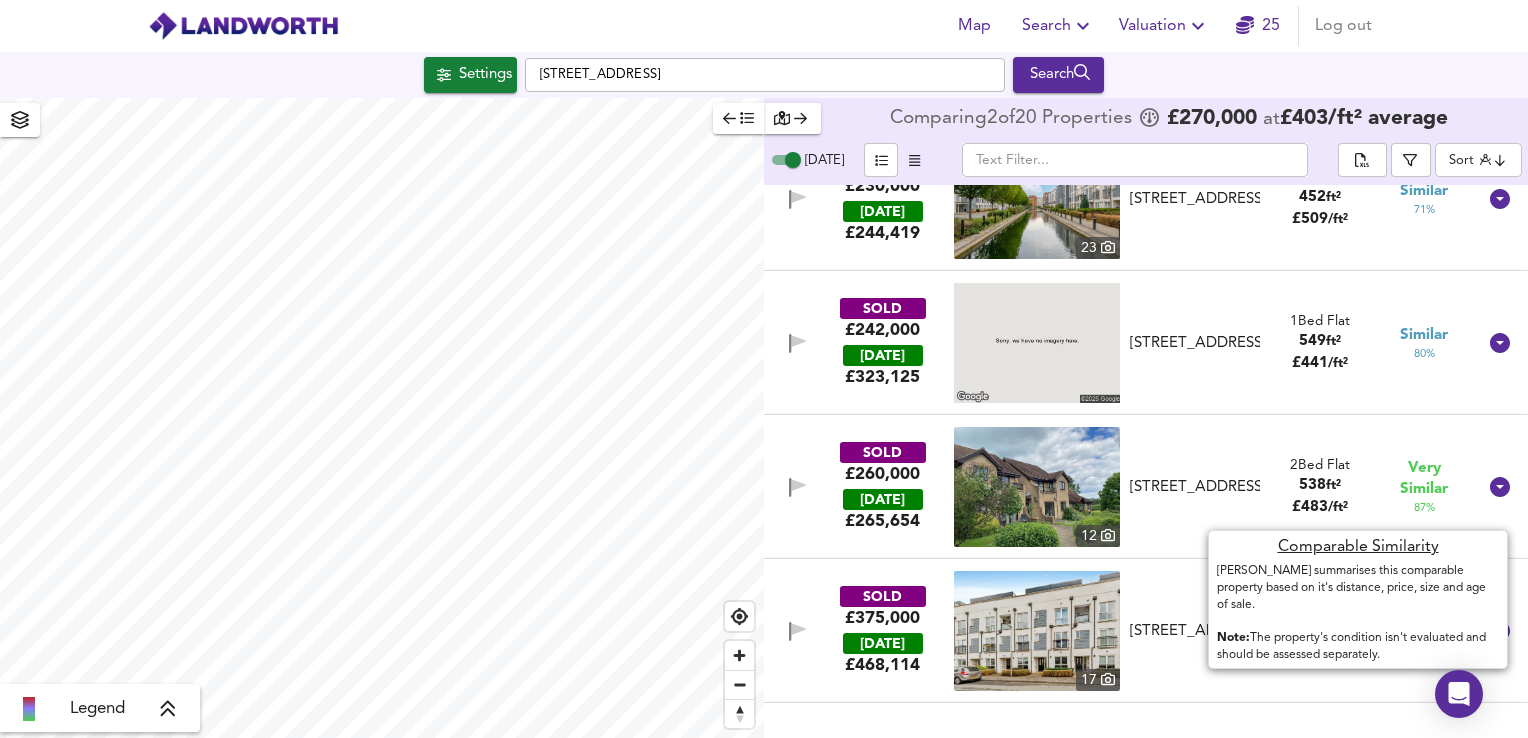 click on "Very Similar 87 %" at bounding box center [1424, 487] 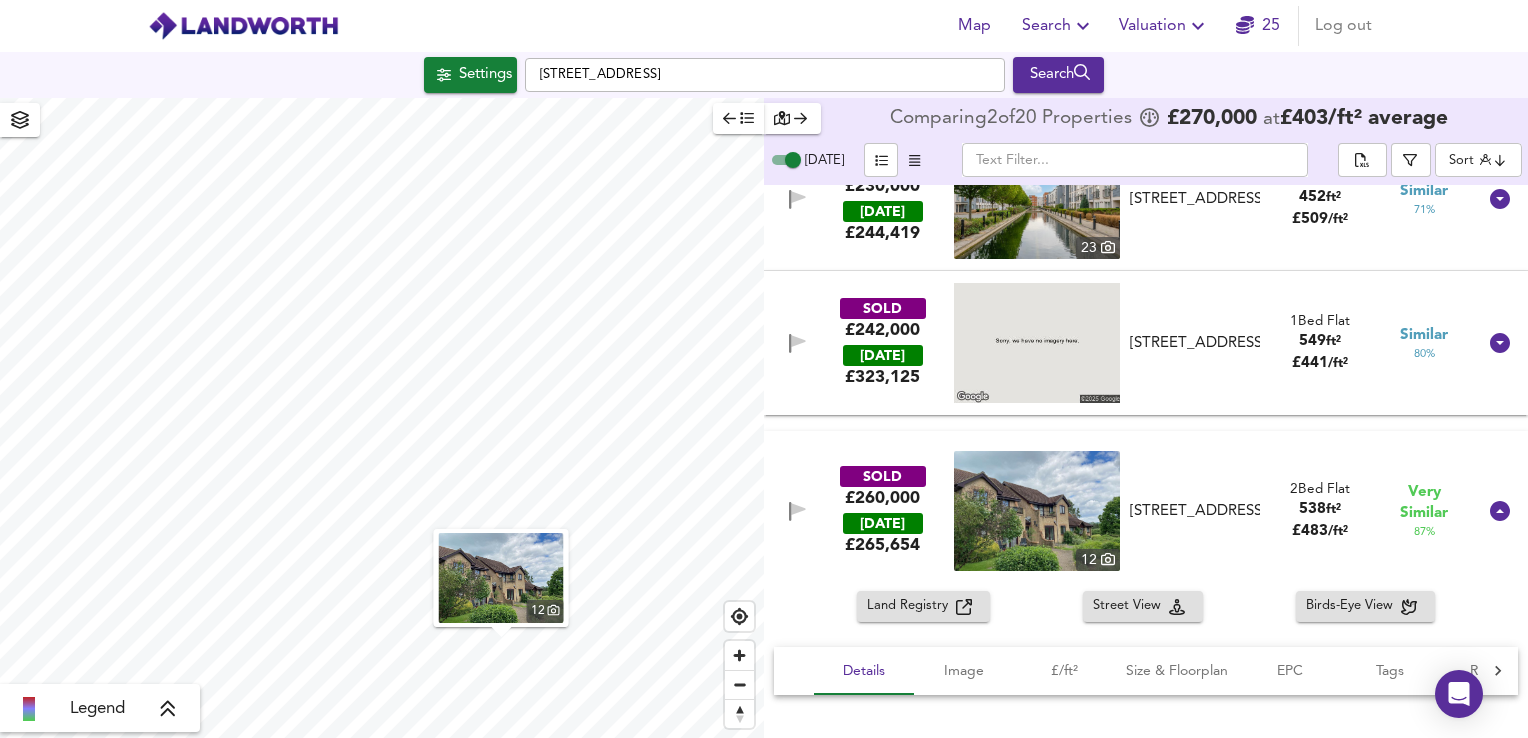 click at bounding box center (1037, 511) 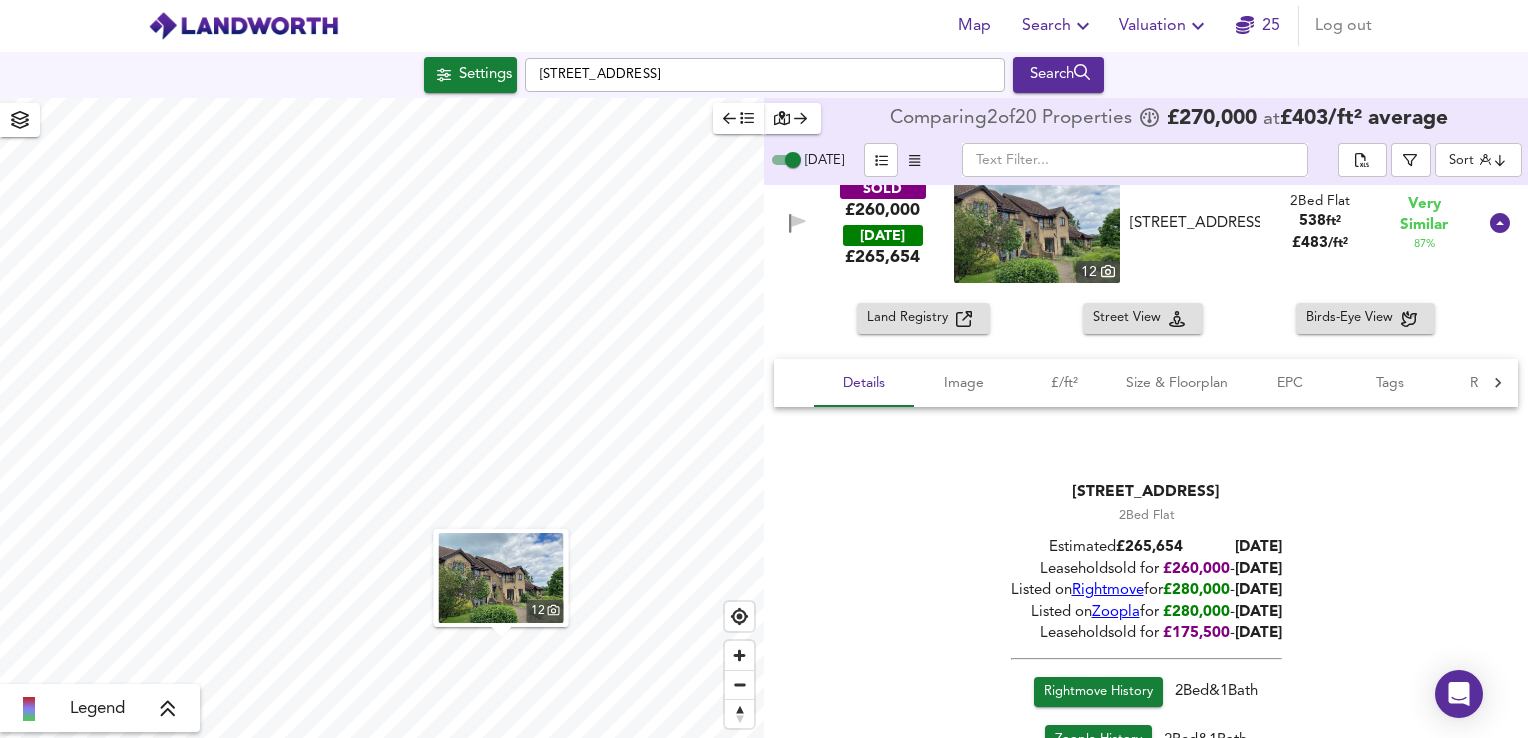 scroll, scrollTop: 2229, scrollLeft: 0, axis: vertical 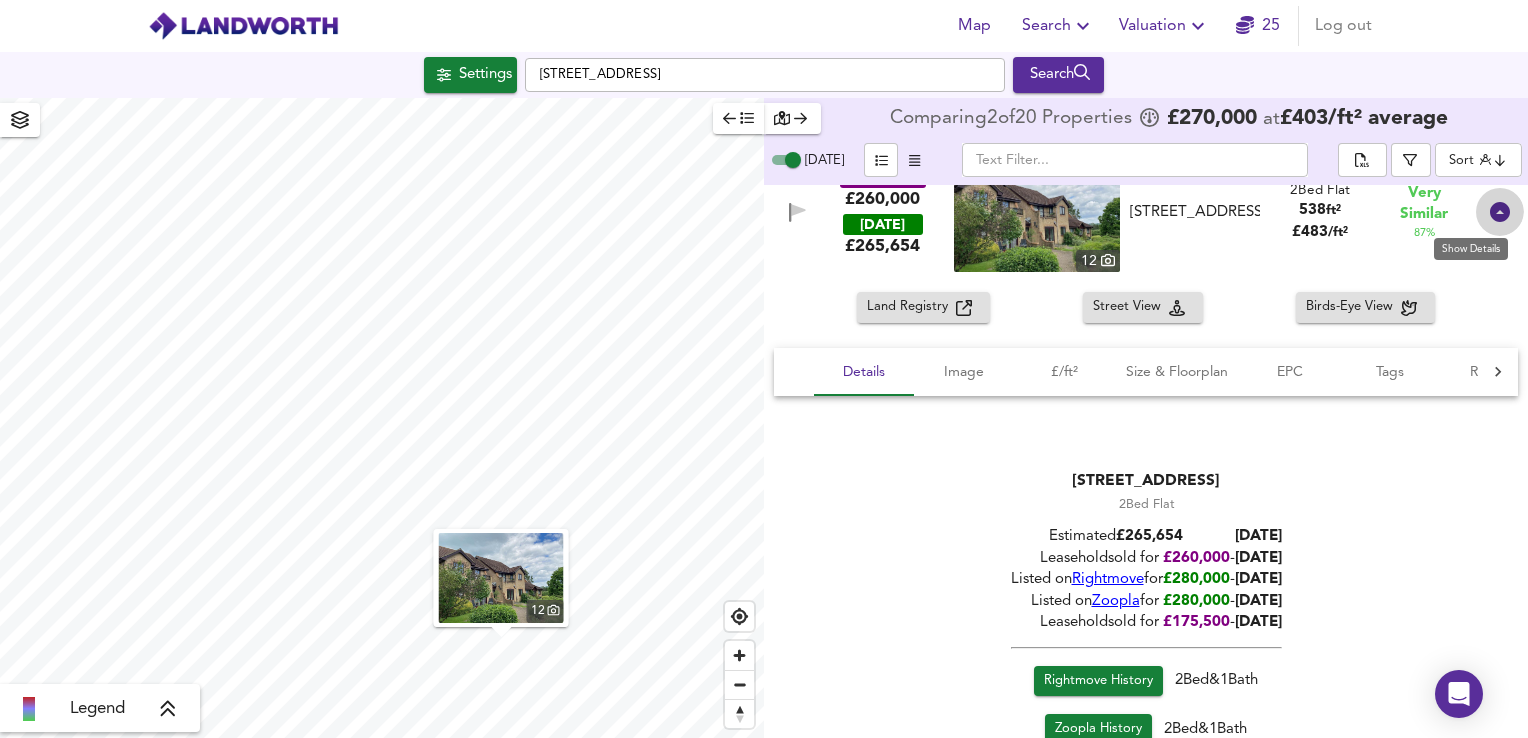 click 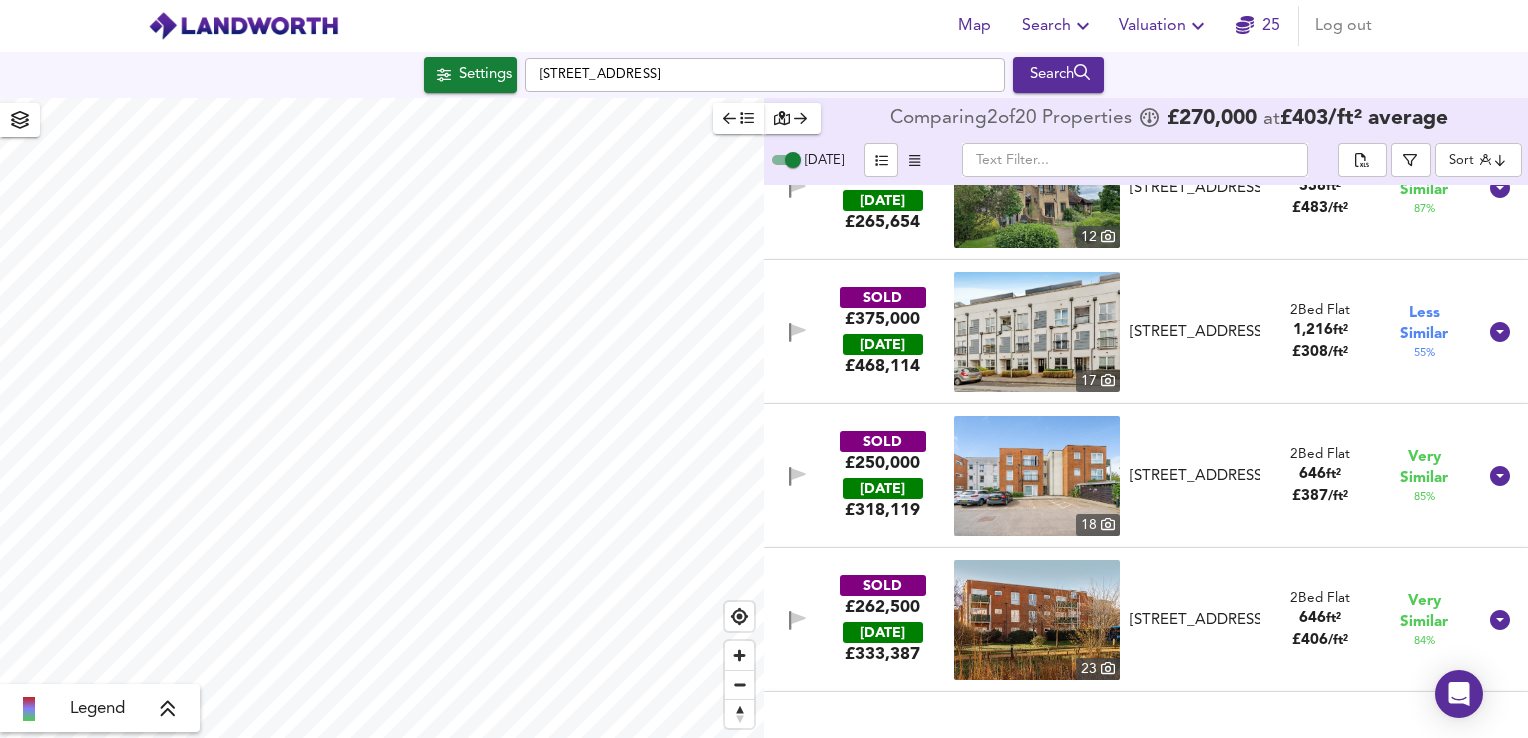 click at bounding box center (1037, 476) 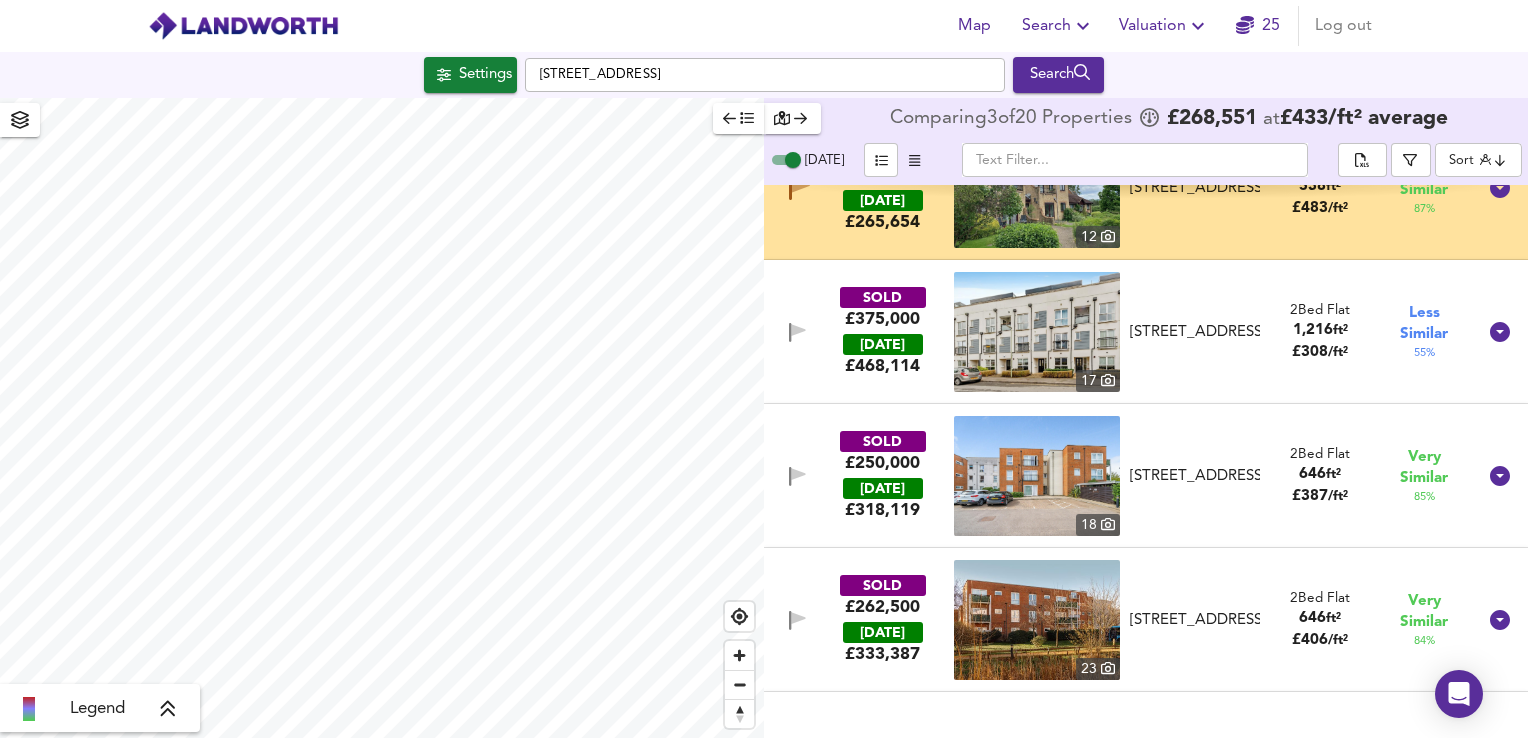 drag, startPoint x: 1516, startPoint y: 671, endPoint x: 1525, endPoint y: 624, distance: 47.853943 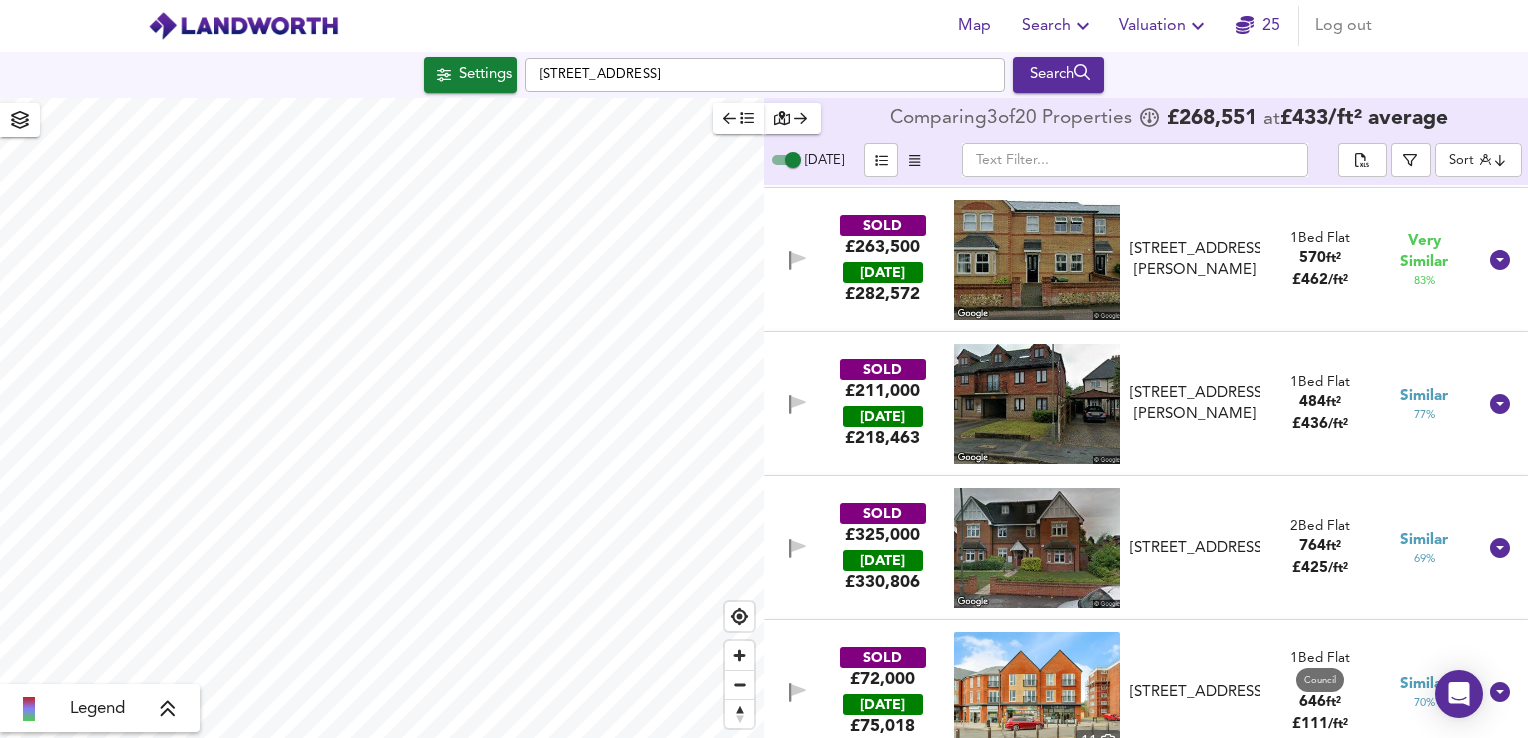 scroll, scrollTop: 0, scrollLeft: 0, axis: both 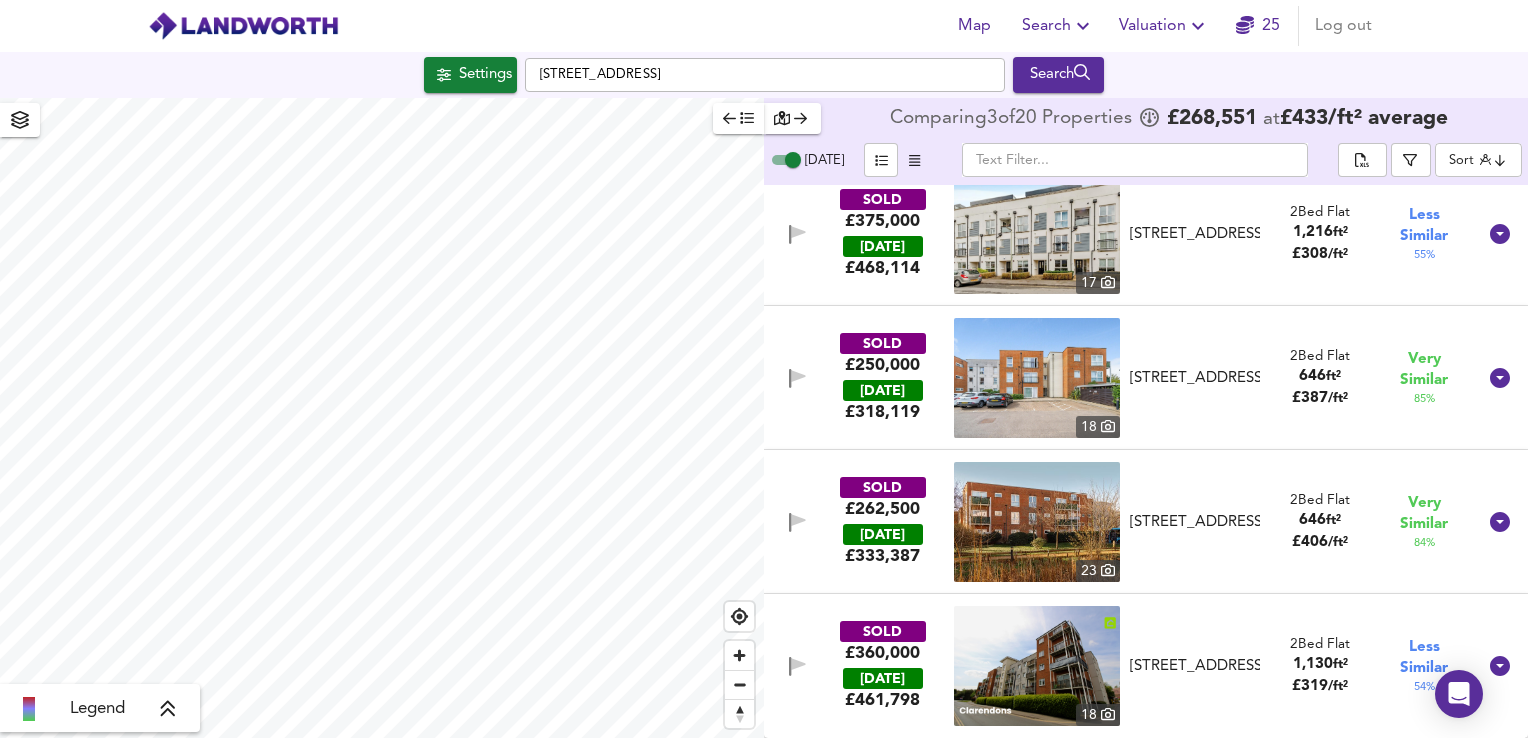 click 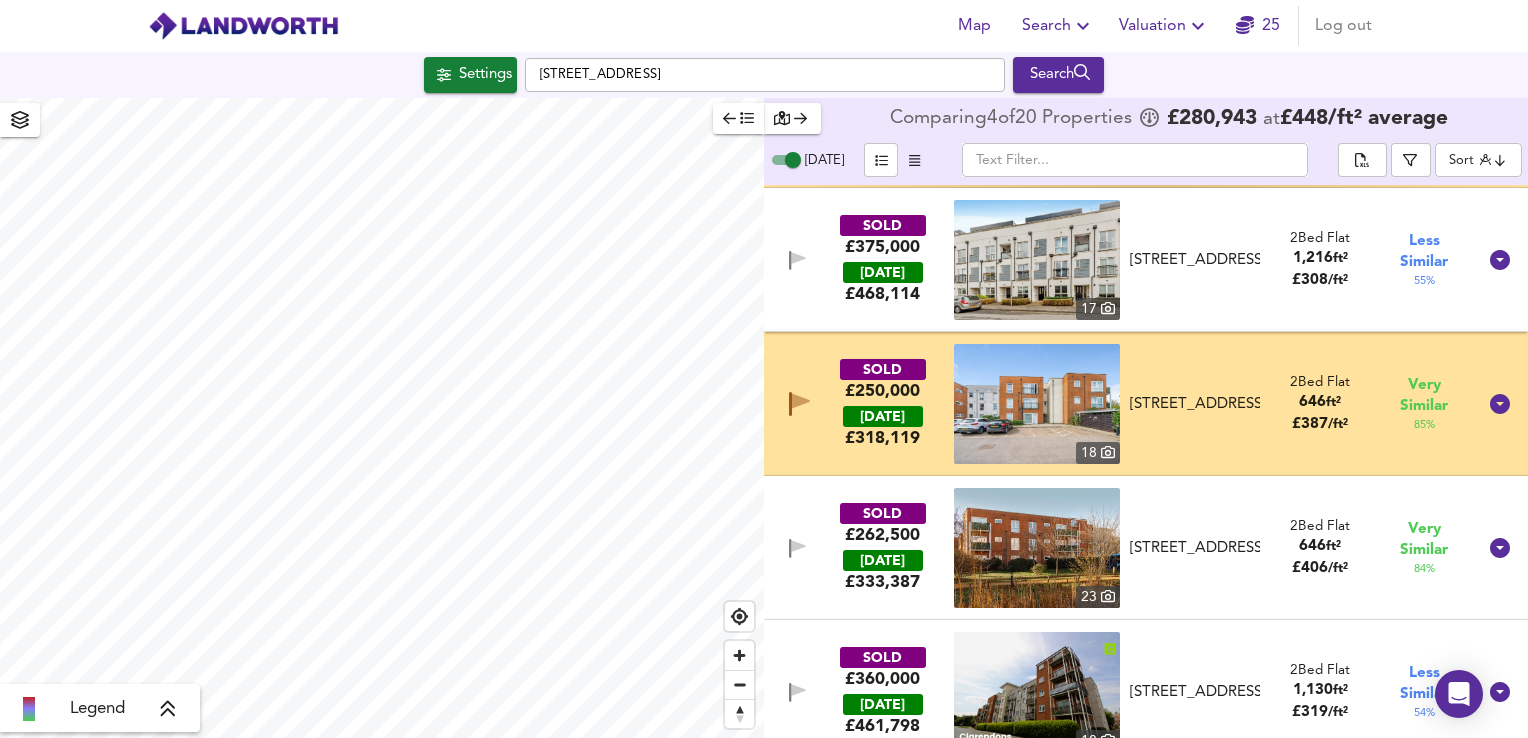 scroll, scrollTop: 2327, scrollLeft: 0, axis: vertical 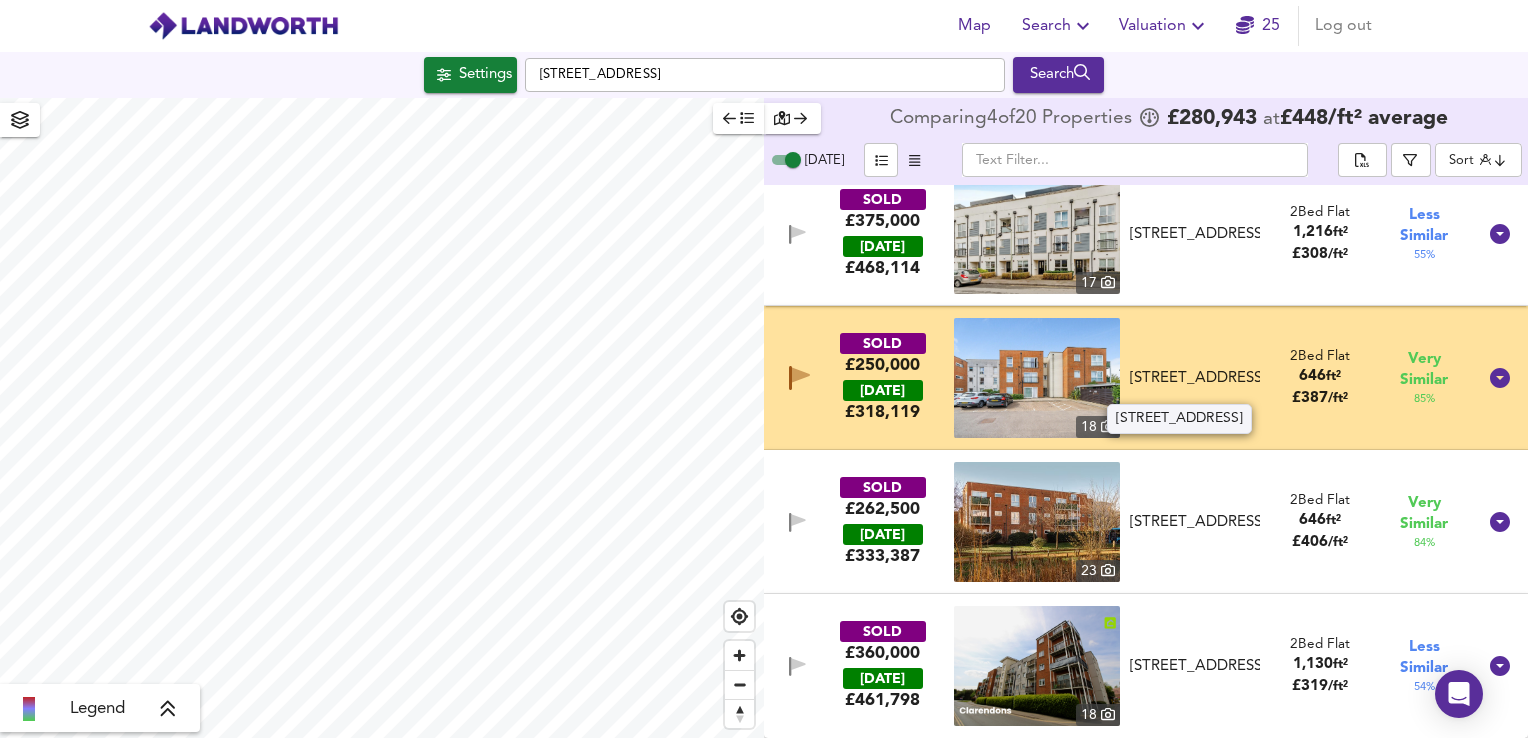 drag, startPoint x: 1127, startPoint y: 360, endPoint x: 1255, endPoint y: 386, distance: 130.61394 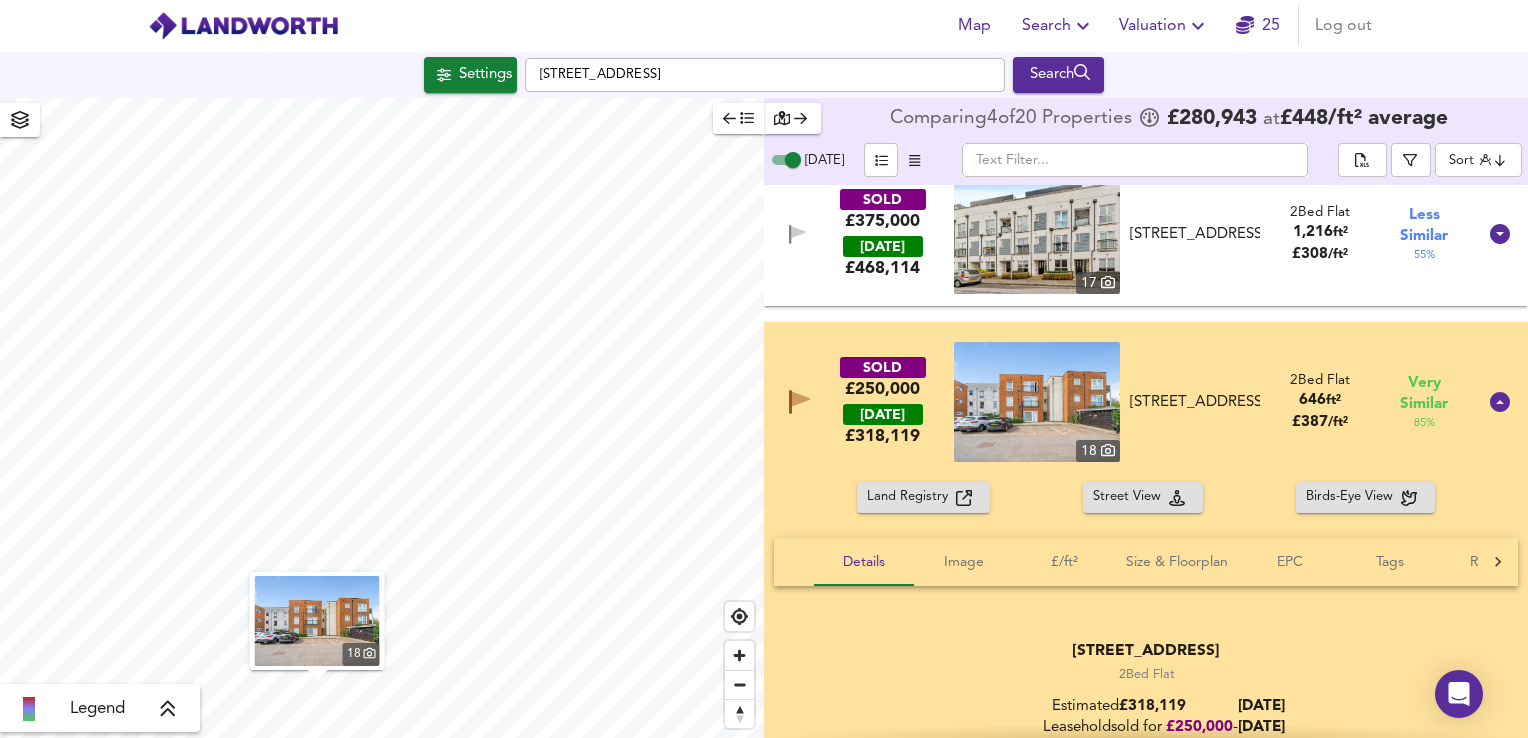 drag, startPoint x: 1255, startPoint y: 386, endPoint x: 1196, endPoint y: 388, distance: 59.03389 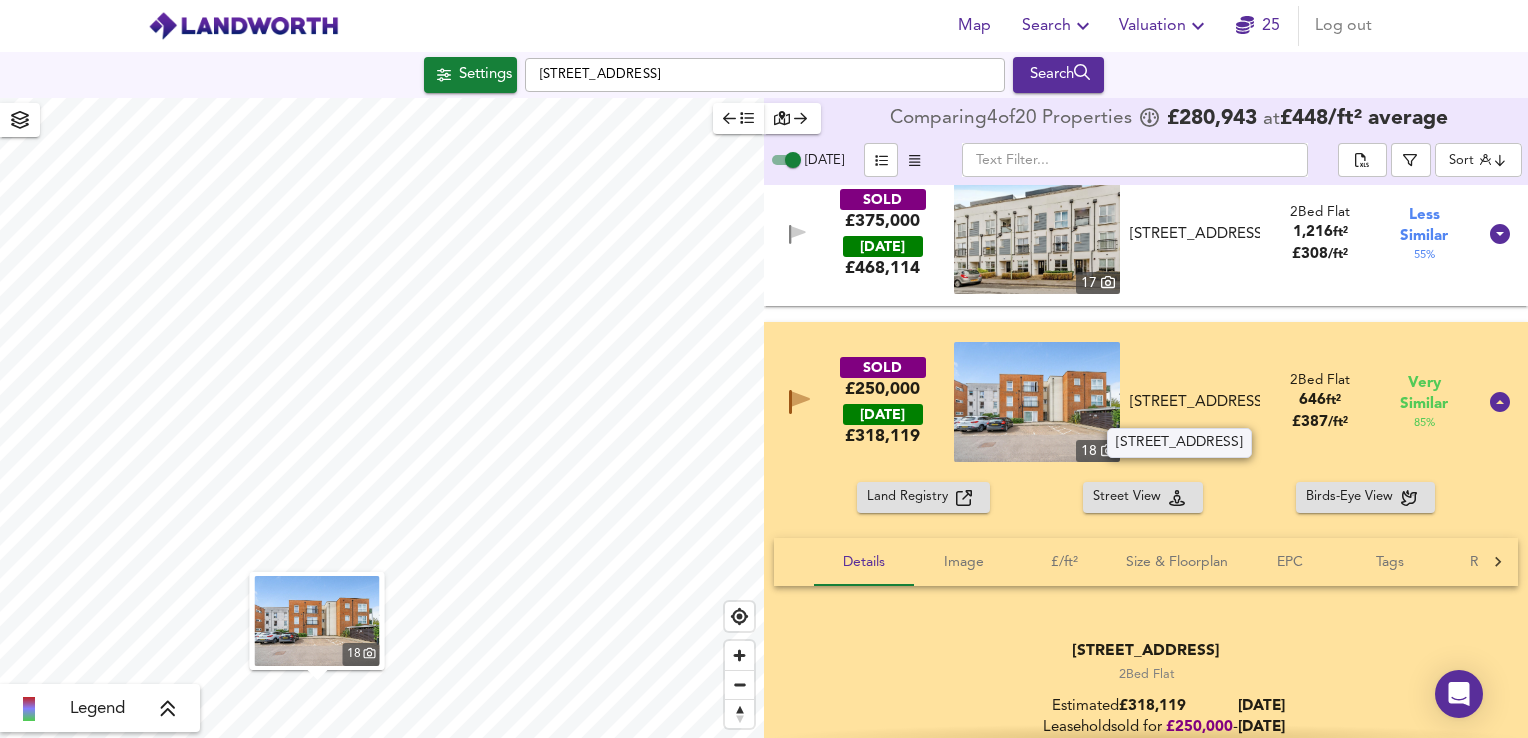 copy on "[STREET_ADDRESS]" 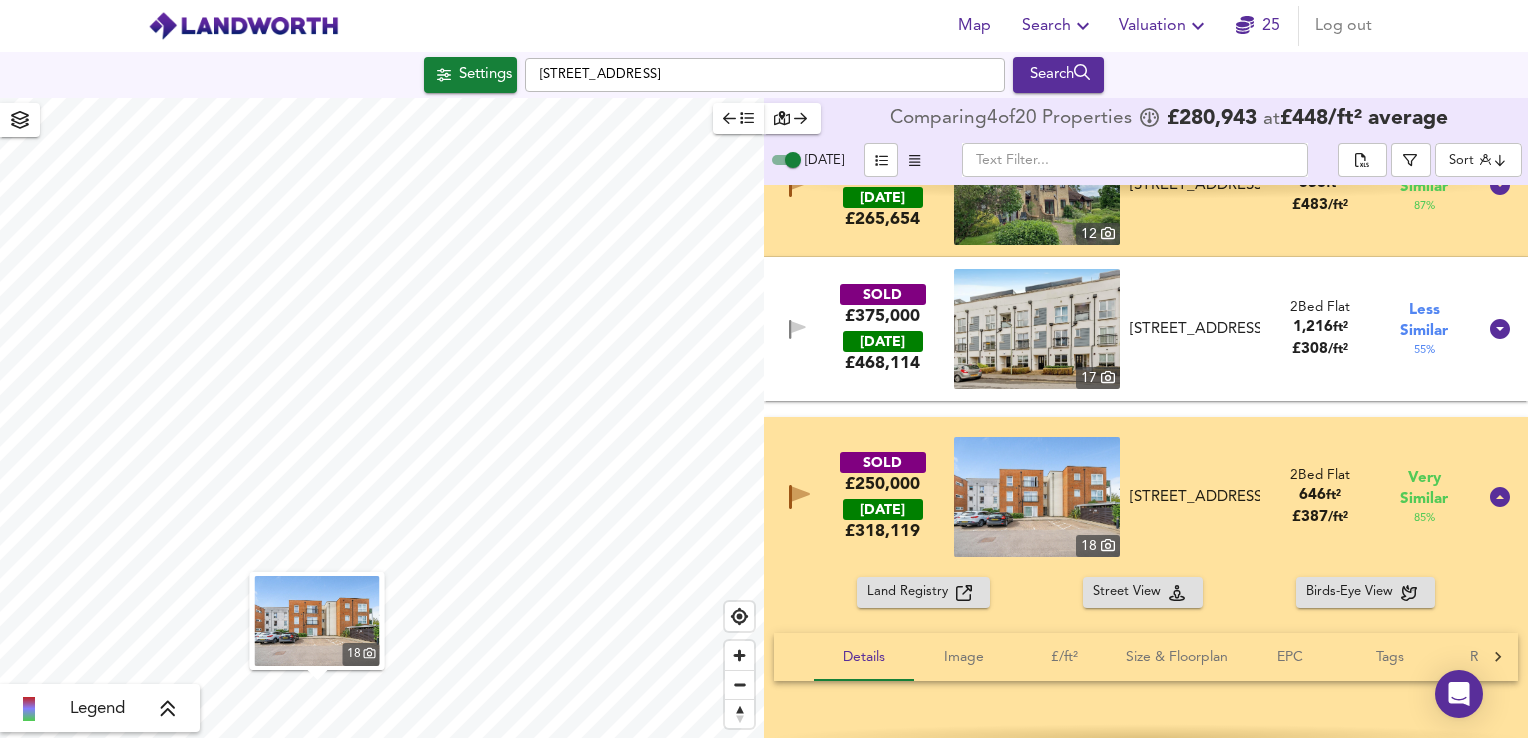 scroll, scrollTop: 2227, scrollLeft: 0, axis: vertical 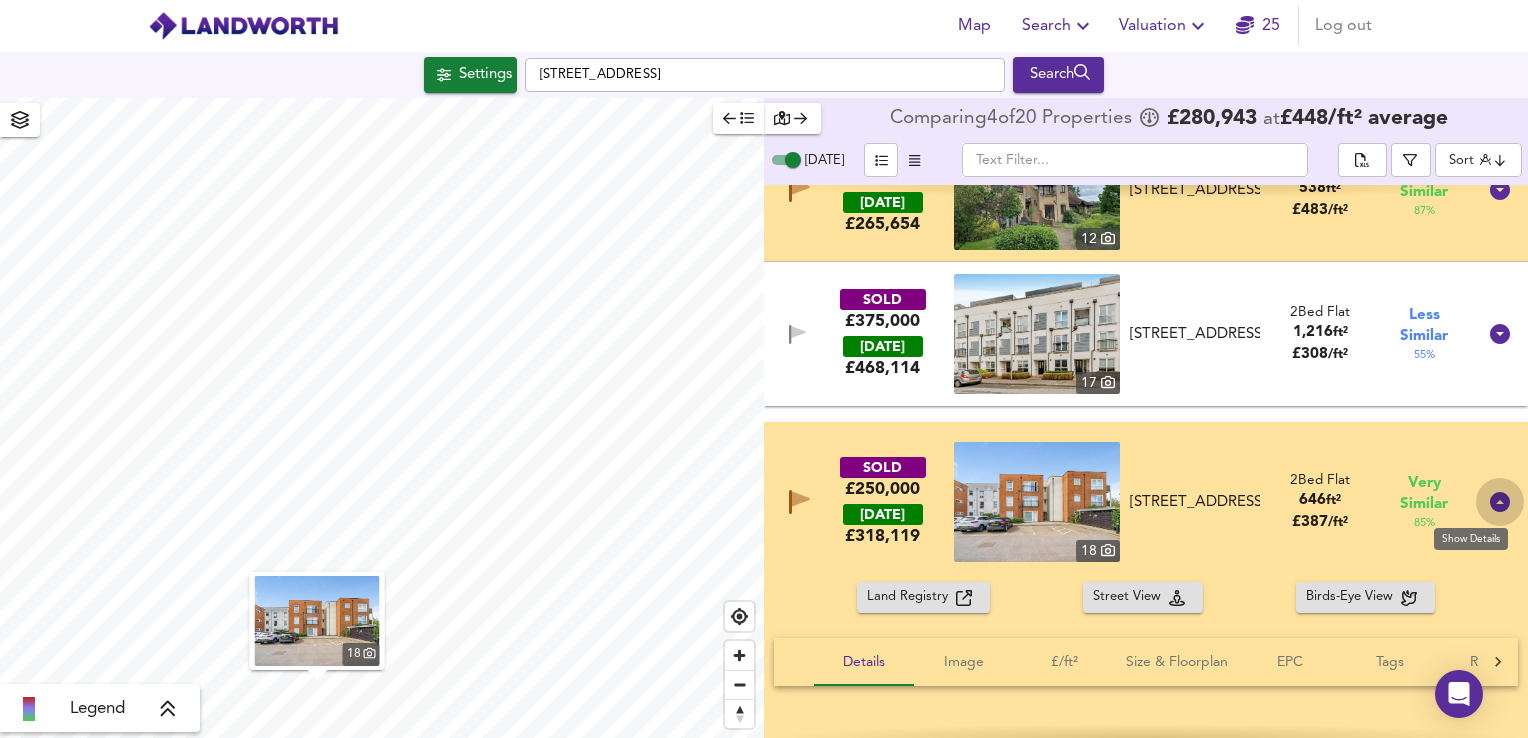 click 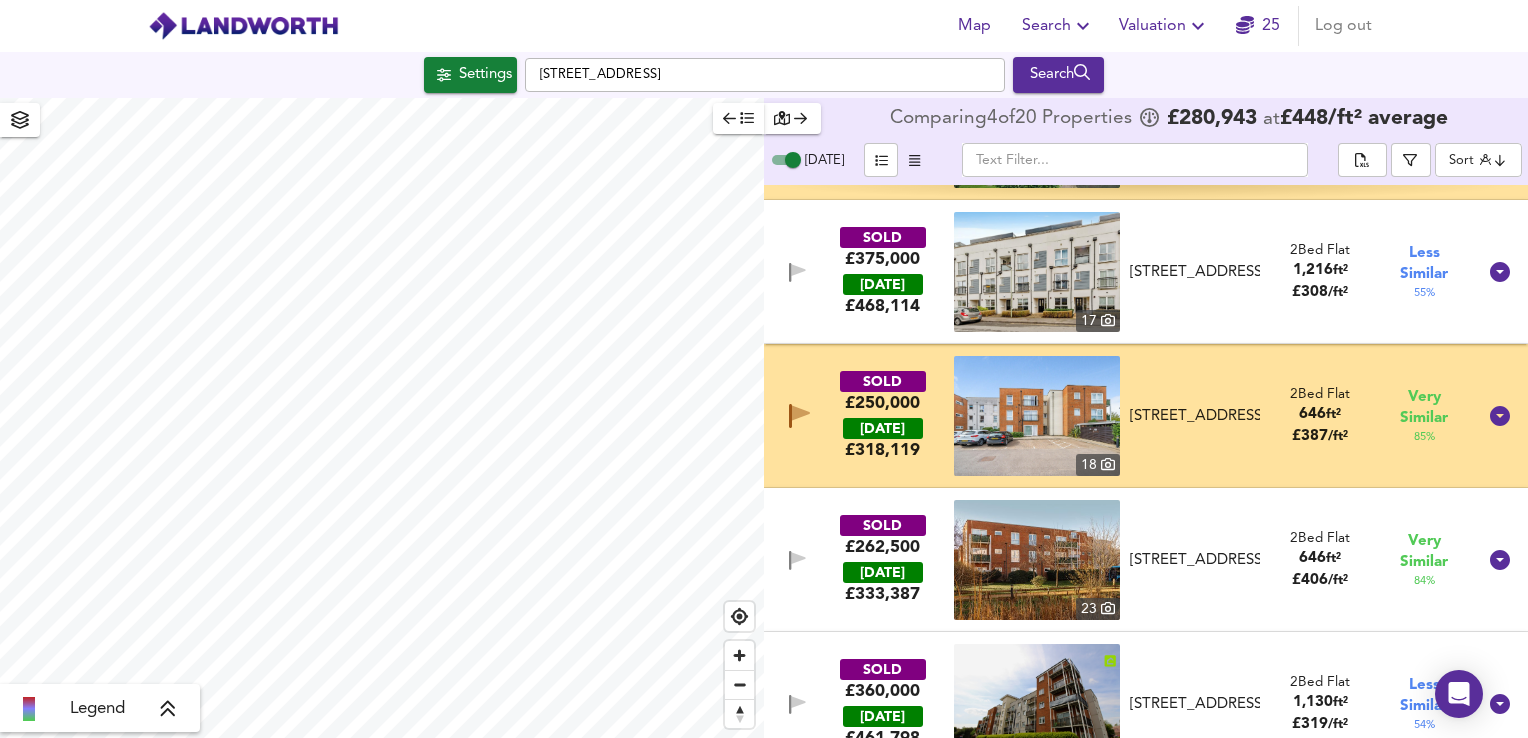 scroll, scrollTop: 2297, scrollLeft: 0, axis: vertical 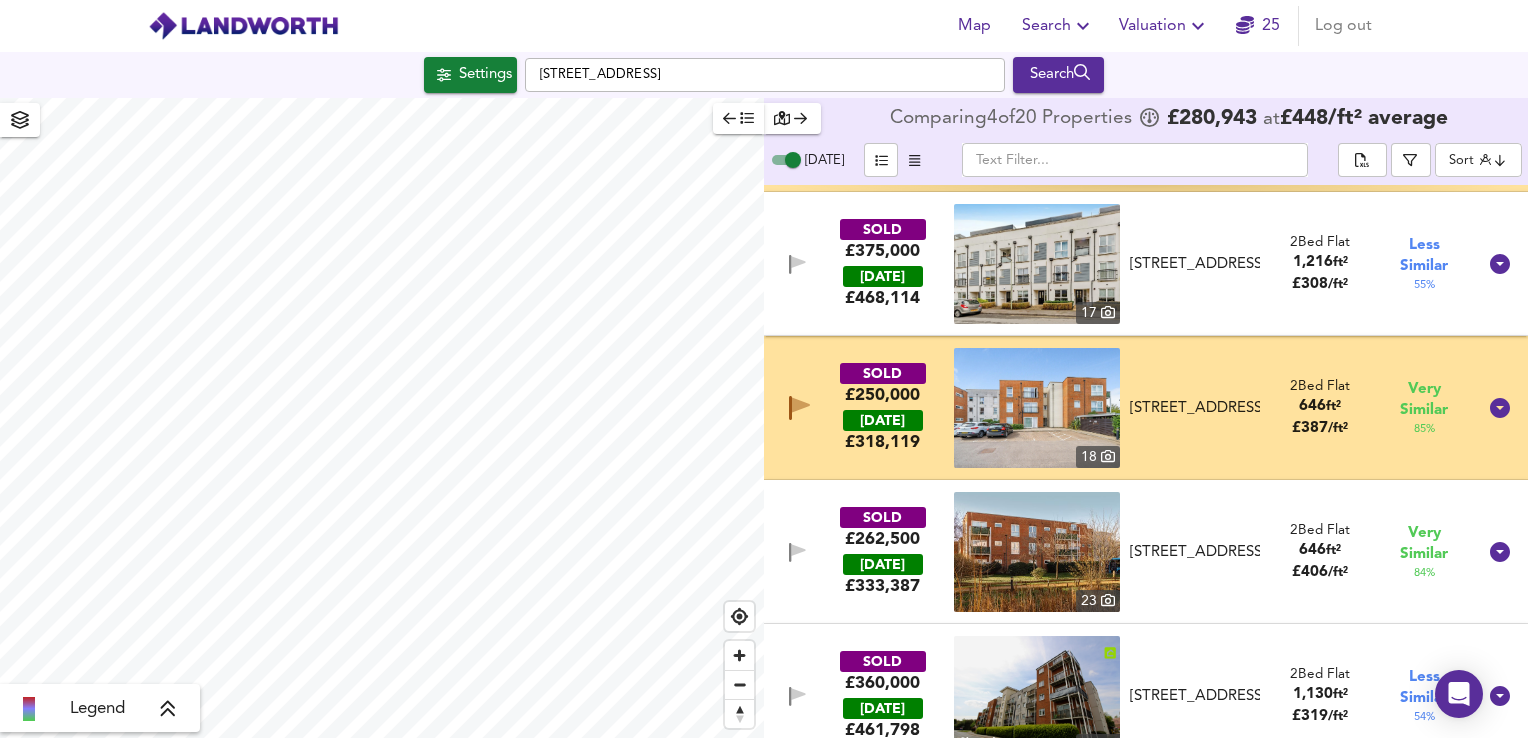 click at bounding box center [1037, 552] 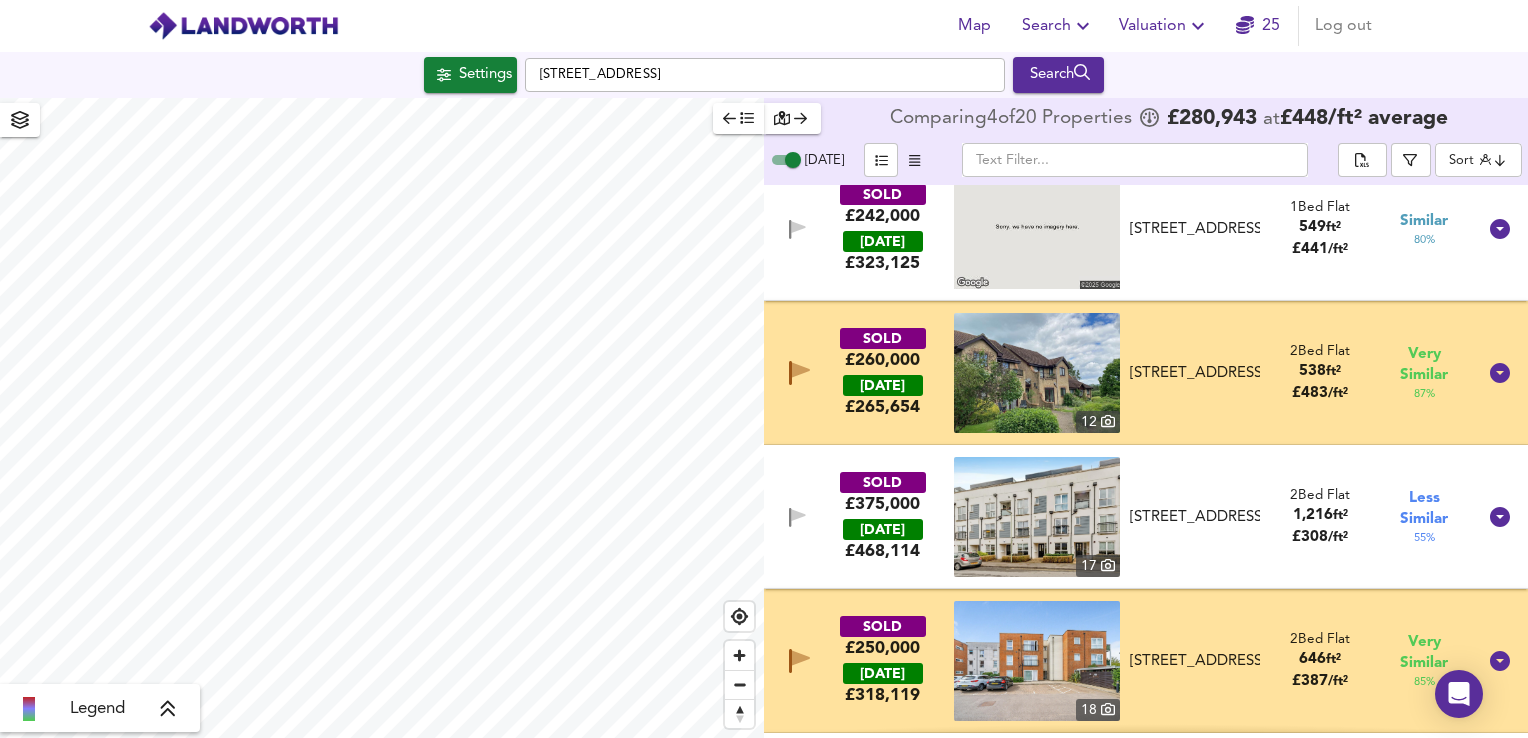 scroll, scrollTop: 2047, scrollLeft: 0, axis: vertical 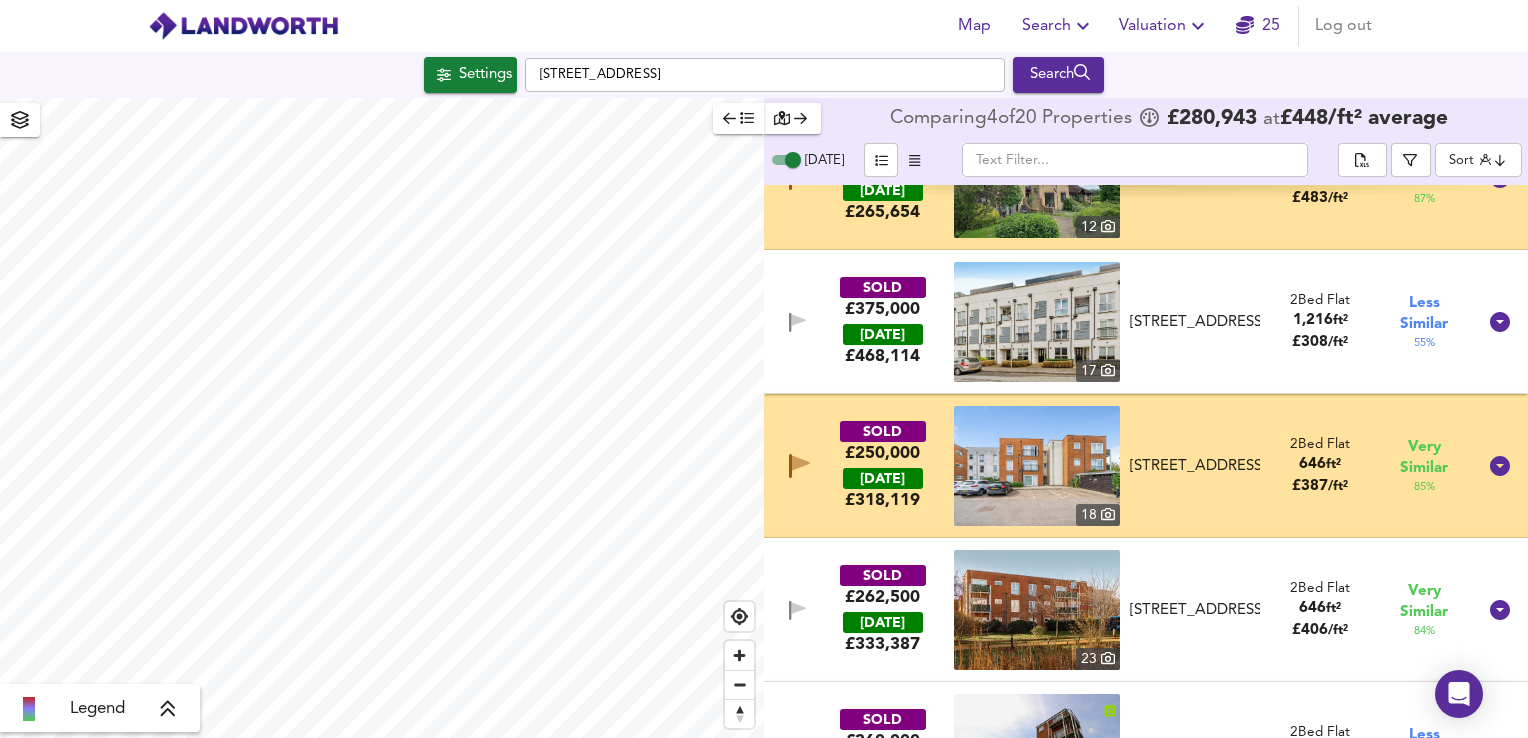 click 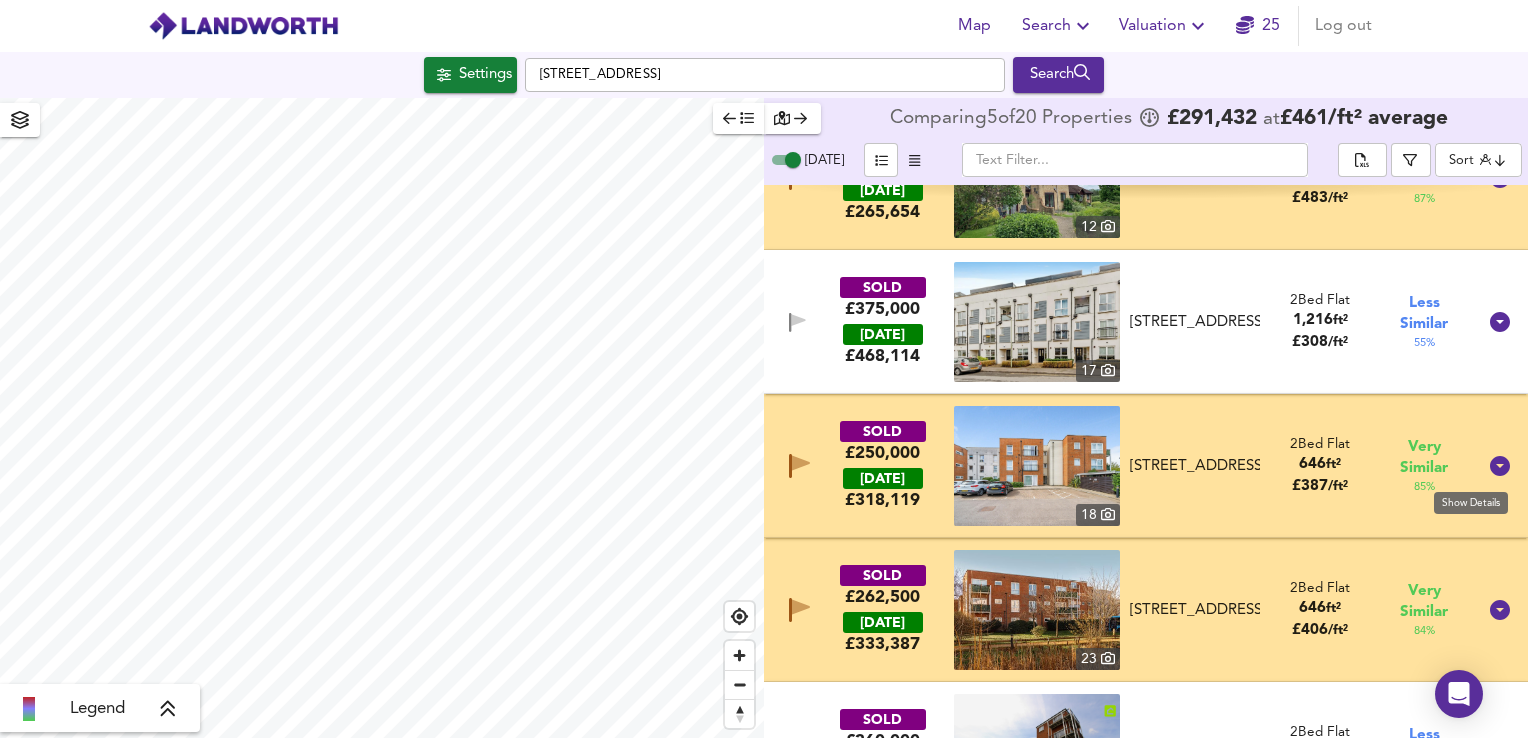 click 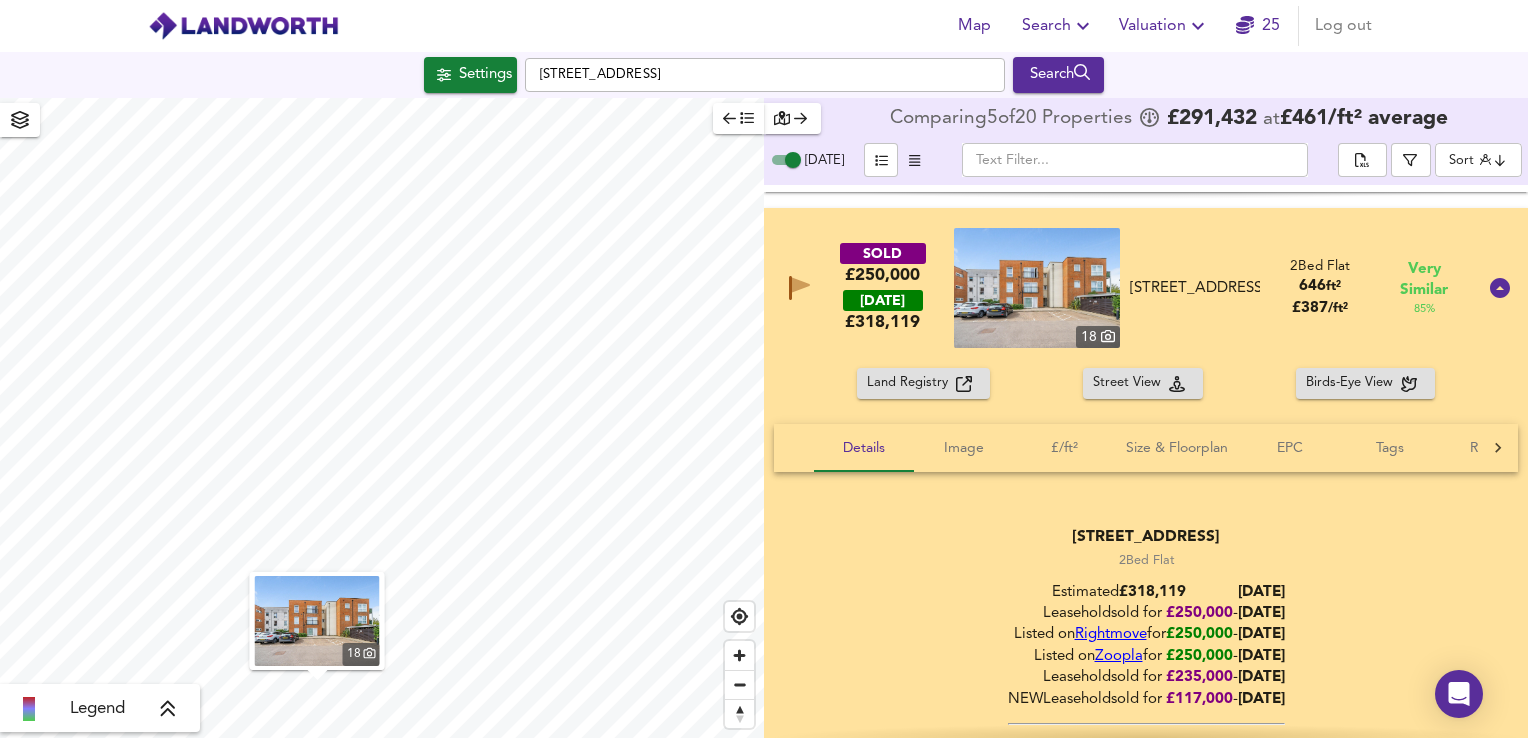 scroll, scrollTop: 2456, scrollLeft: 0, axis: vertical 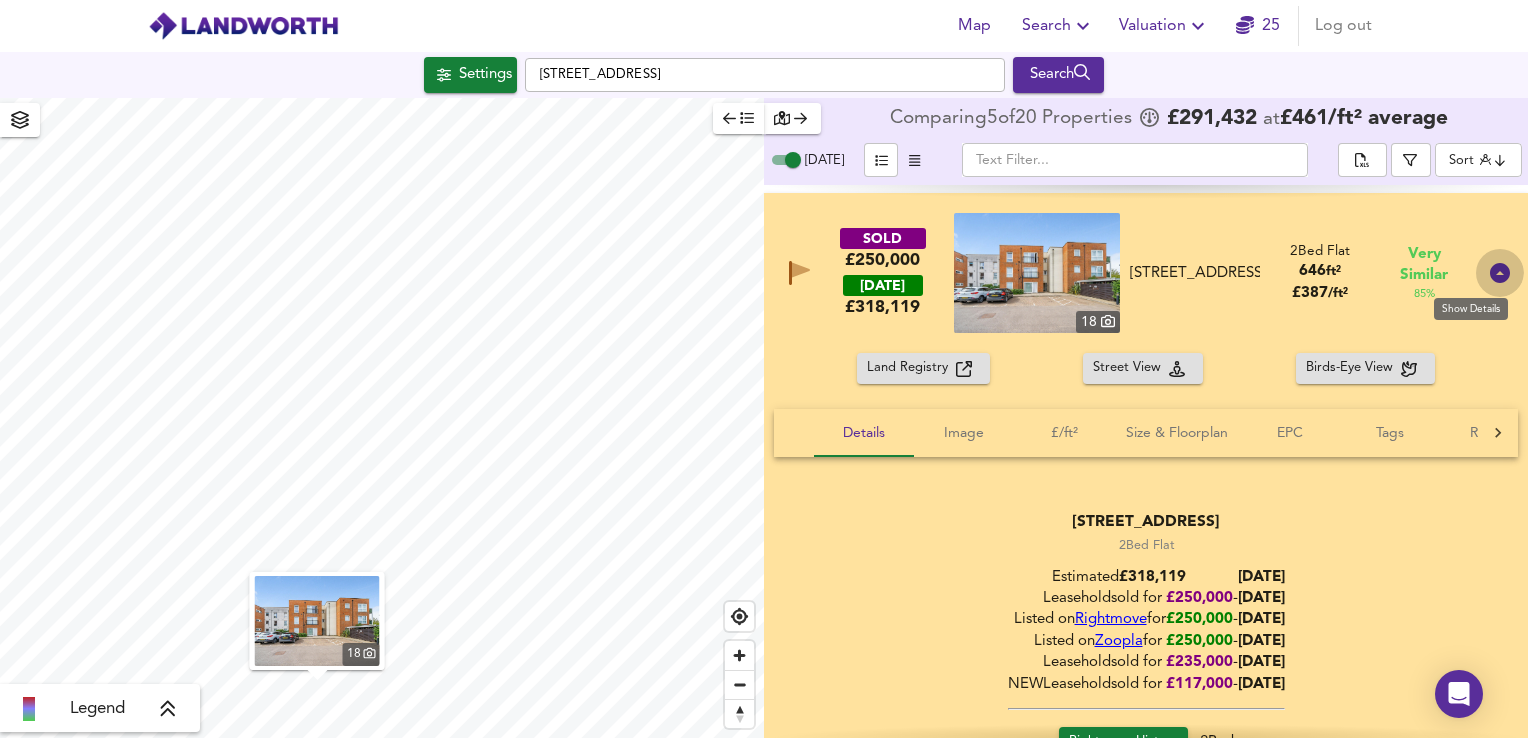 click 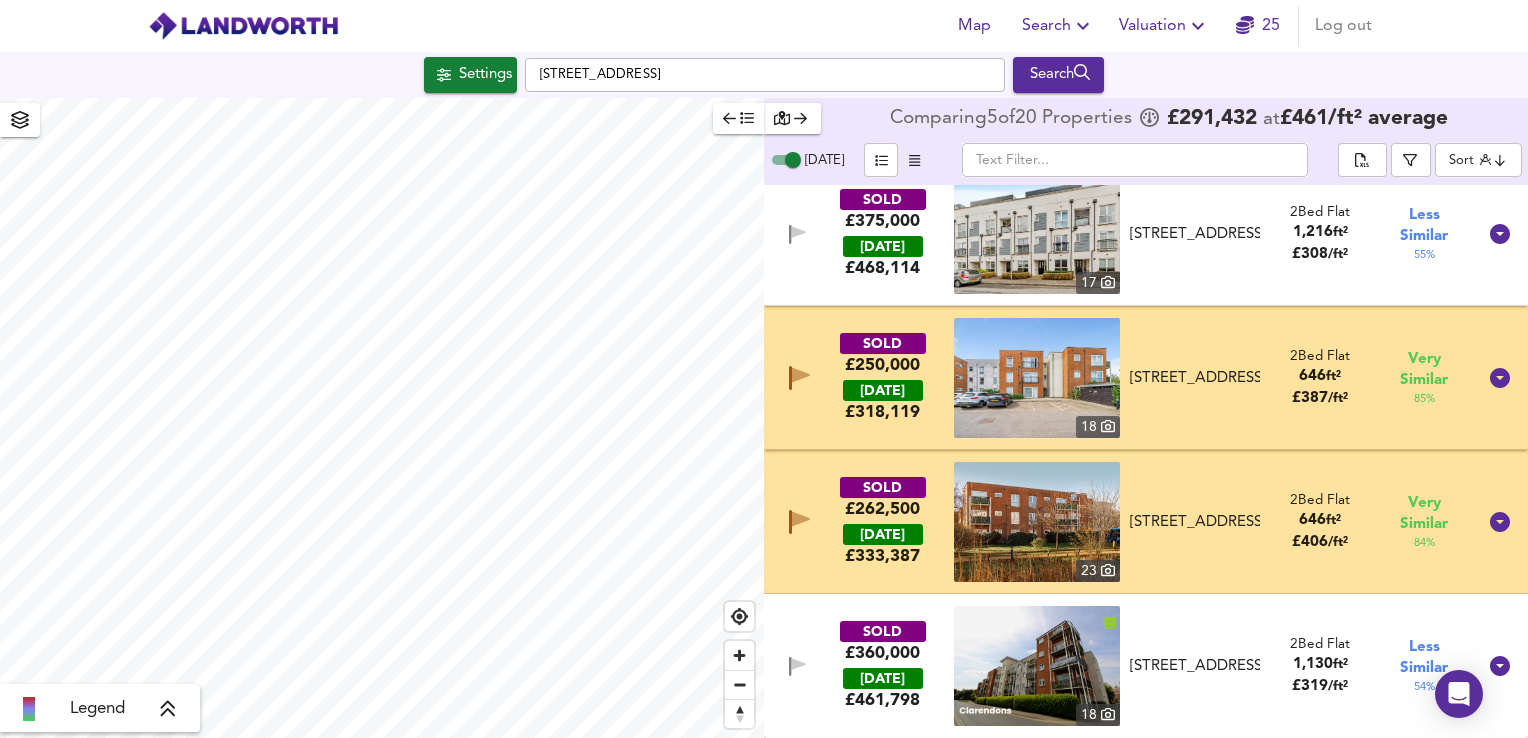 scroll, scrollTop: 2327, scrollLeft: 0, axis: vertical 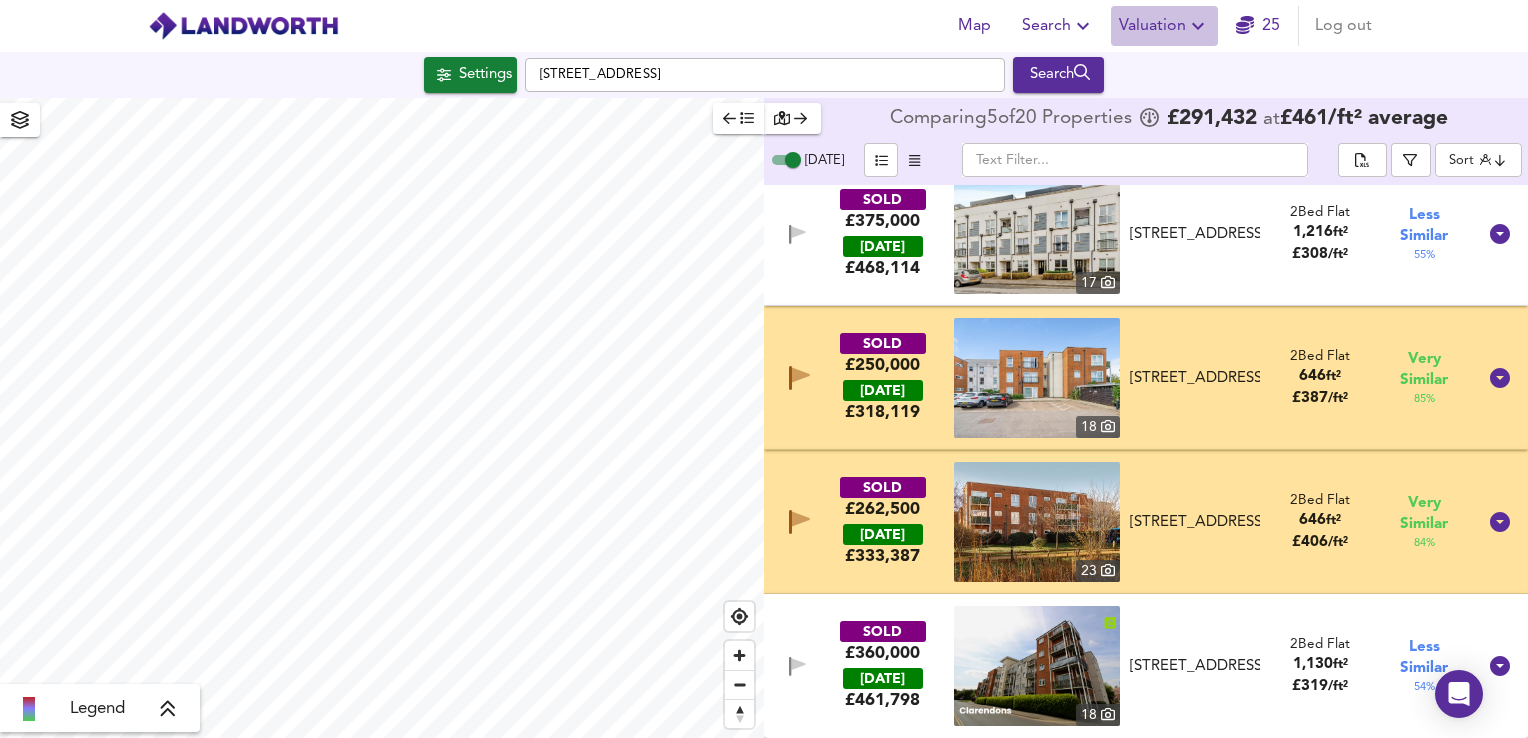 click on "Valuation" at bounding box center [1164, 26] 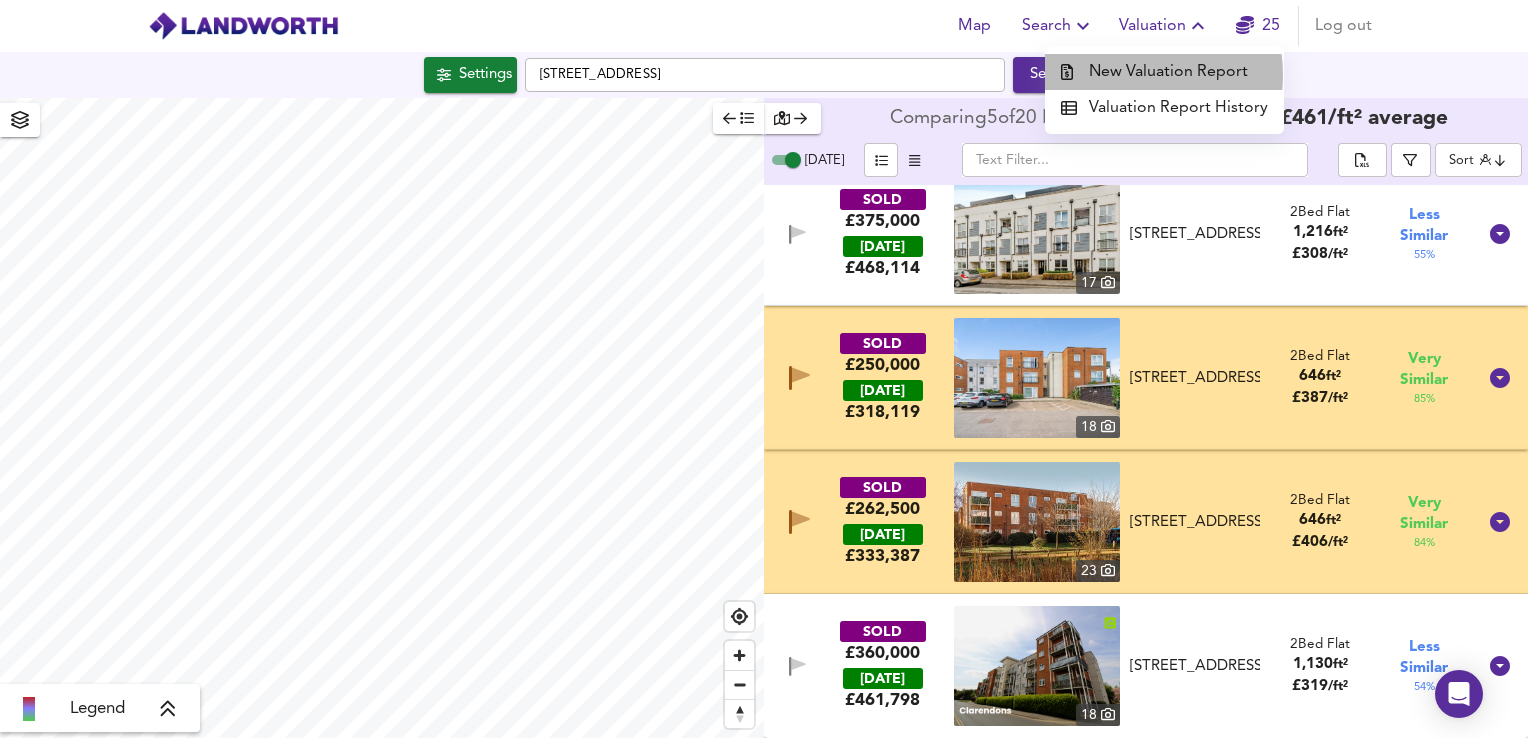 click on "New Valuation Report" at bounding box center [1164, 72] 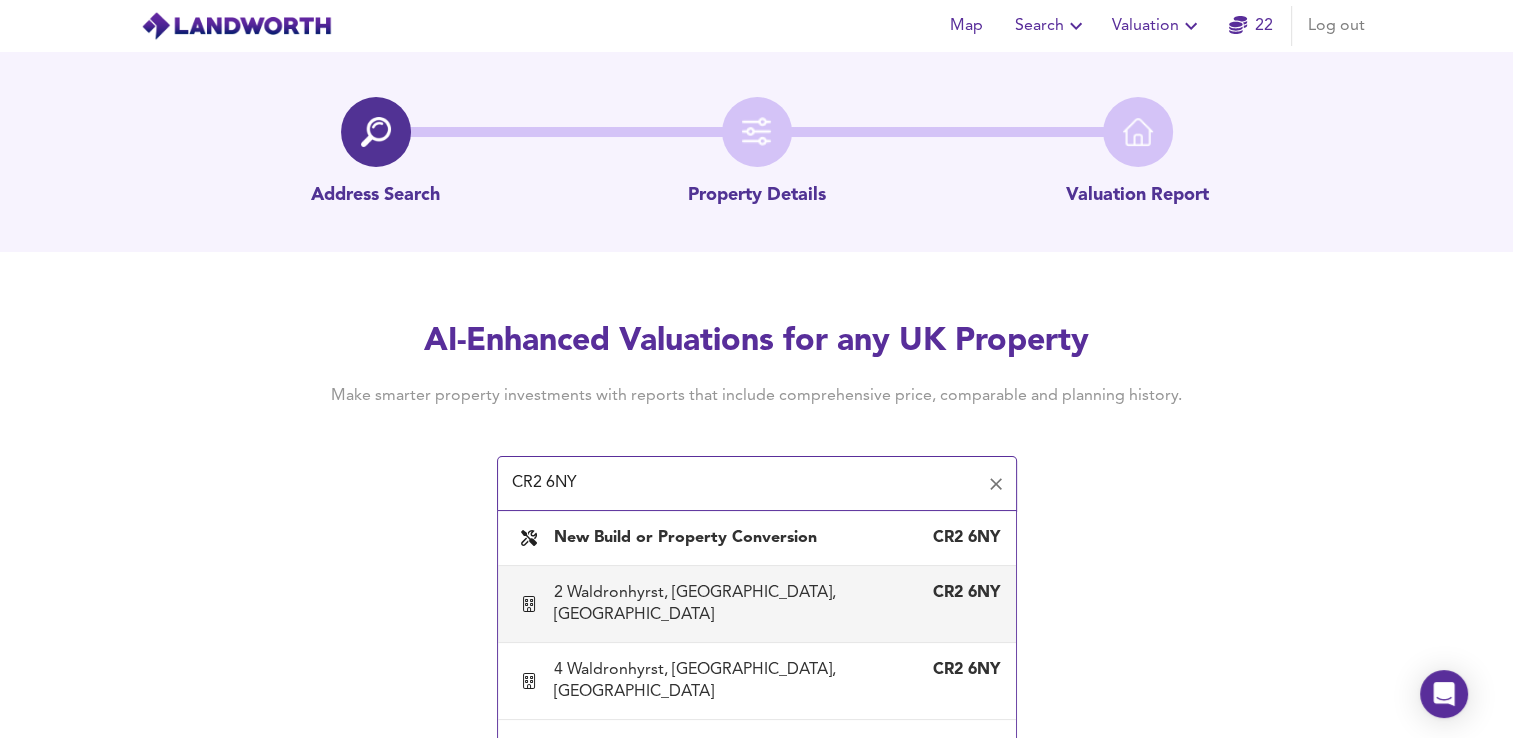 click on "[STREET_ADDRESS]" at bounding box center [757, 604] 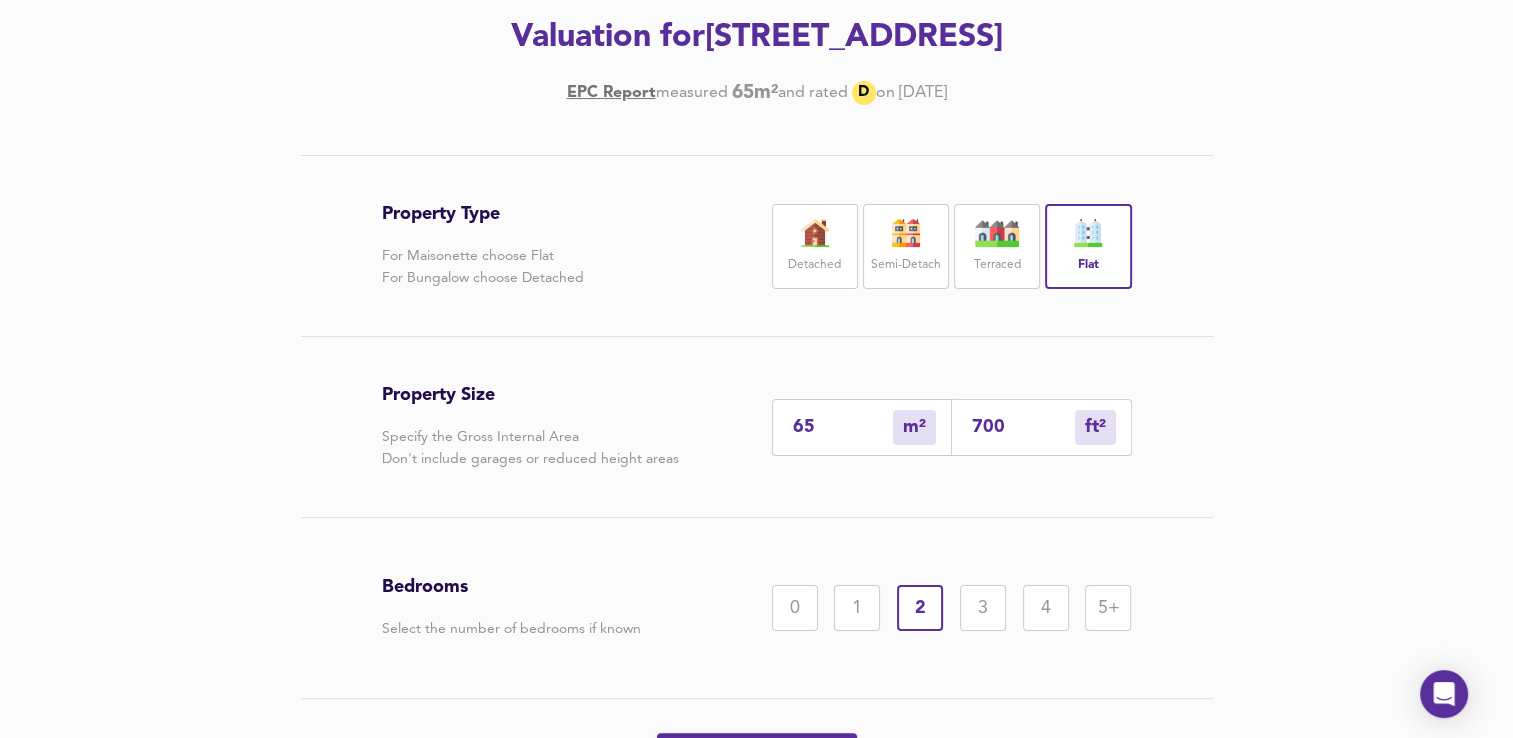 scroll, scrollTop: 298, scrollLeft: 0, axis: vertical 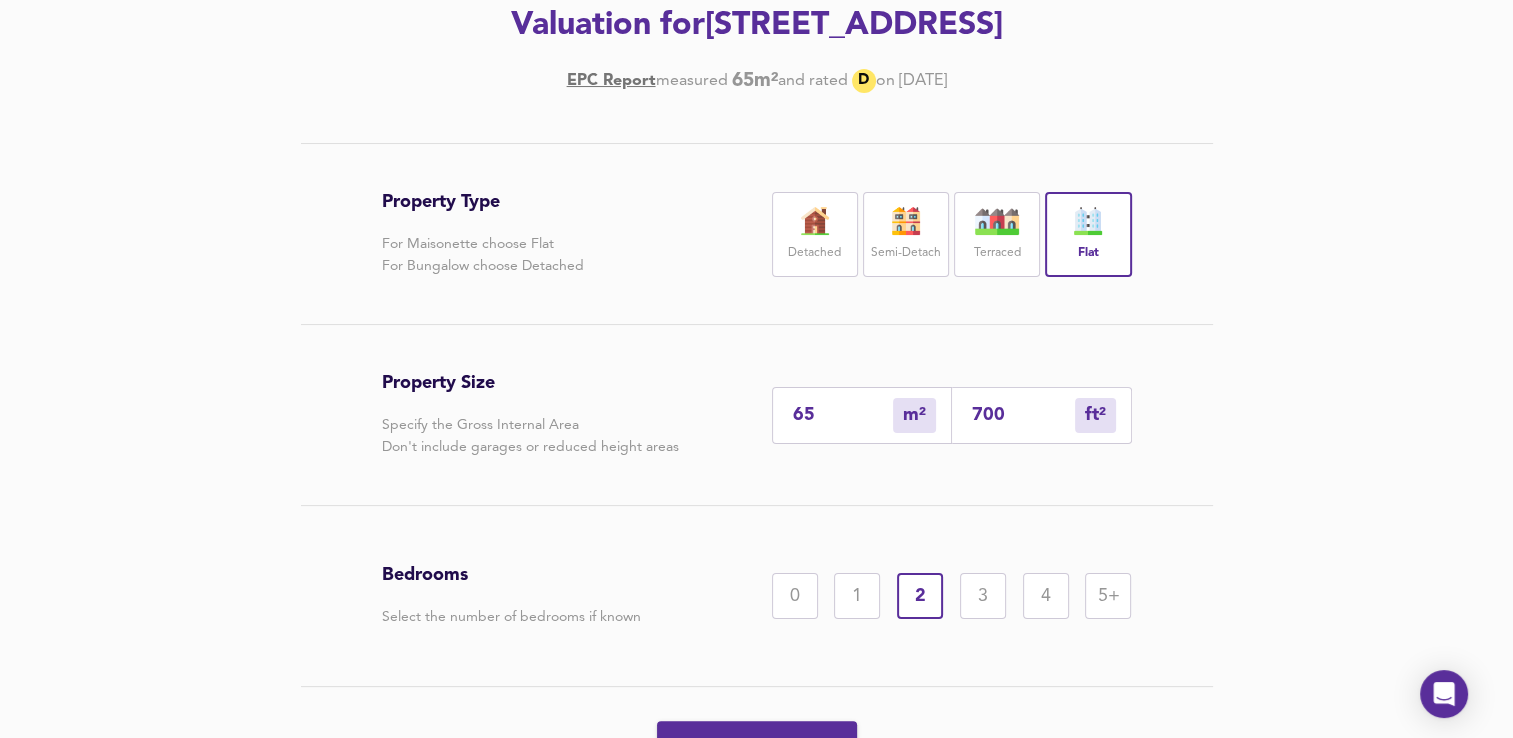 click on "700" at bounding box center (1023, 415) 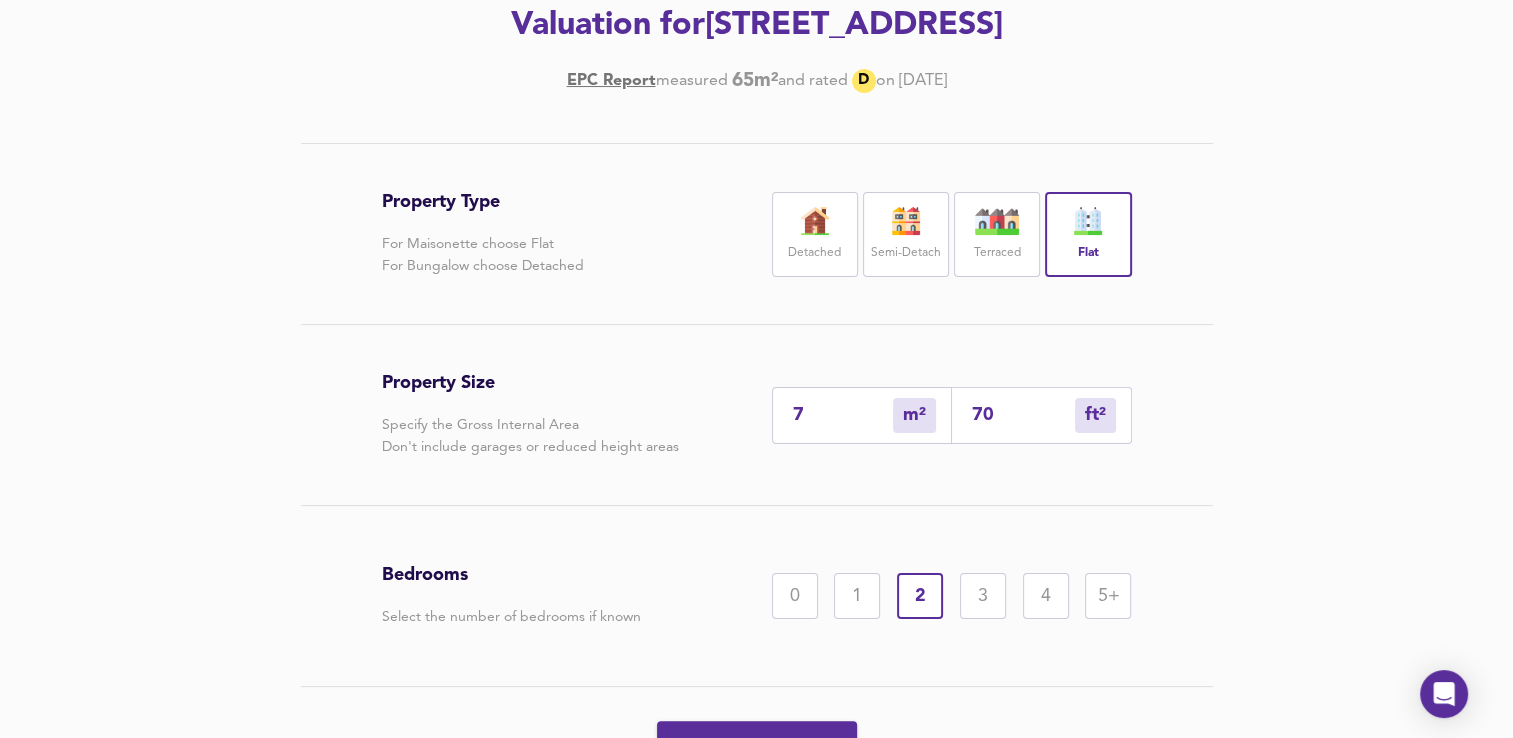 type on "1" 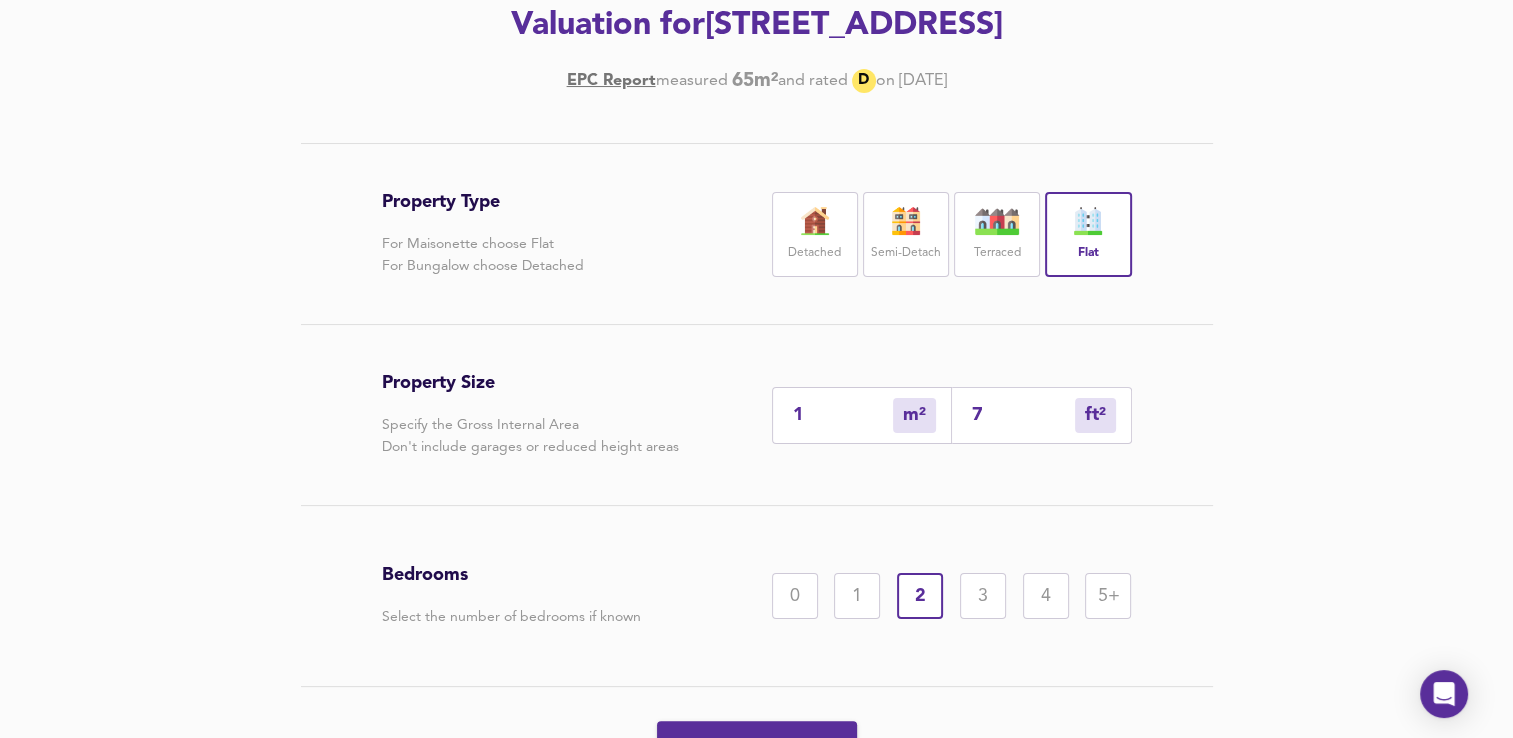 type 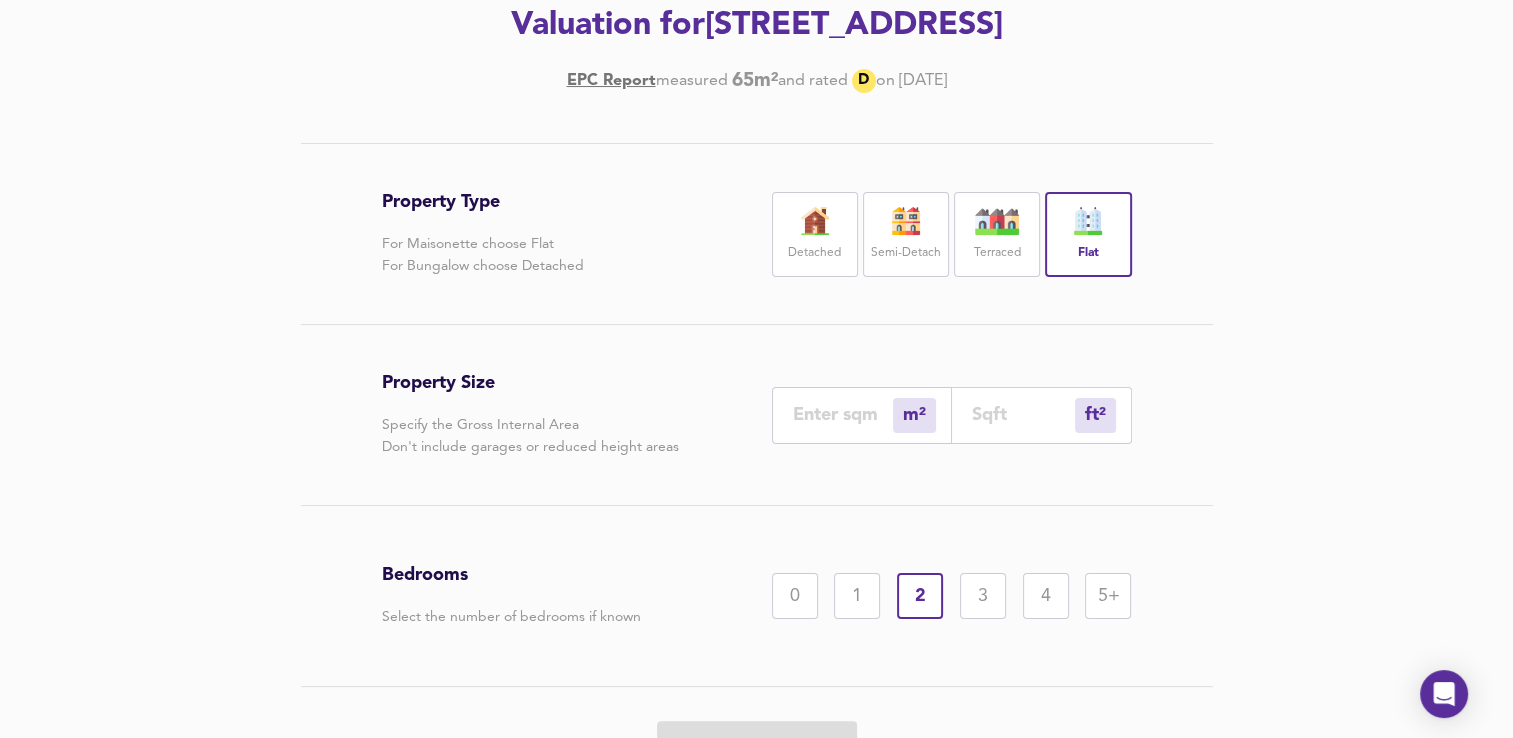 type on "0" 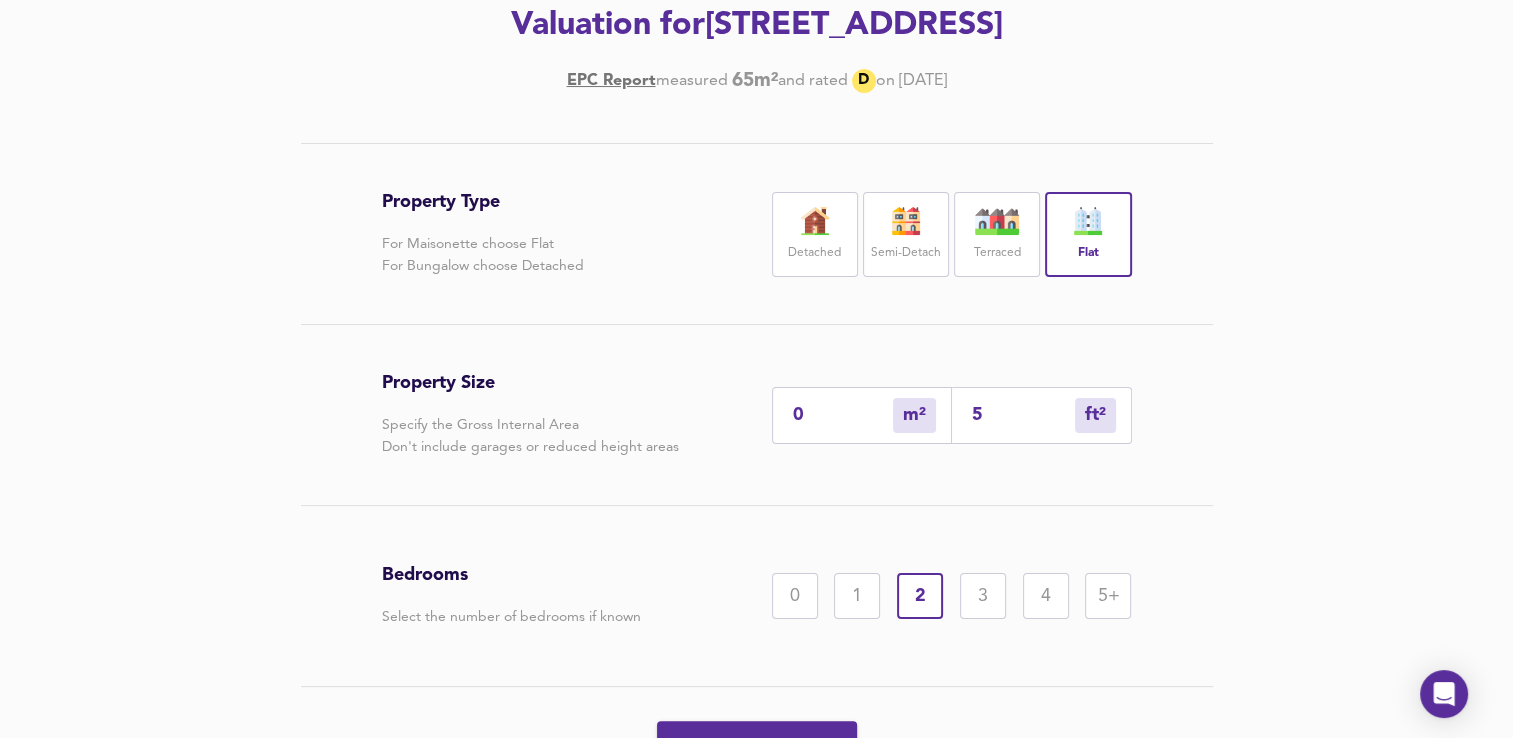type on "5" 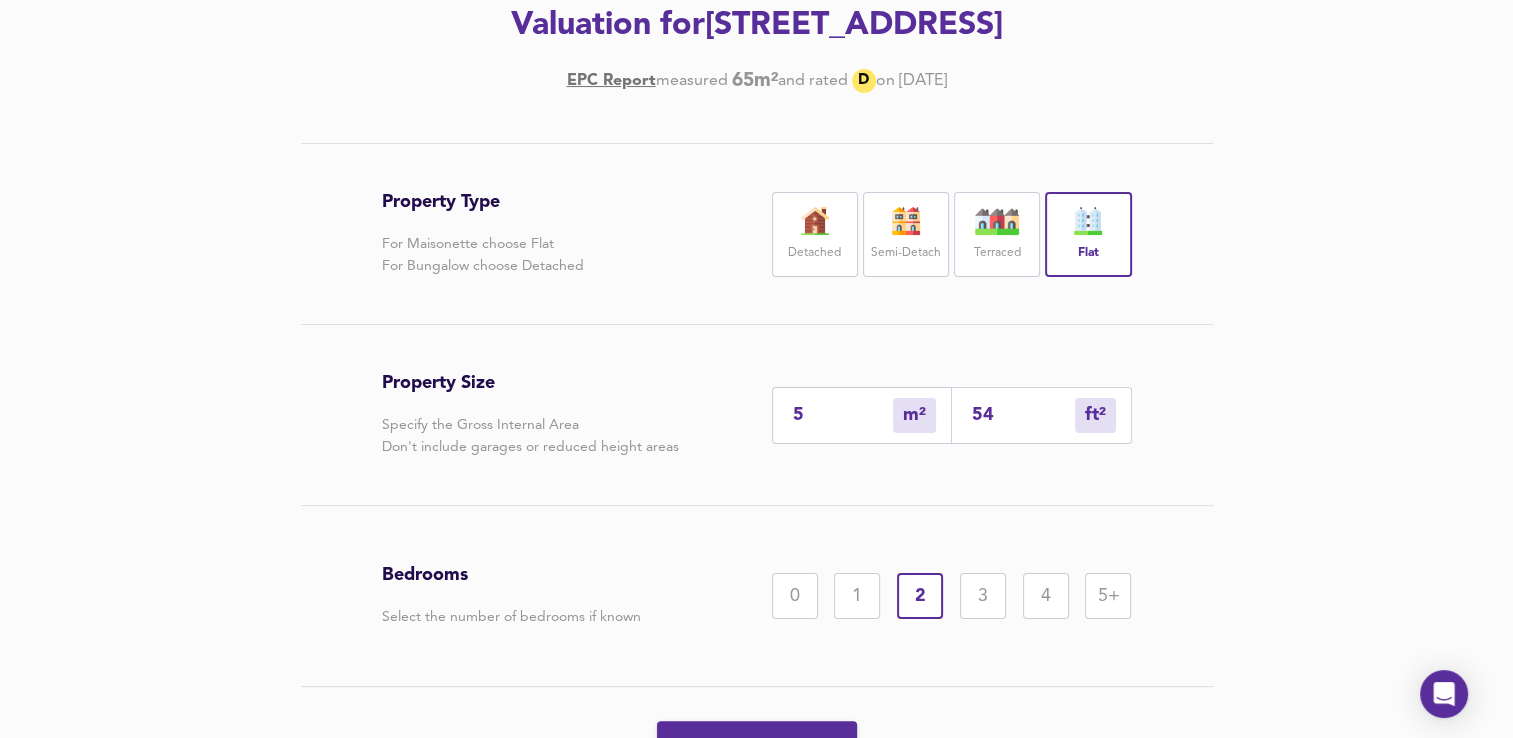 type on "50" 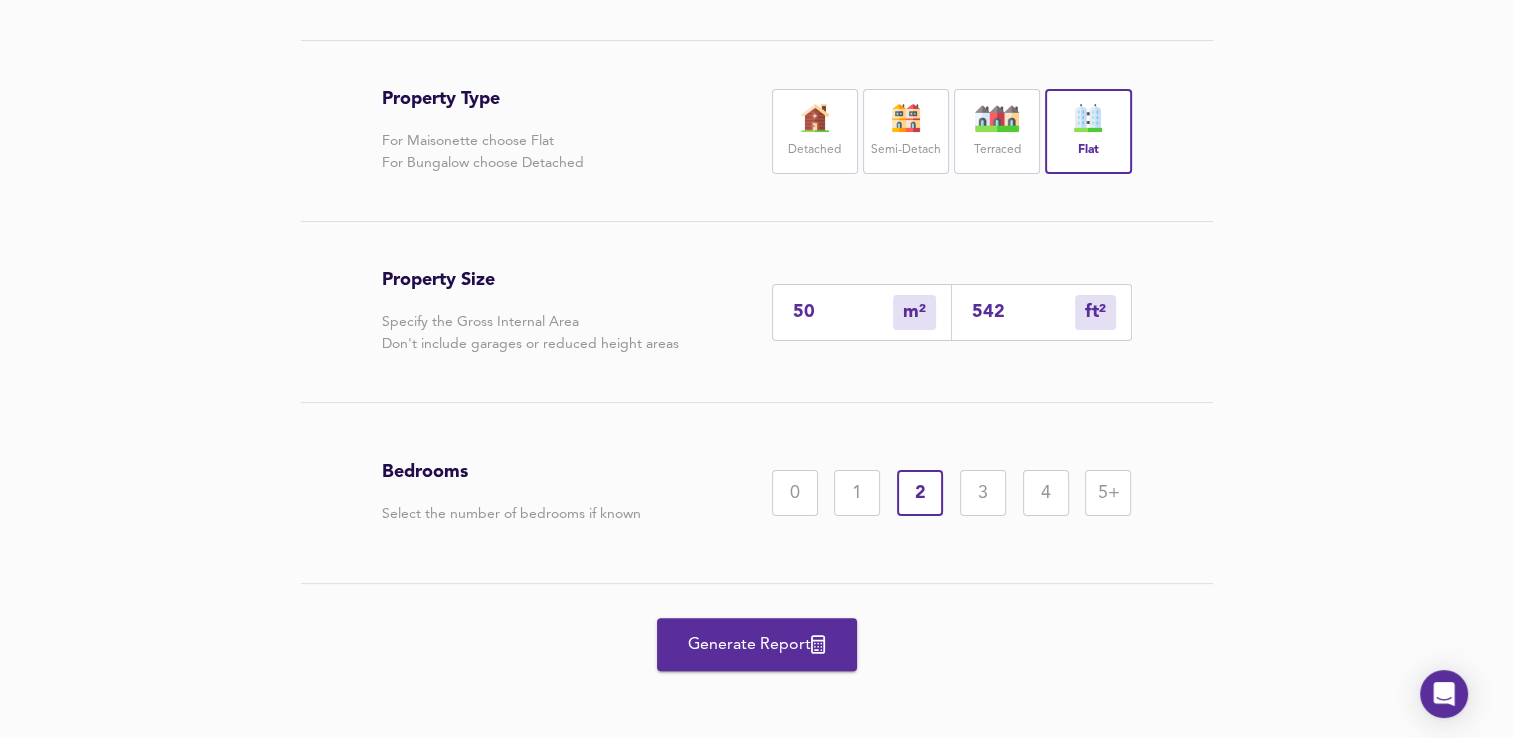 scroll, scrollTop: 408, scrollLeft: 0, axis: vertical 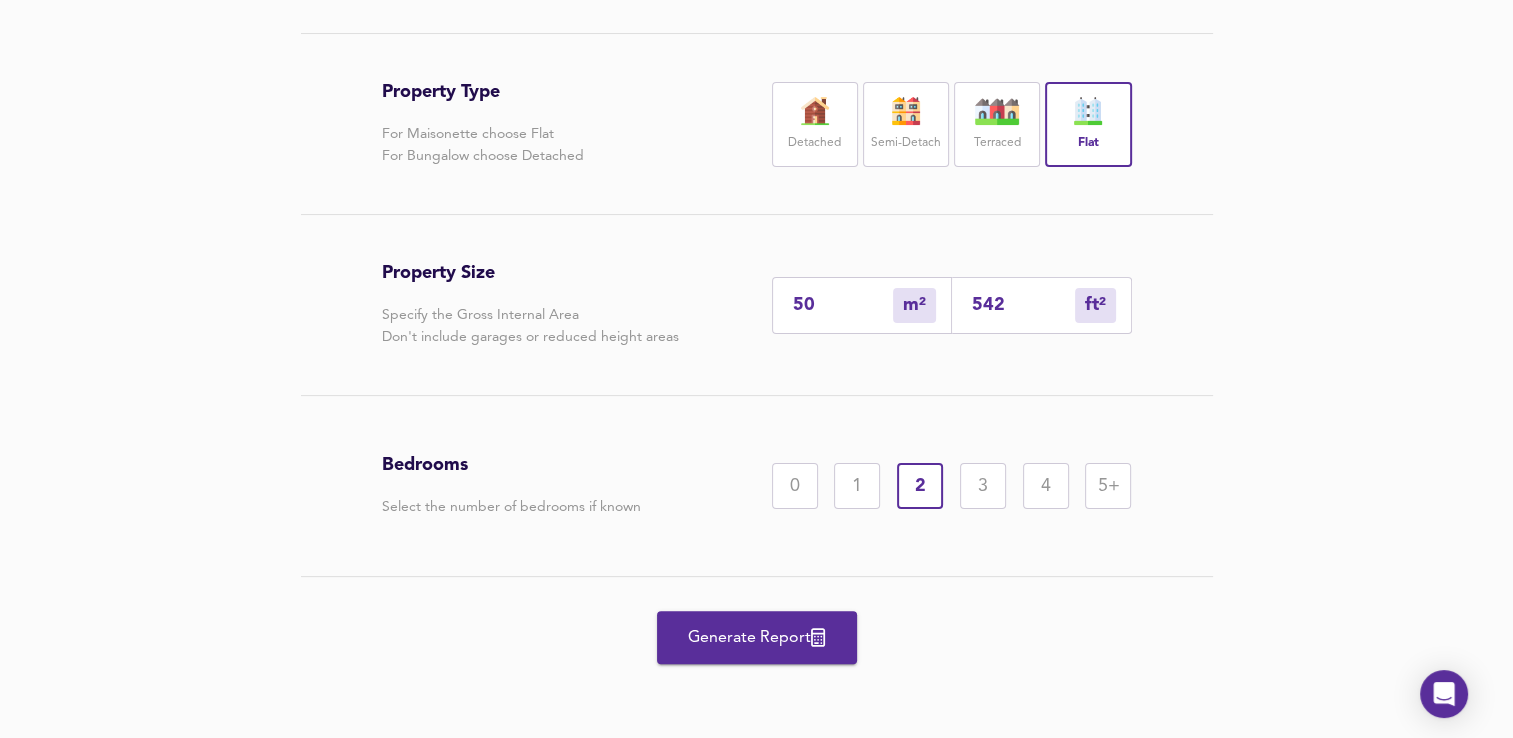 type on "542" 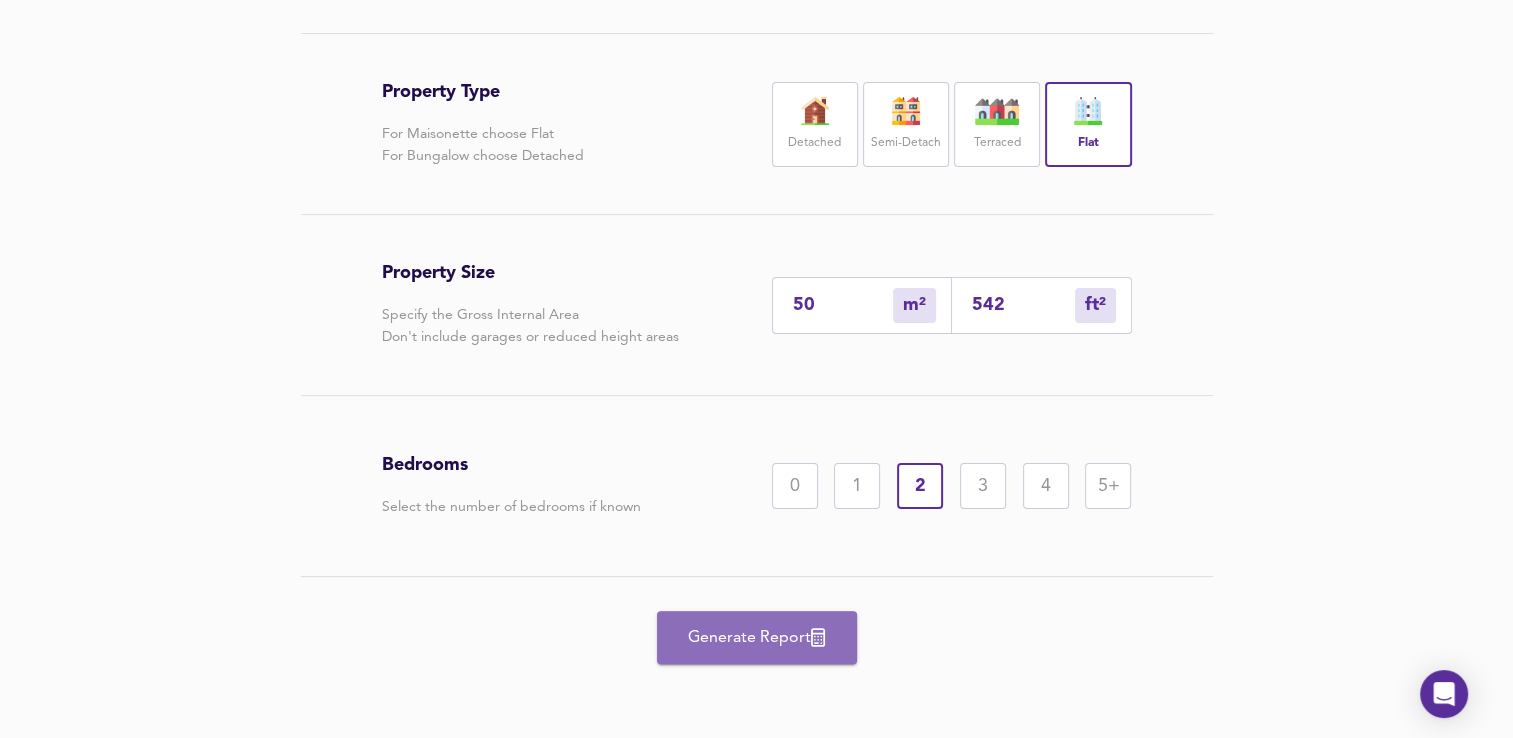 click on "Generate Report" at bounding box center [757, 637] 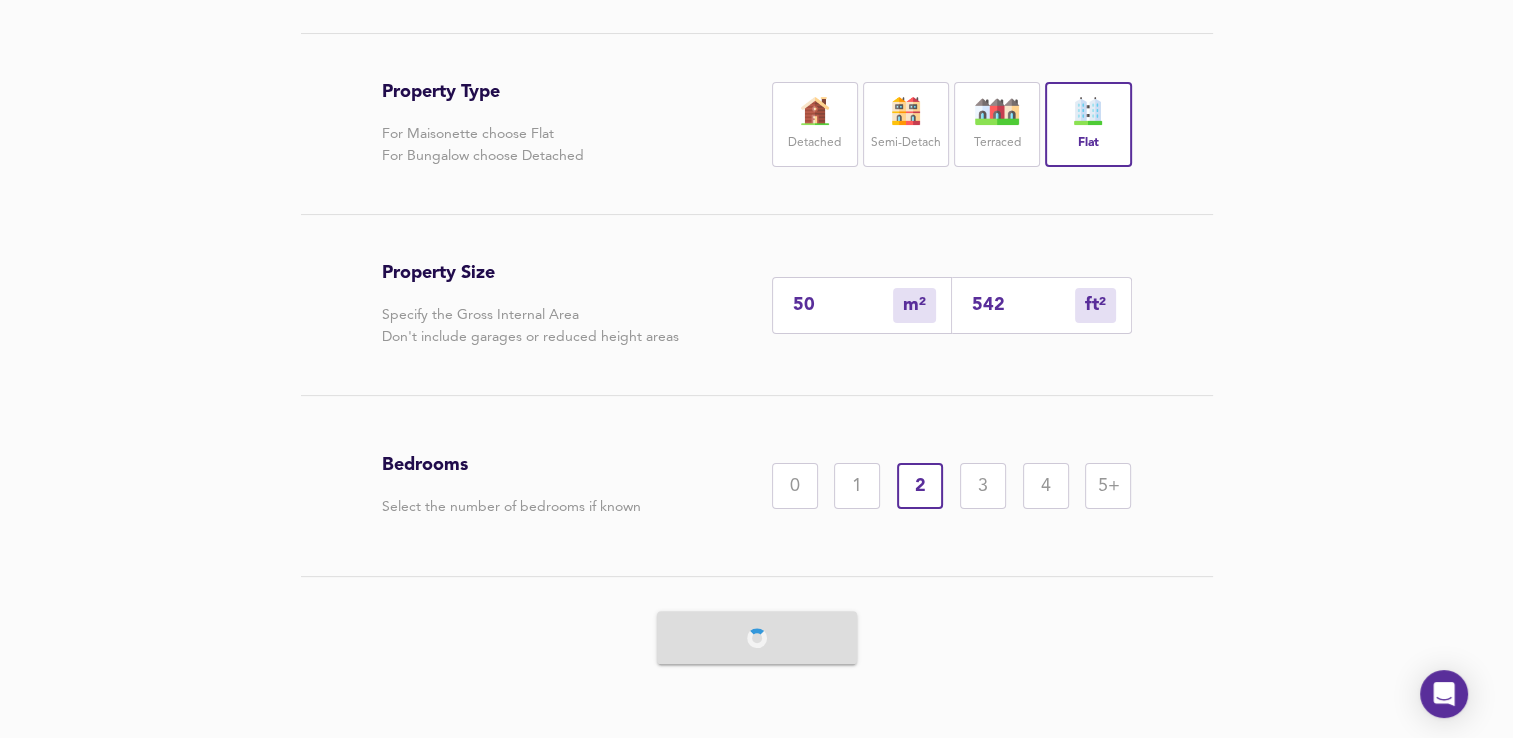 scroll, scrollTop: 0, scrollLeft: 0, axis: both 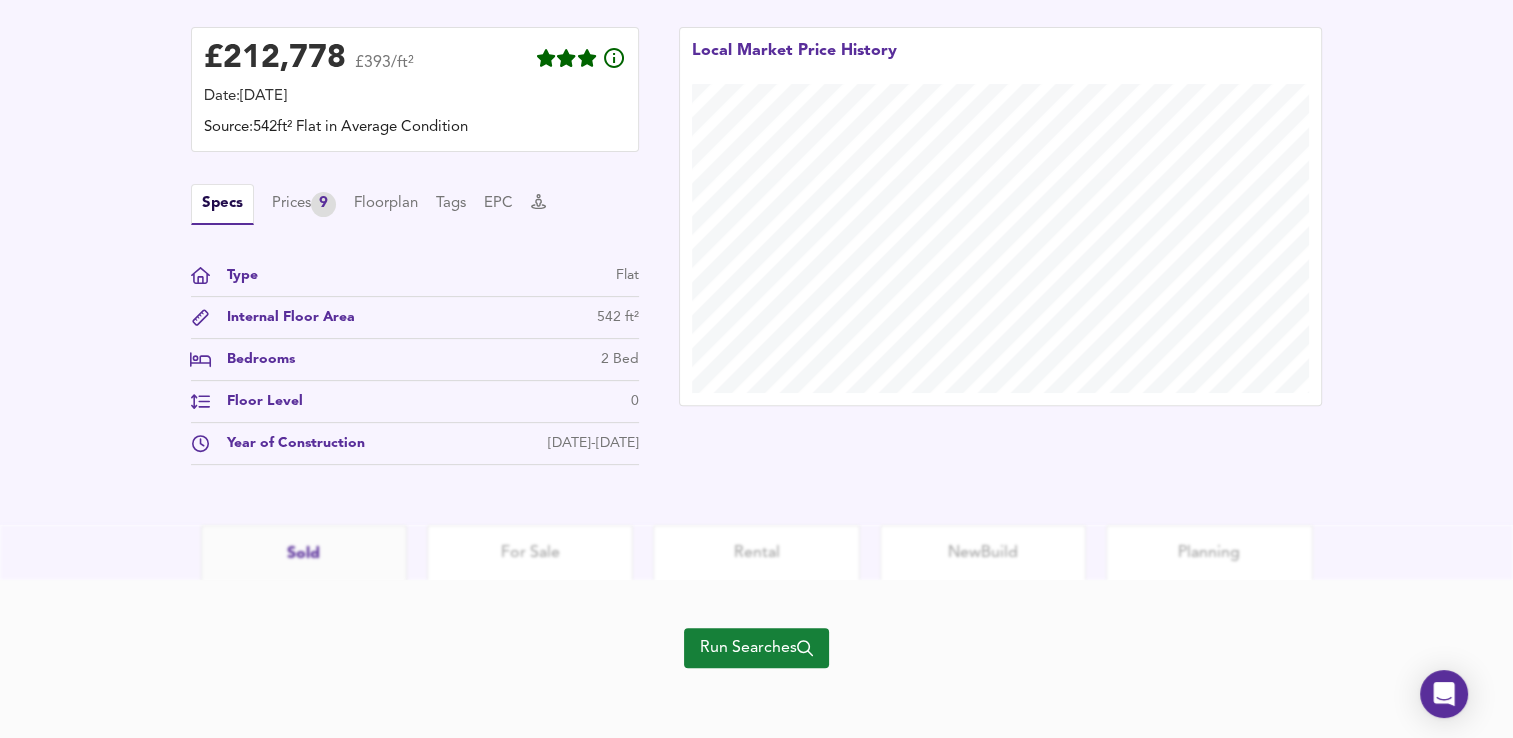 click on "Run Searches" at bounding box center [756, 648] 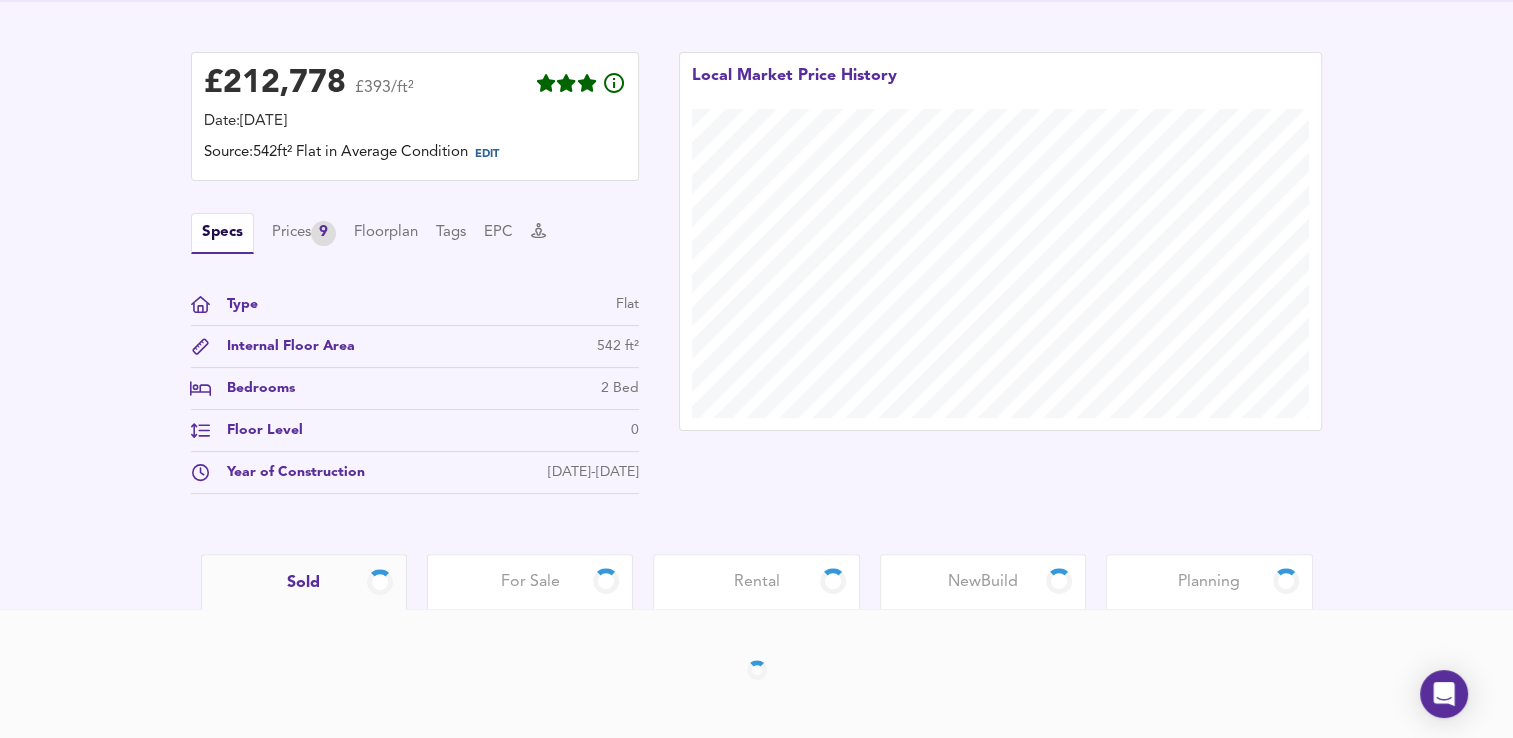 scroll, scrollTop: 473, scrollLeft: 0, axis: vertical 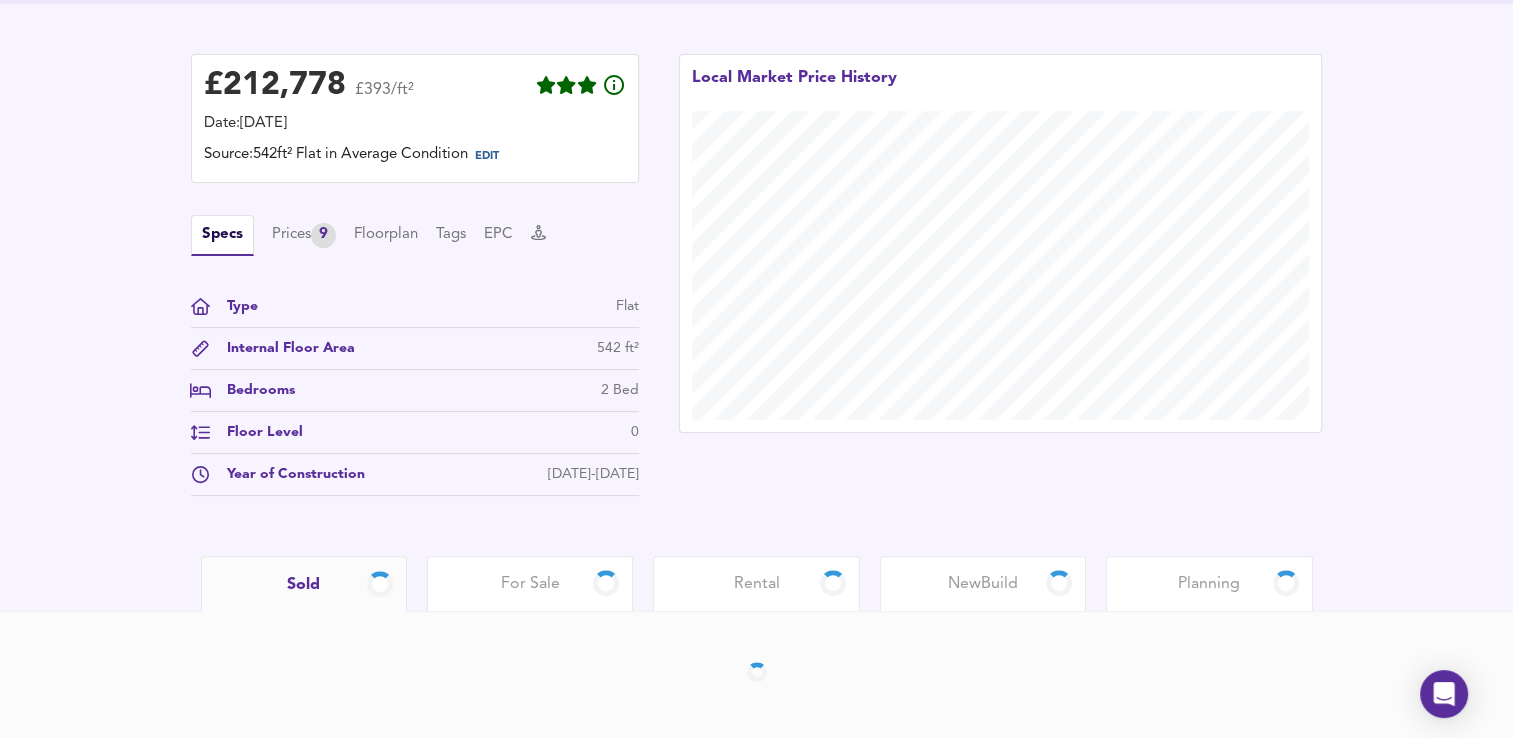 click on "£ 212,778   £393/ft²   Date:  [DATE] Source:  542ft² Flat in Average Condition EDIT Specs Prices   9 Floorplan Tags EPC Type Flat Internal Floor Area 542 ft² Bedrooms 2 Bed Floor Level 0 Year of Construction [DATE]-[DATE]   Local Market Price History" at bounding box center (756, 280) 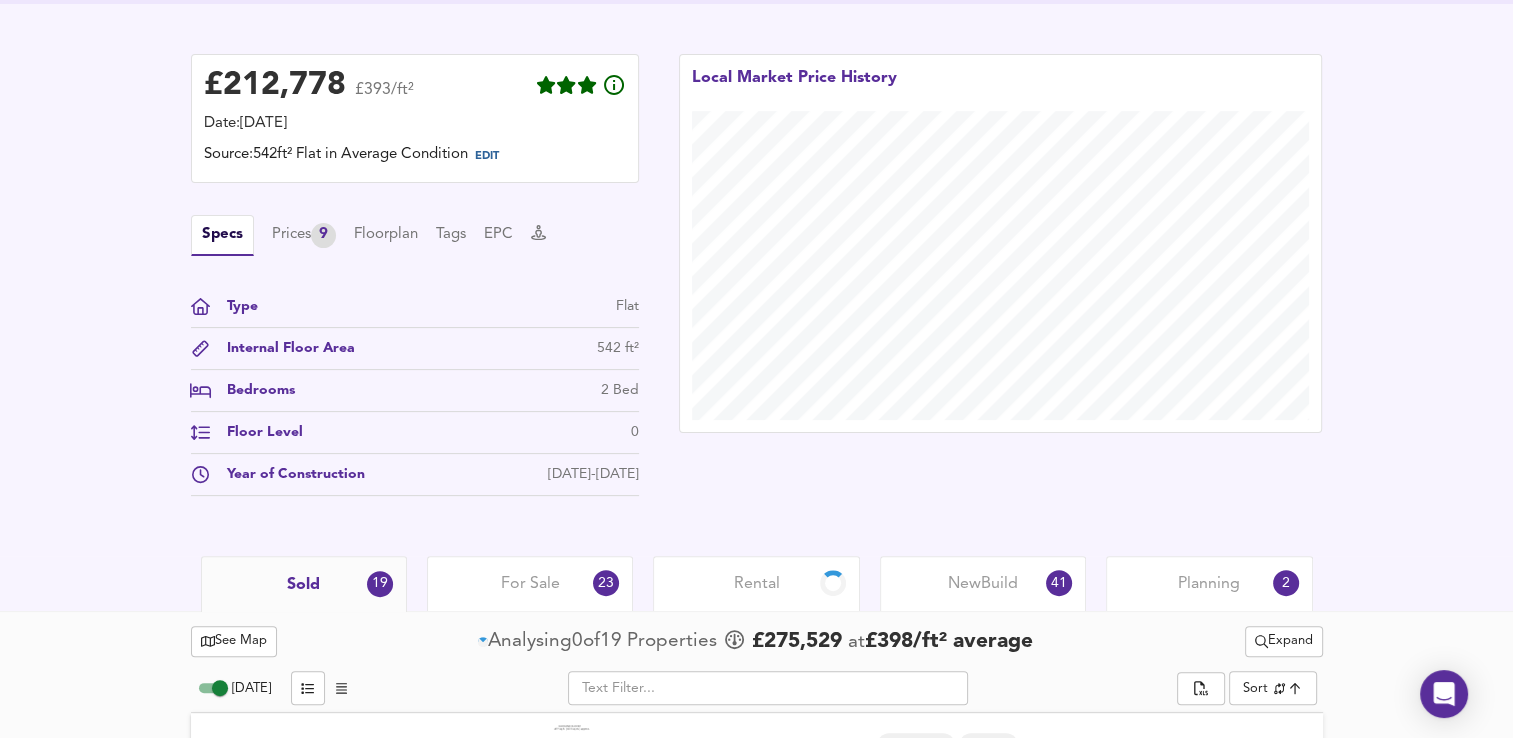 scroll, scrollTop: 500, scrollLeft: 0, axis: vertical 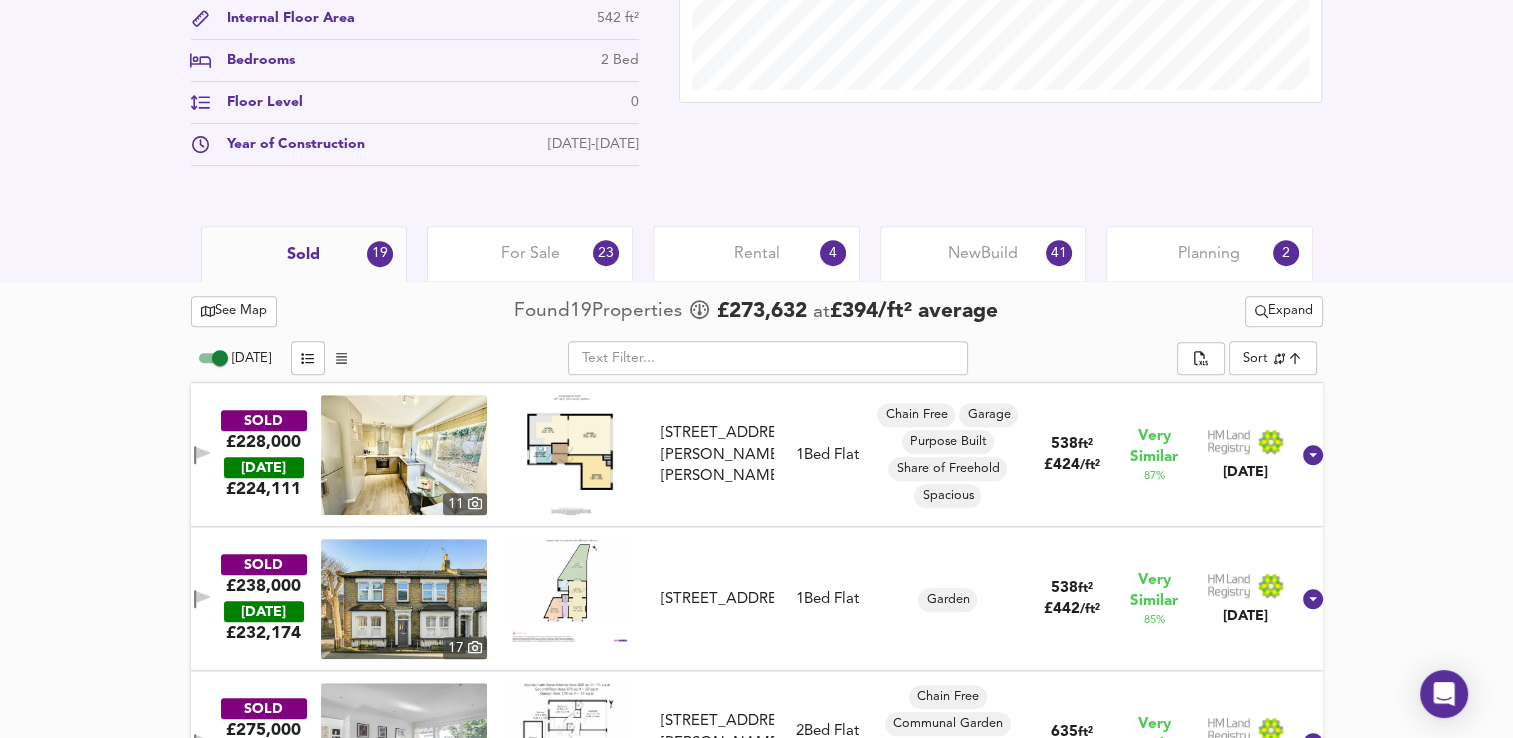 click on "Expand" at bounding box center [1284, 311] 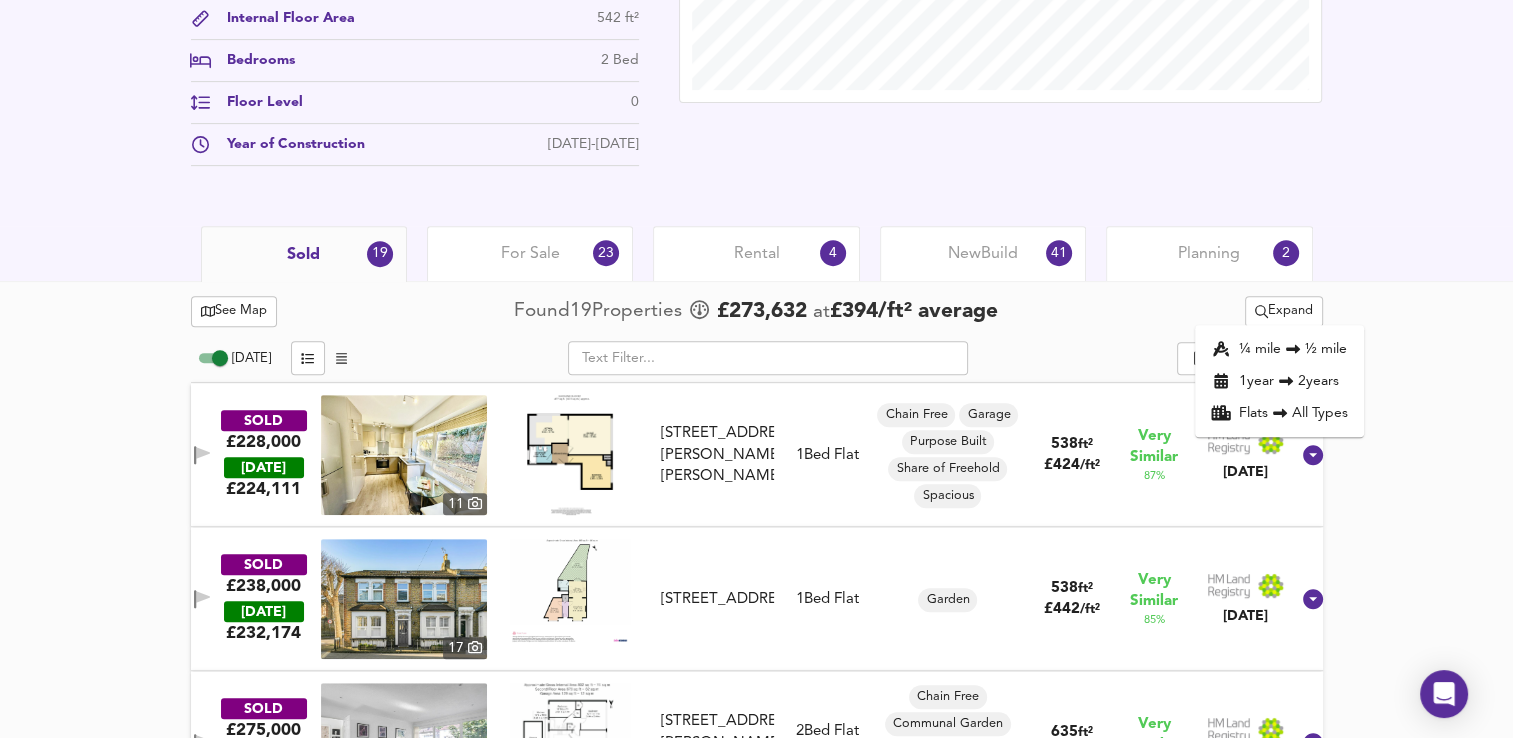 click on "¼ mile ½ mile" at bounding box center (1279, 349) 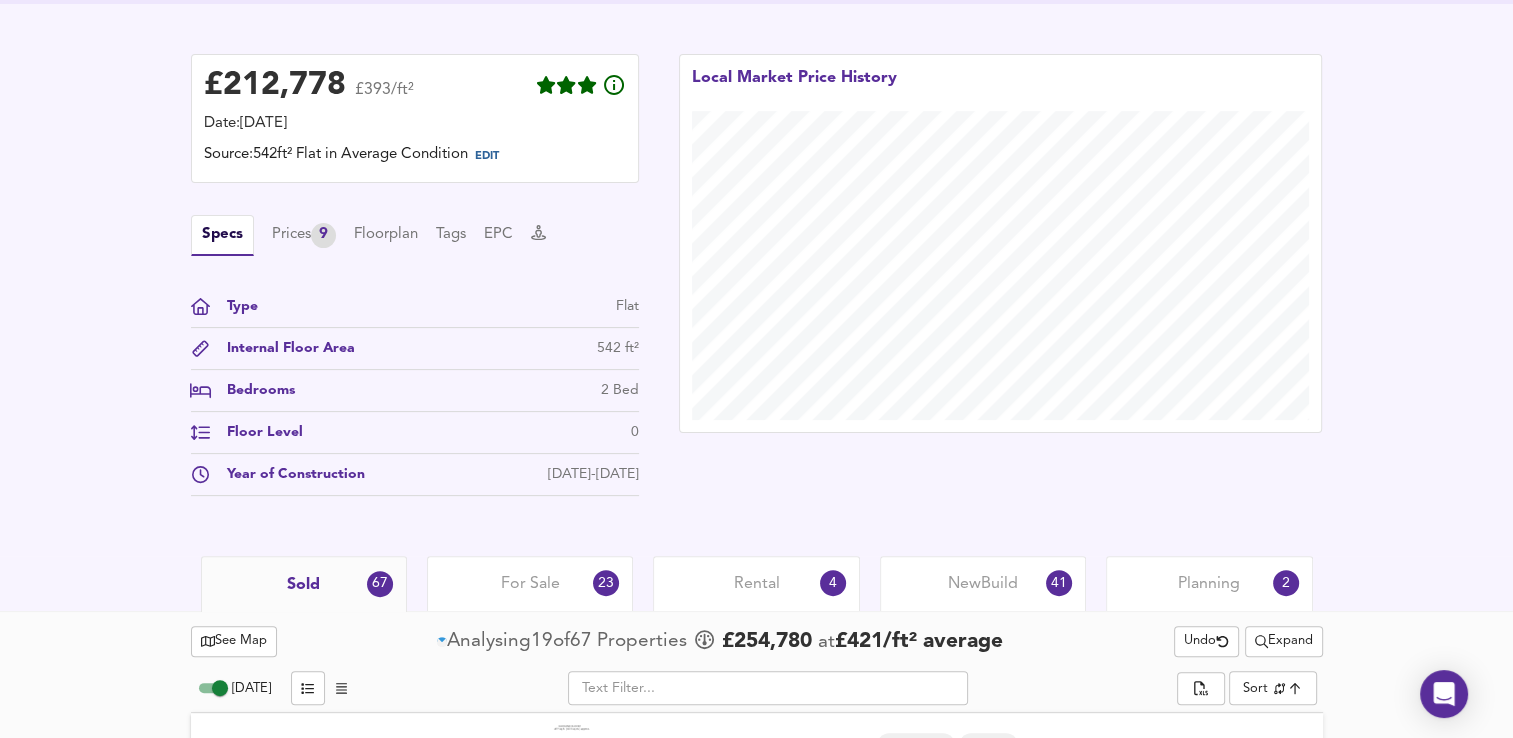 scroll, scrollTop: 803, scrollLeft: 0, axis: vertical 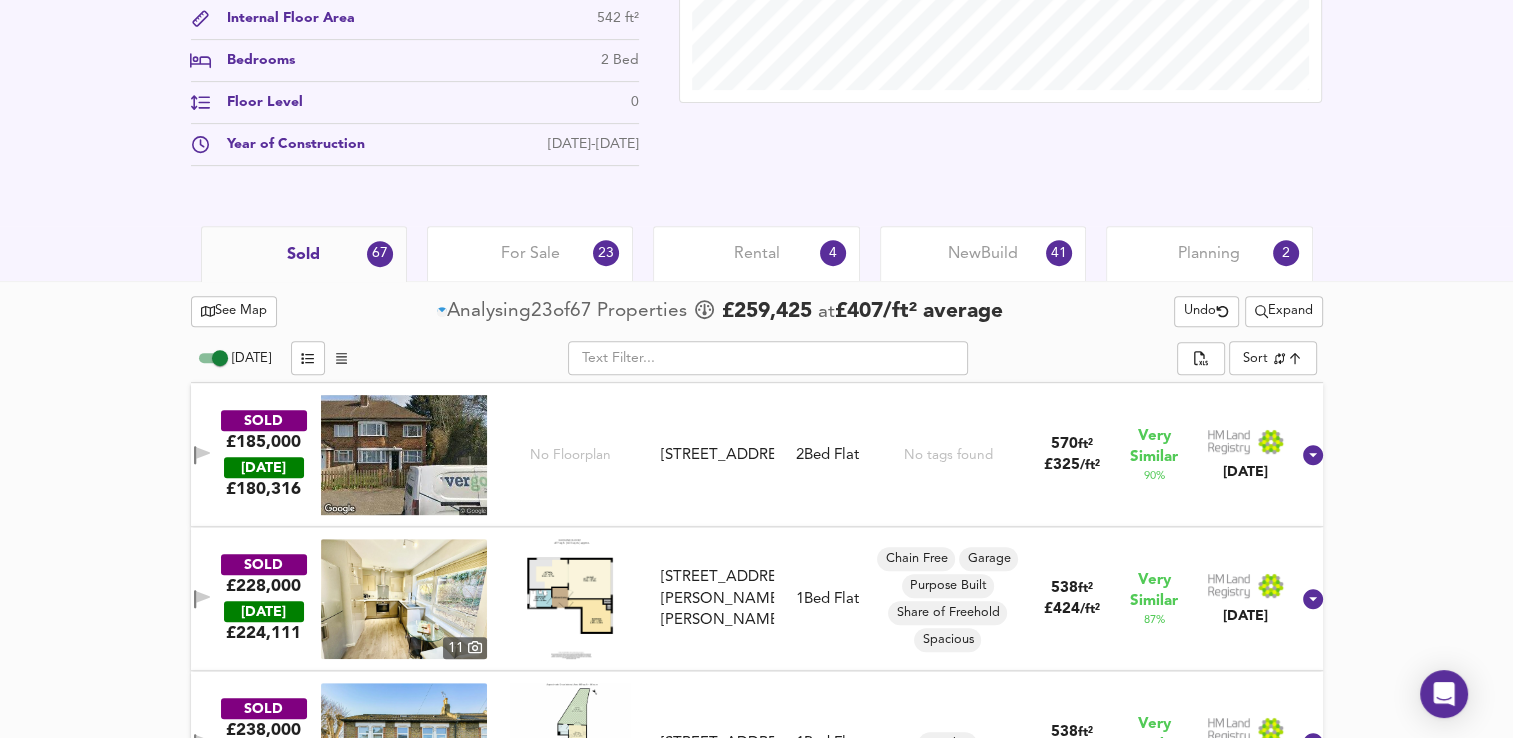 click on "Map Search Valuation    21 Log out [STREET_ADDRESS] Download Share £ 212,778   £393/ft²   Date:  [DATE] Source:  542ft² Flat in Average Condition EDIT Specs Prices   9 Floorplan Tags EPC Type Flat Internal Floor Area 542 ft² Bedrooms 2 Bed Floor Level 0 Year of Construction [DATE]-[DATE]   Local Market Price History   Sold 67 For Sale 23 Rental 4 New  Build 41 Planning 2   See Map   Analysing  23  of  67   Propert ies     £ 259,425   at  £ 407 / ft²   average    Undo       Expand [DATE]           ​       Sort   similarityscore ​ SOLD £185,000   [DATE]  £ [GEOGRAPHIC_DATA][STREET_ADDRESS] 2  Bed   Flat No tags found 570 ft² £ 325 / ft² Very Similar 90 % [DATE] SOLD £228,000   [DATE]  £ 224,111   11     Flat [STREET_ADDRESS][PERSON_NAME][PERSON_NAME][PERSON_NAME][PERSON_NAME] 1  Bed   Flat Chain Free Garage Spacious" at bounding box center [756, -434] 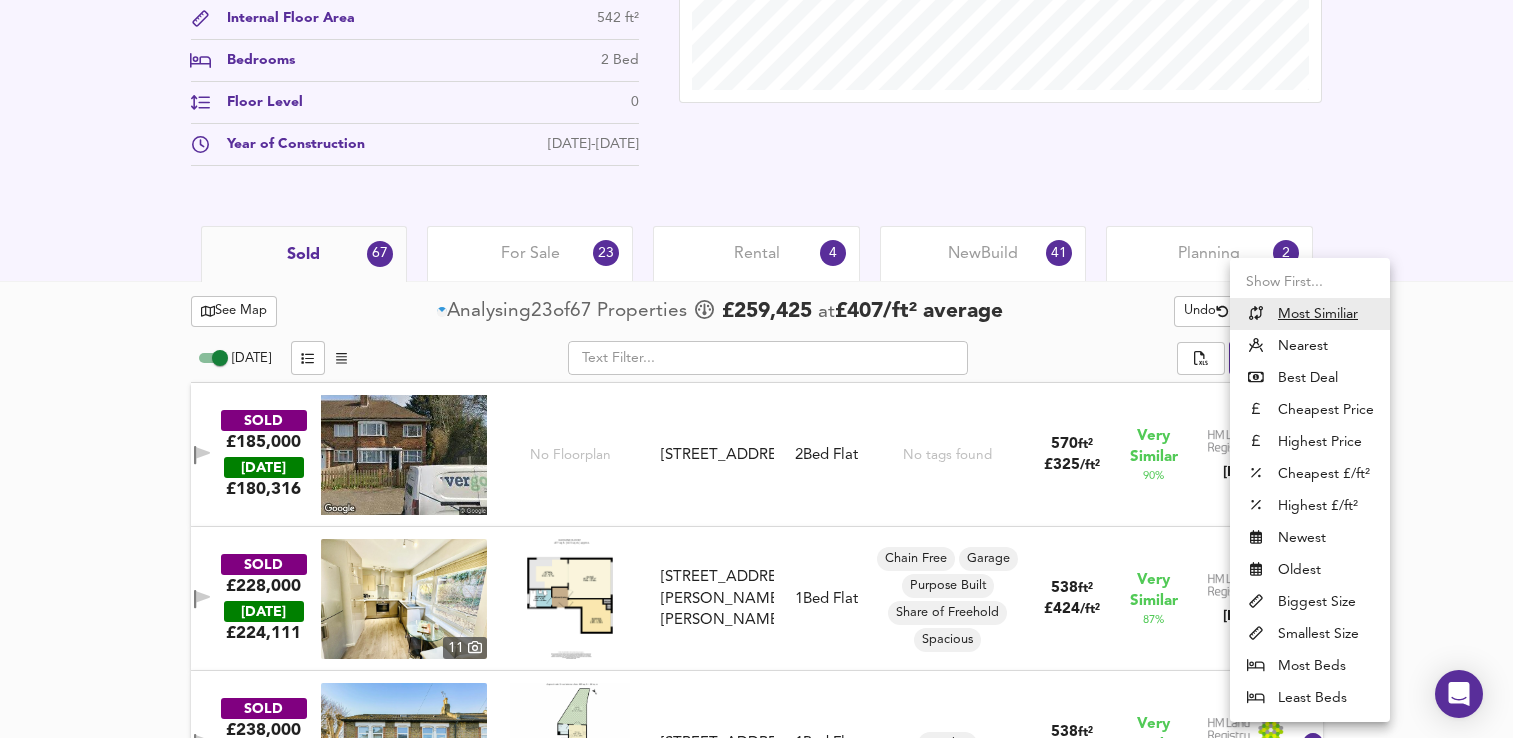 click on "Nearest" at bounding box center (1310, 346) 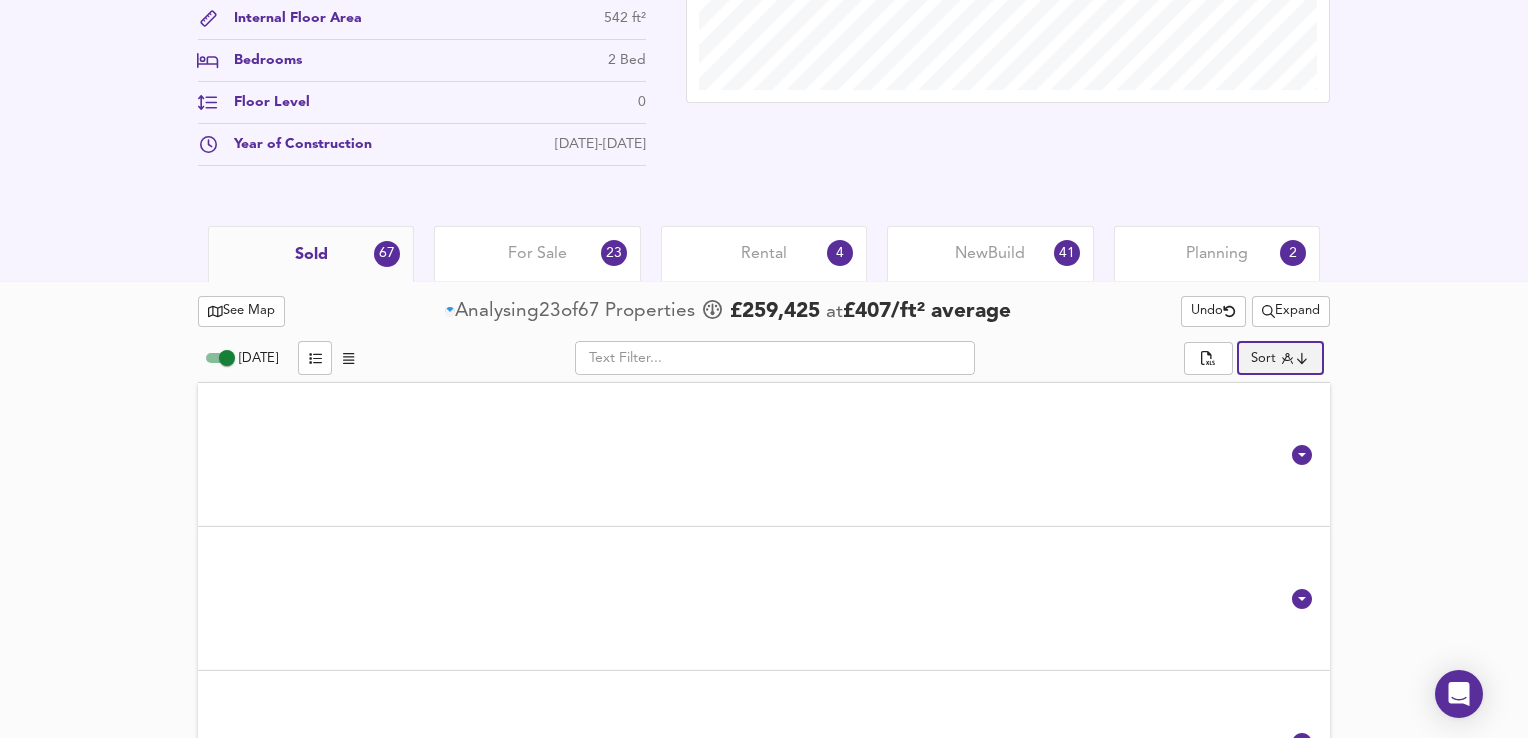 type on "distancetocenter" 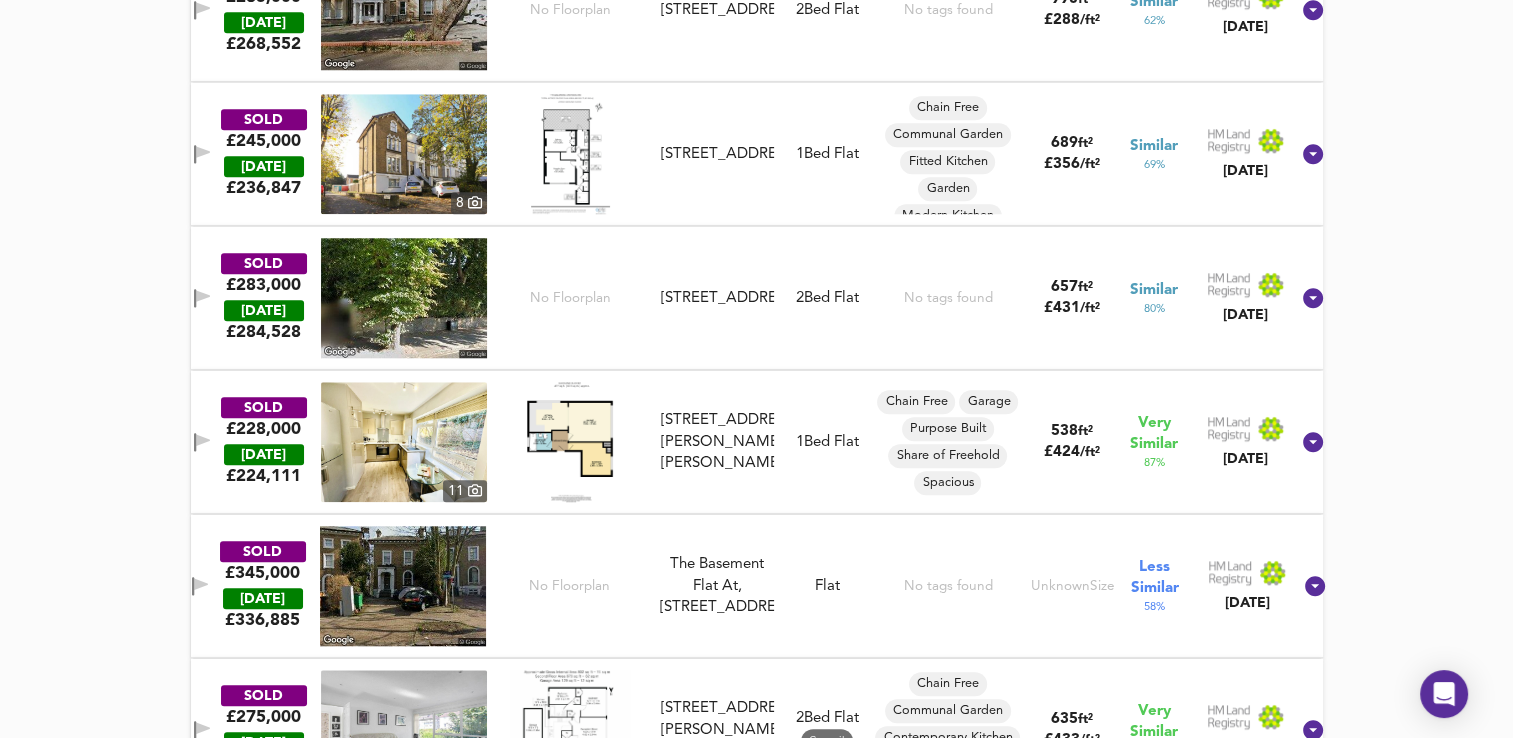 scroll, scrollTop: 0, scrollLeft: 0, axis: both 